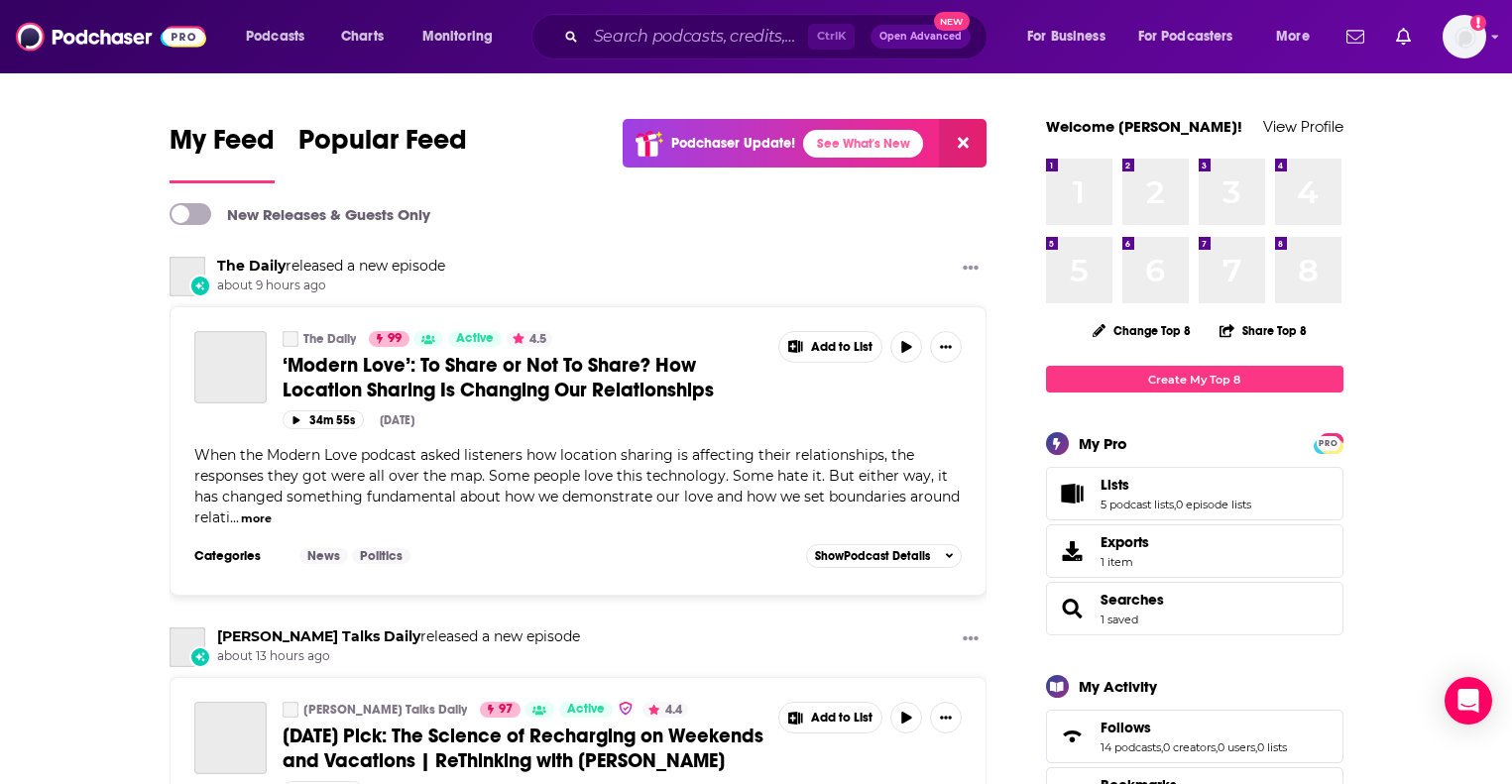scroll, scrollTop: 0, scrollLeft: 0, axis: both 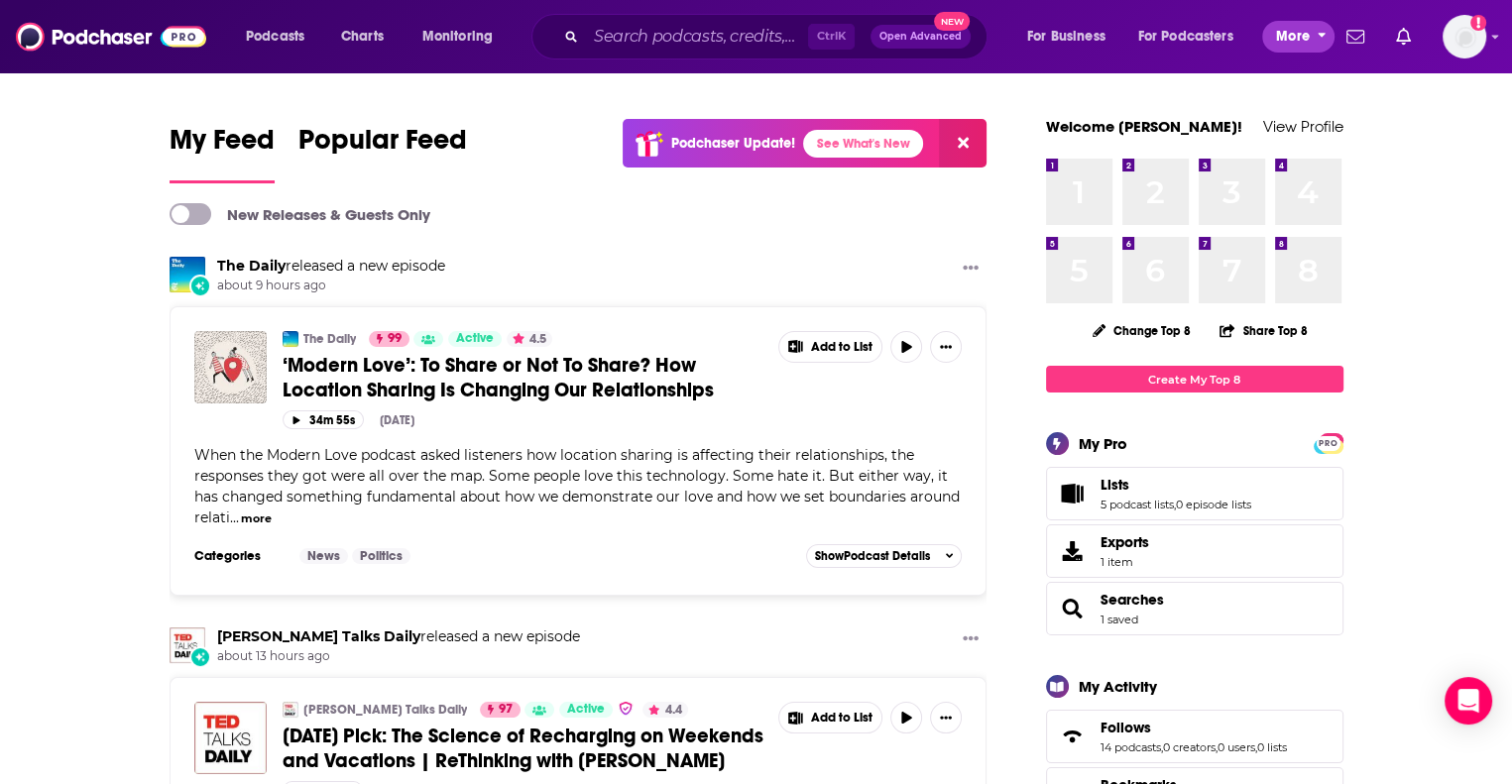 click on "More" at bounding box center (1293, 37) 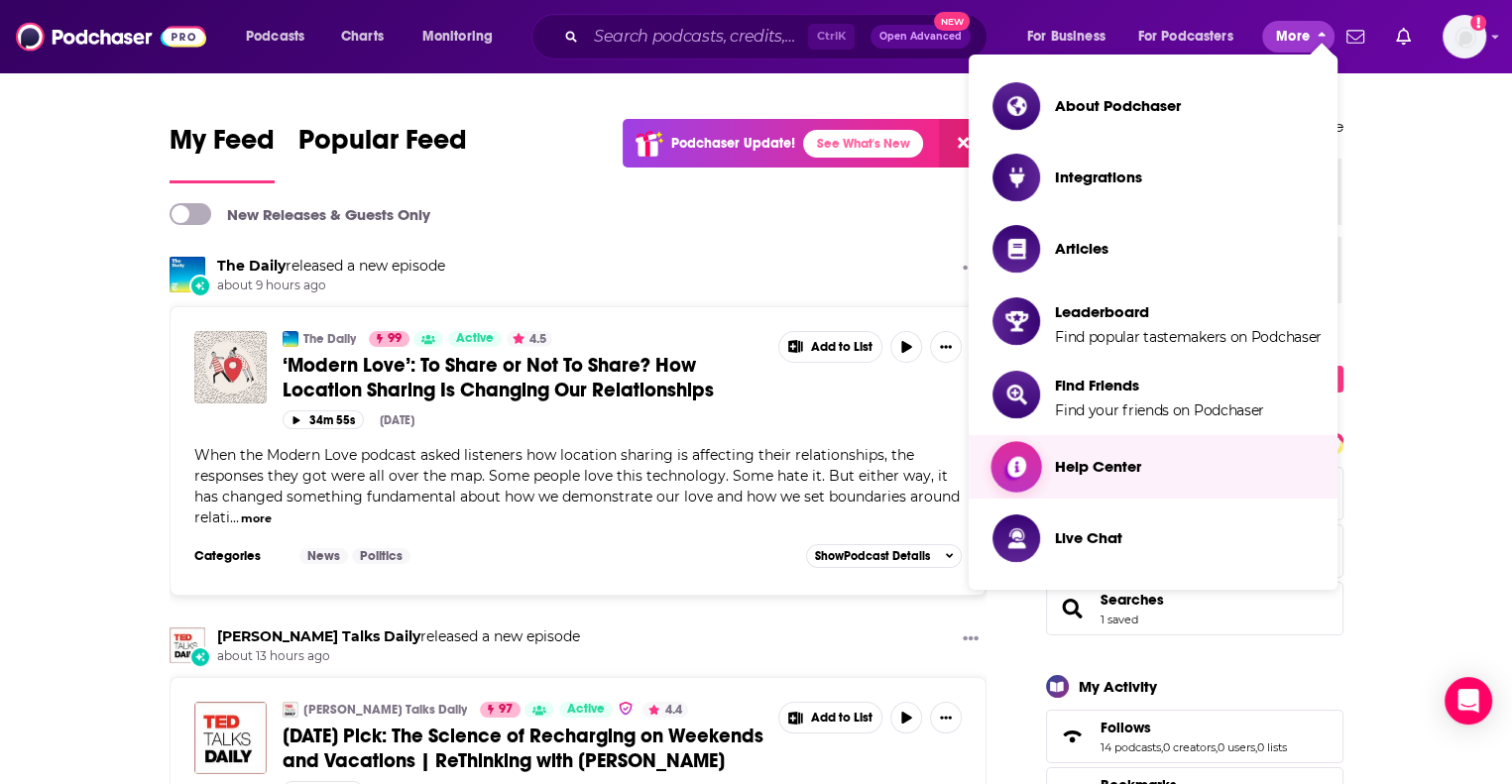 click on "Help Center" at bounding box center (1098, 466) 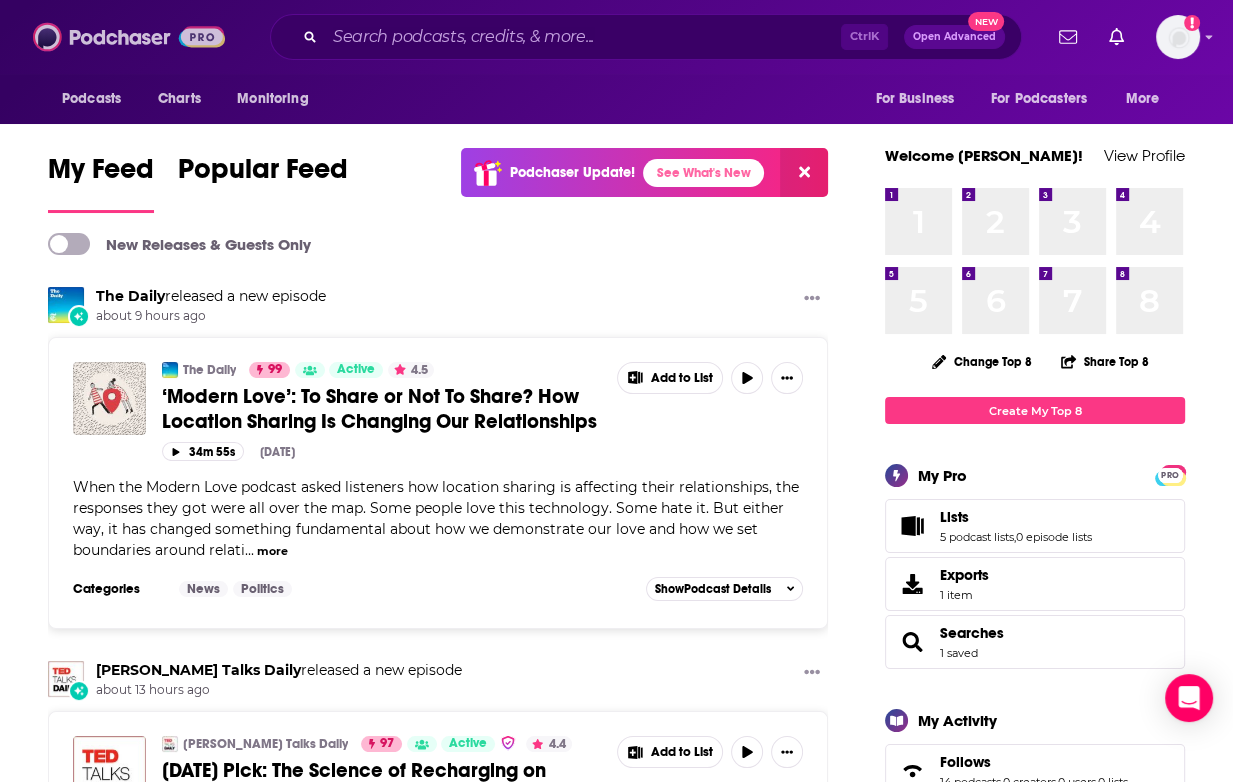 click at bounding box center [129, 37] 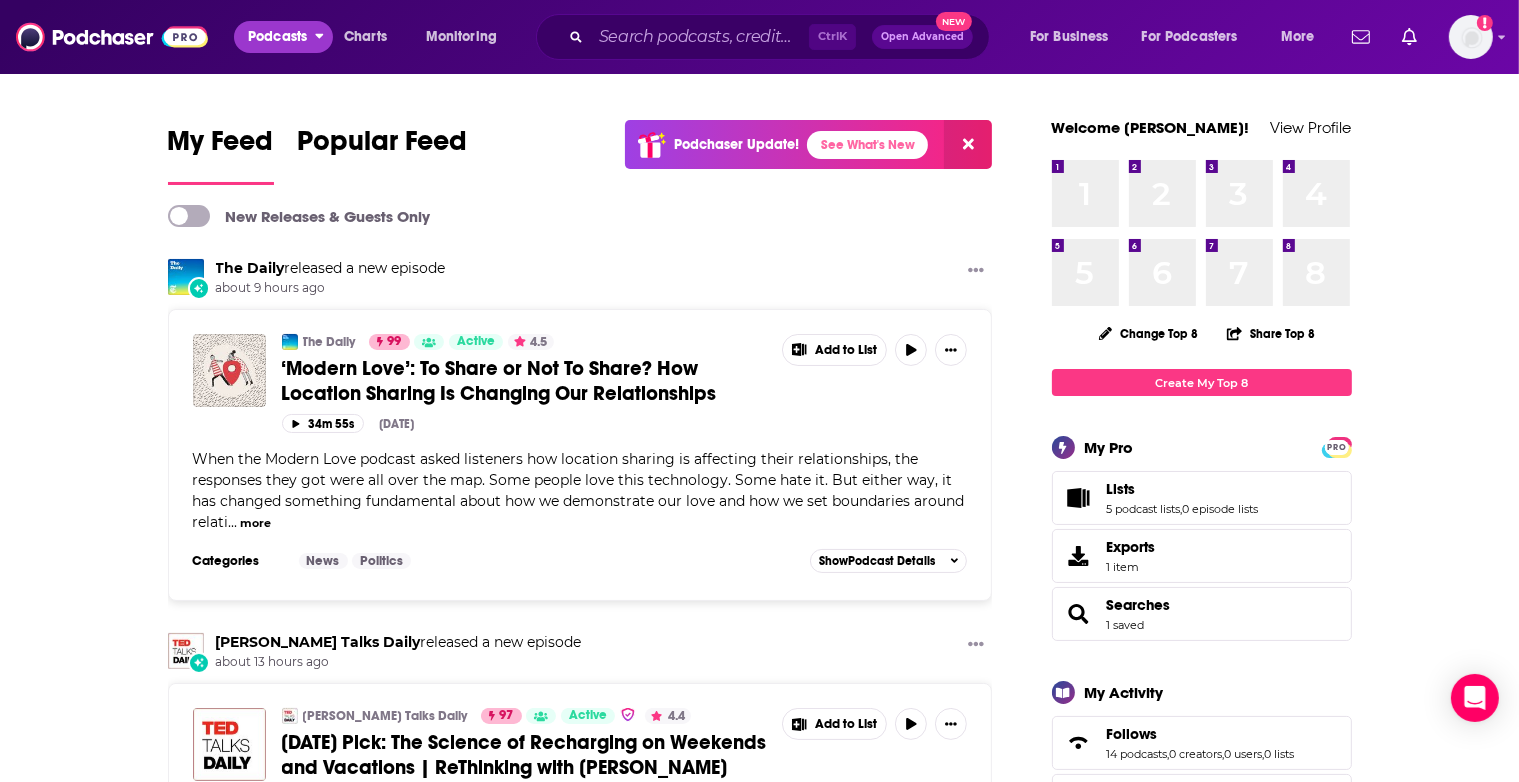 click 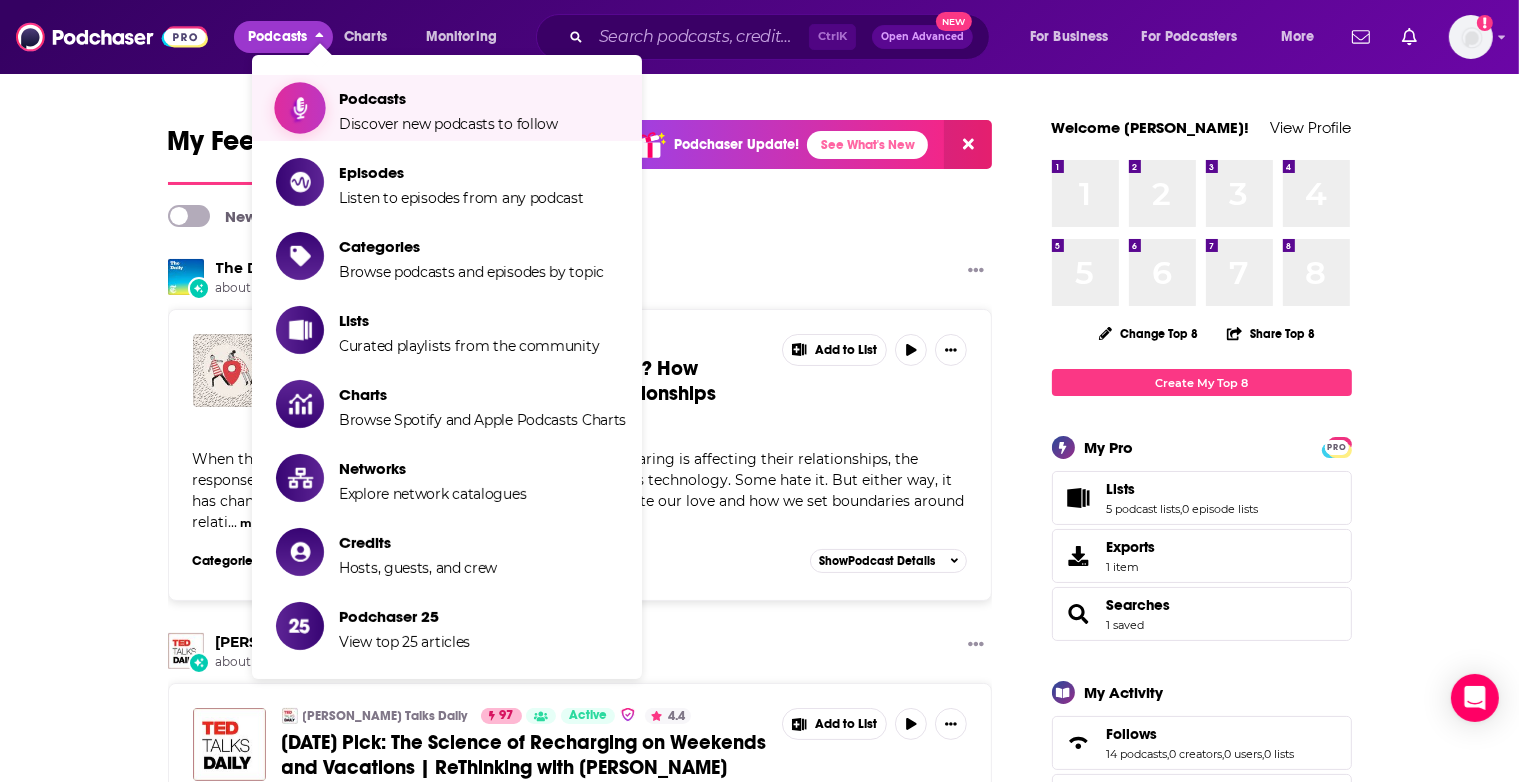 click on "Podcasts" at bounding box center [448, 98] 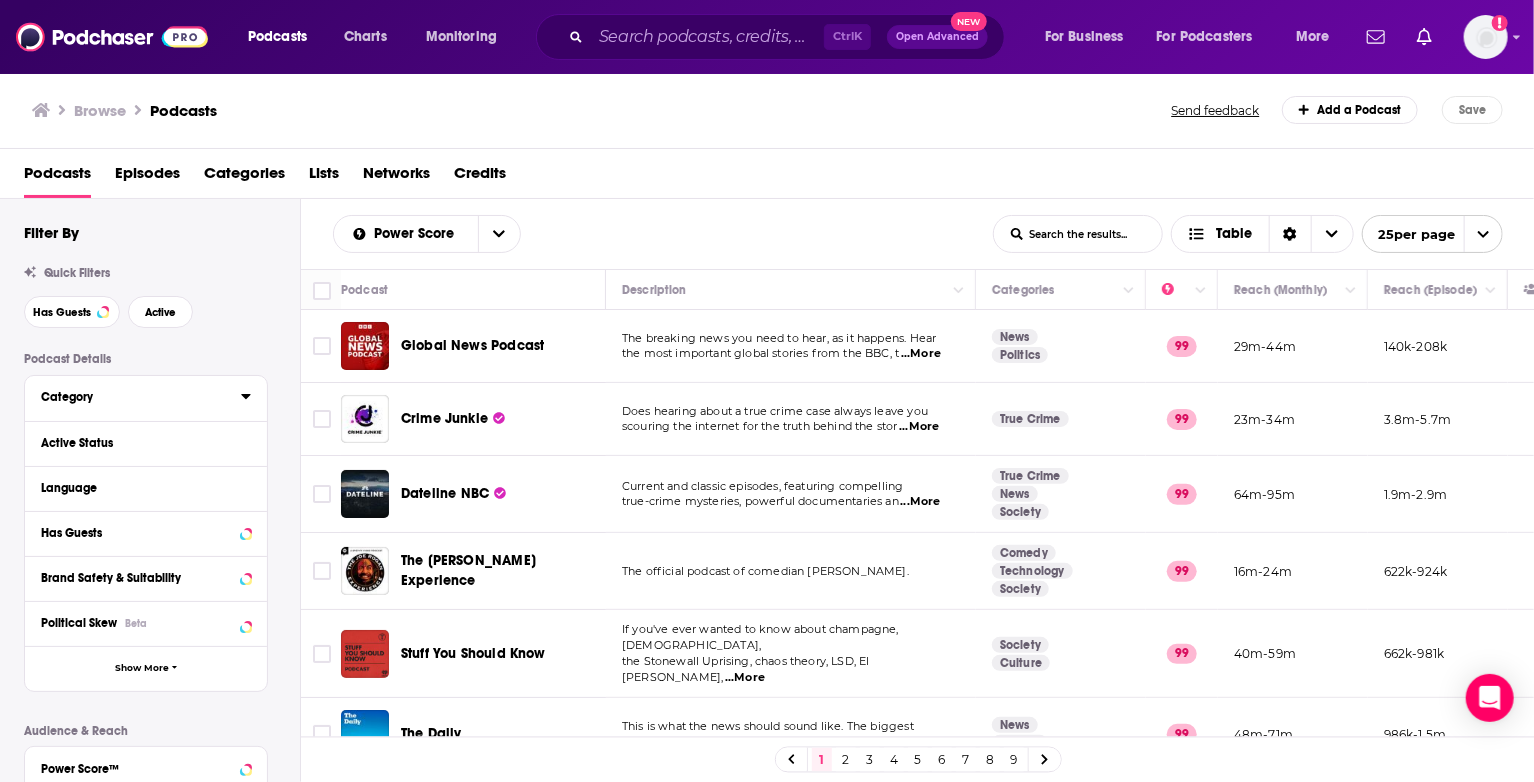 click on "Category" at bounding box center (134, 397) 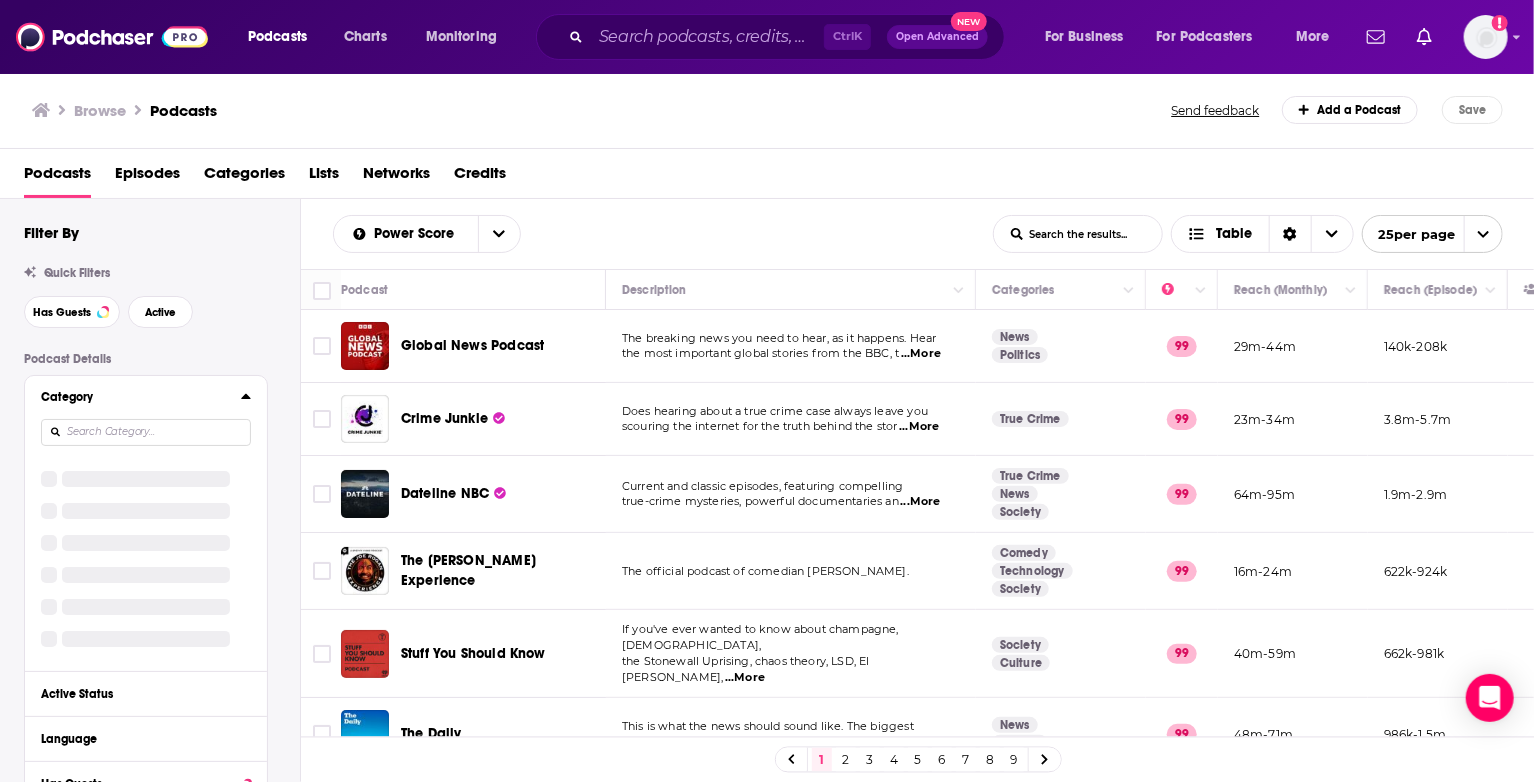 click at bounding box center (146, 432) 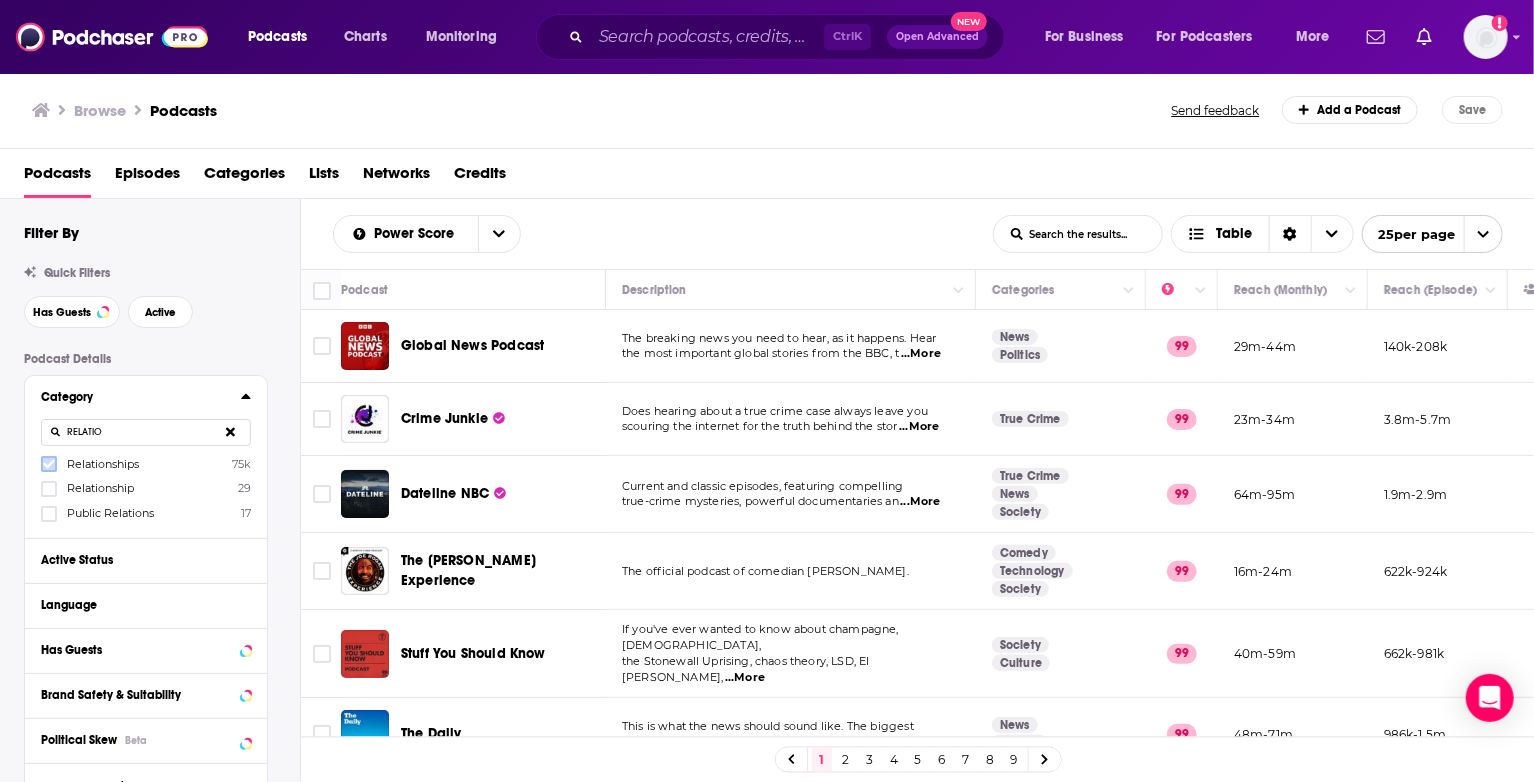 type on "RELATIO" 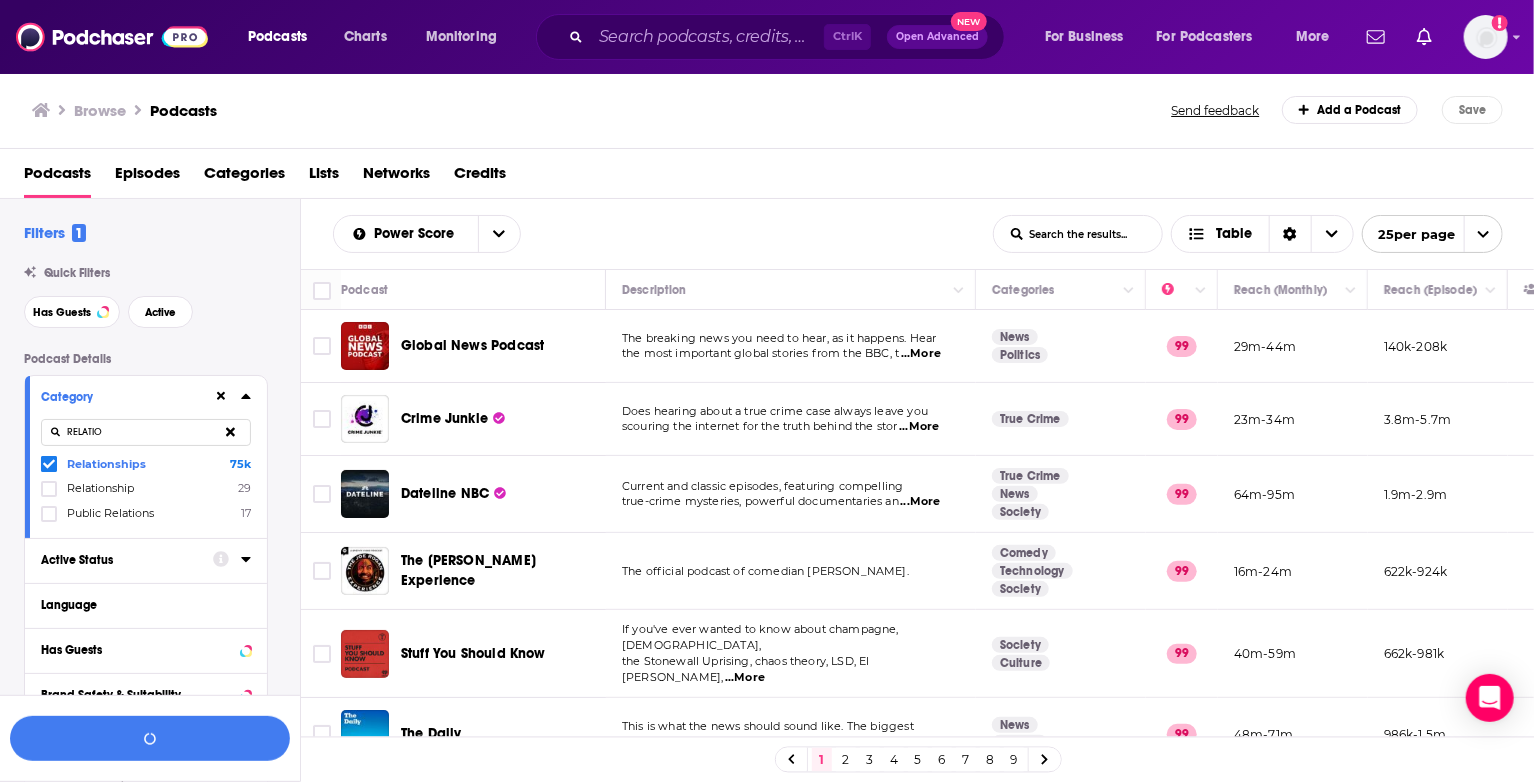 click on "Active Status" at bounding box center [120, 560] 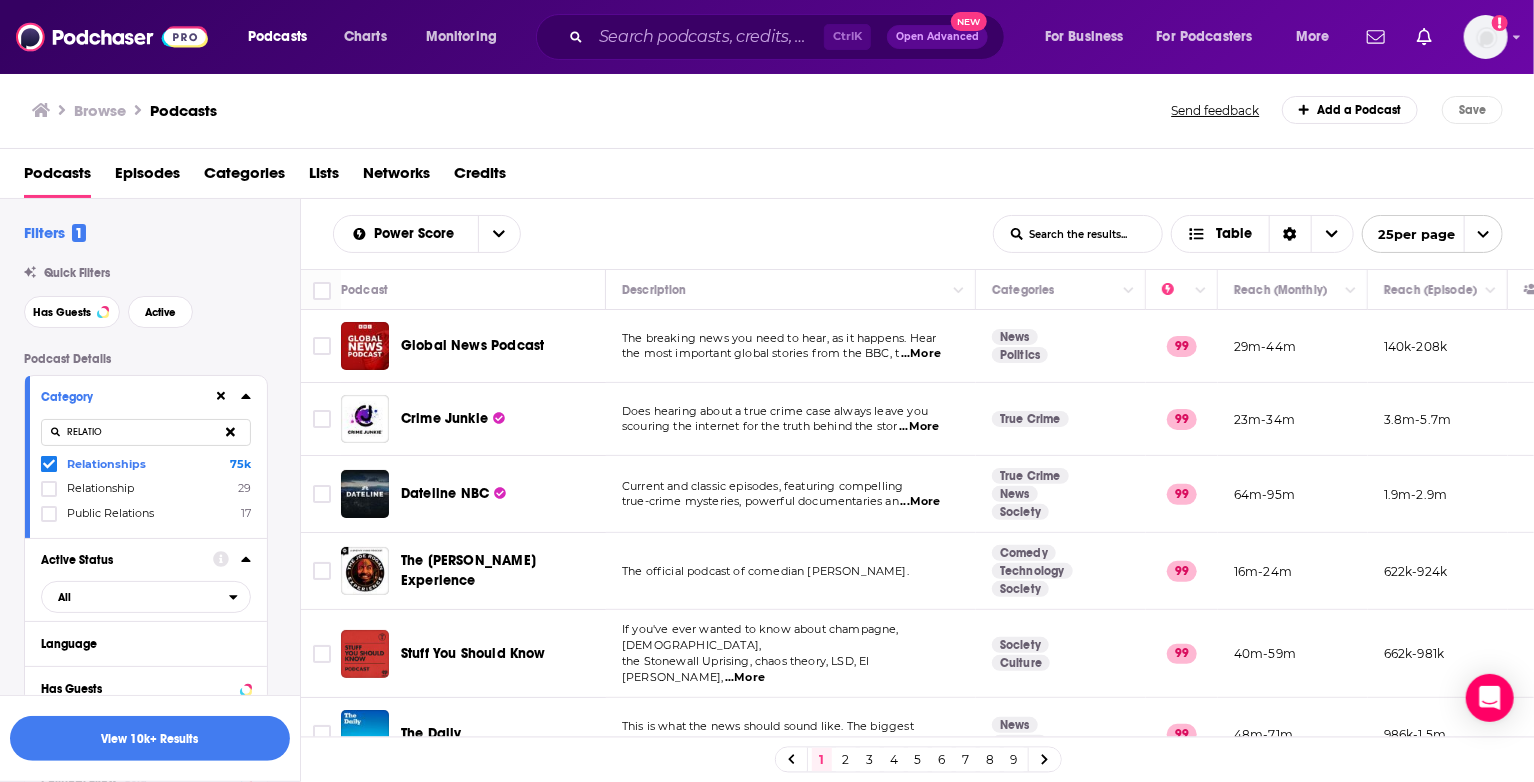 scroll, scrollTop: 100, scrollLeft: 0, axis: vertical 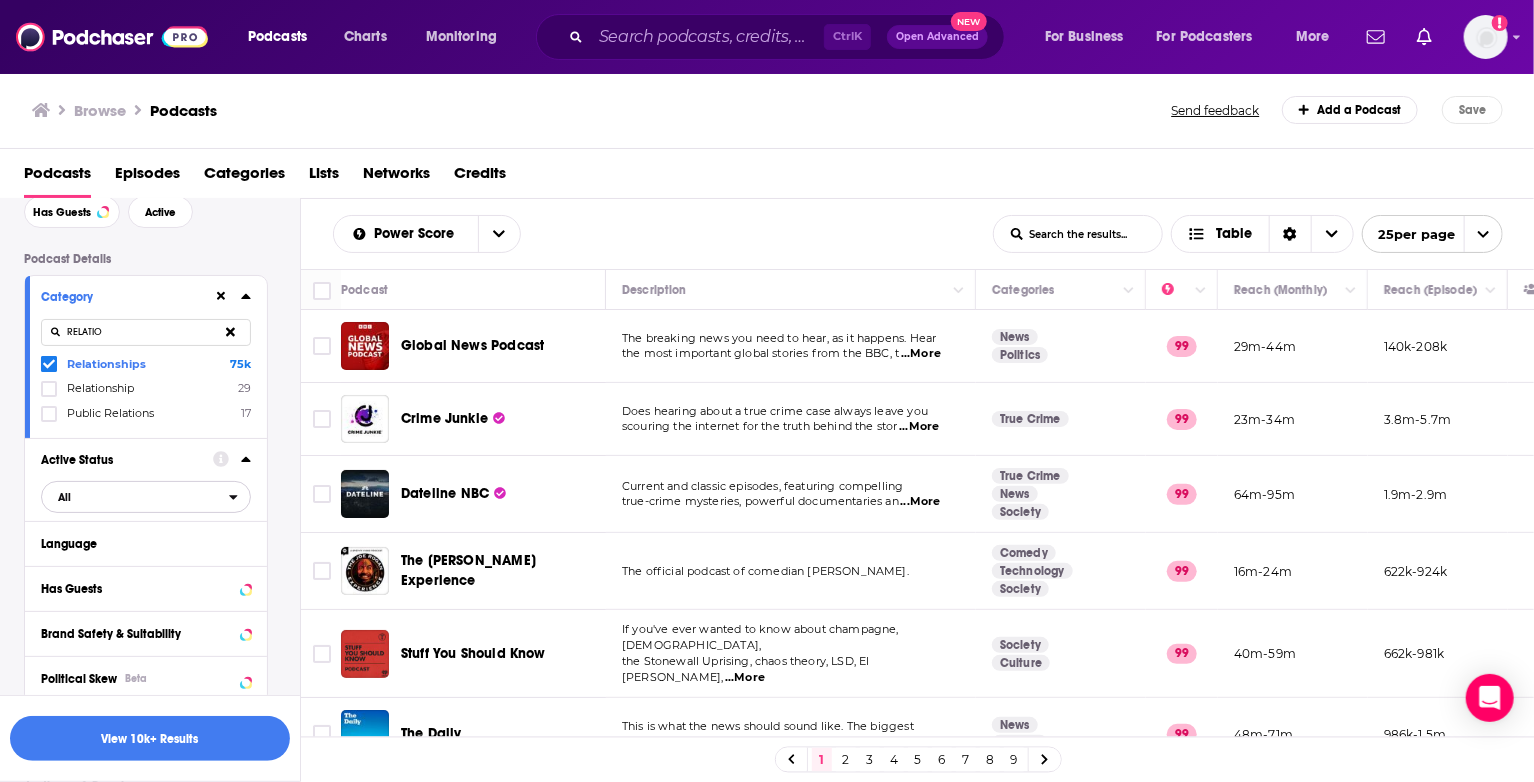 click on "All" at bounding box center (135, 497) 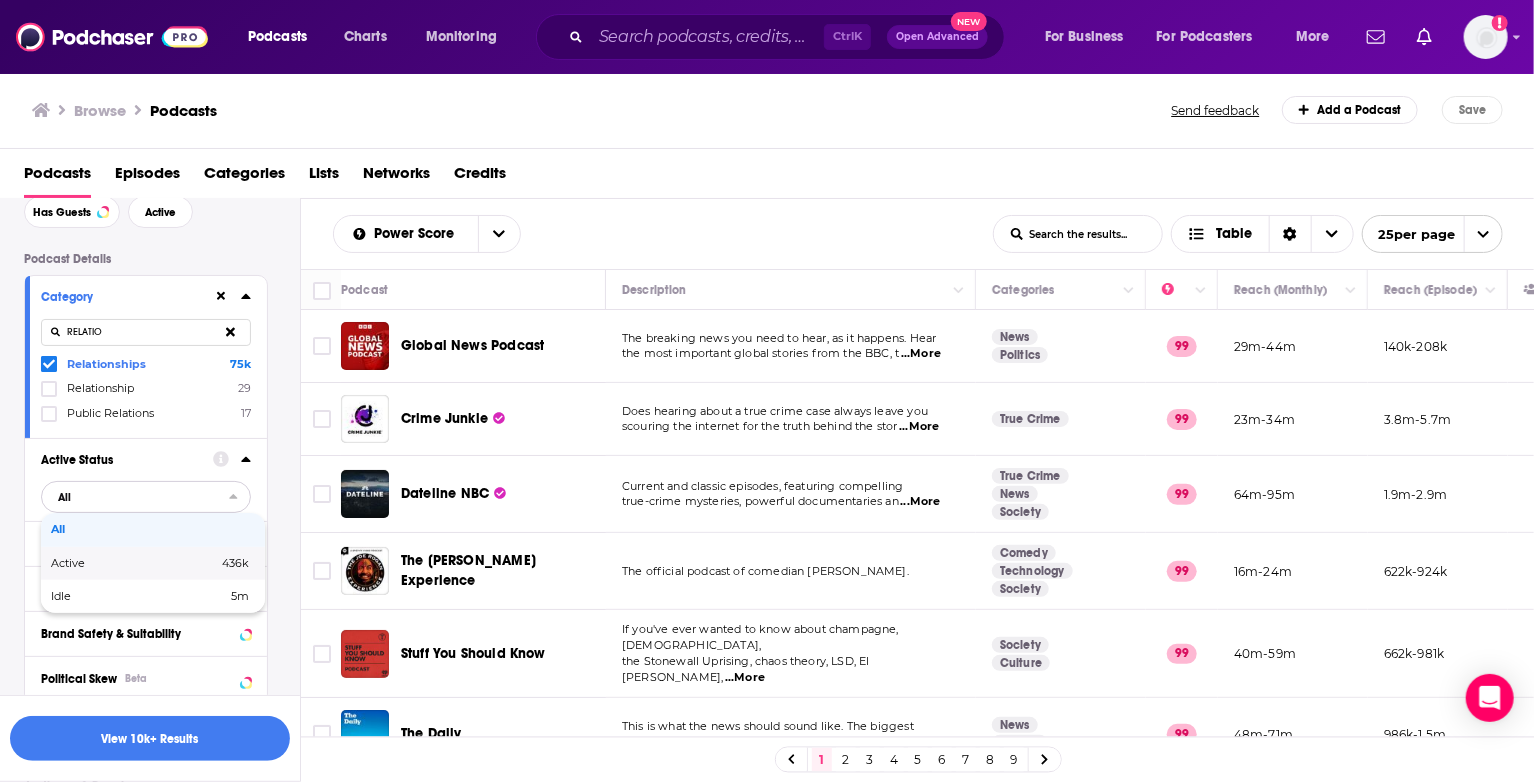 click on "Active" at bounding box center [101, 563] 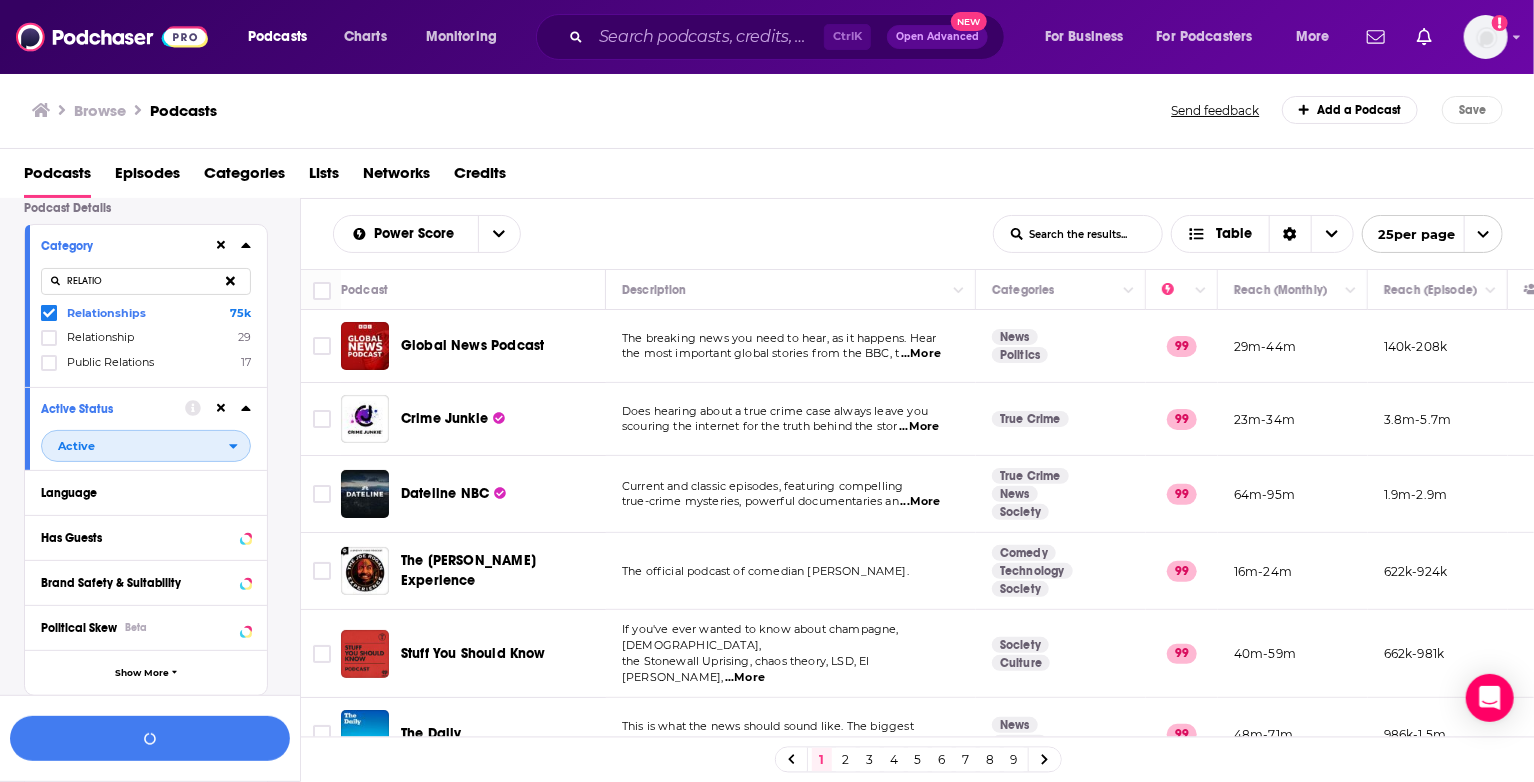 scroll, scrollTop: 200, scrollLeft: 0, axis: vertical 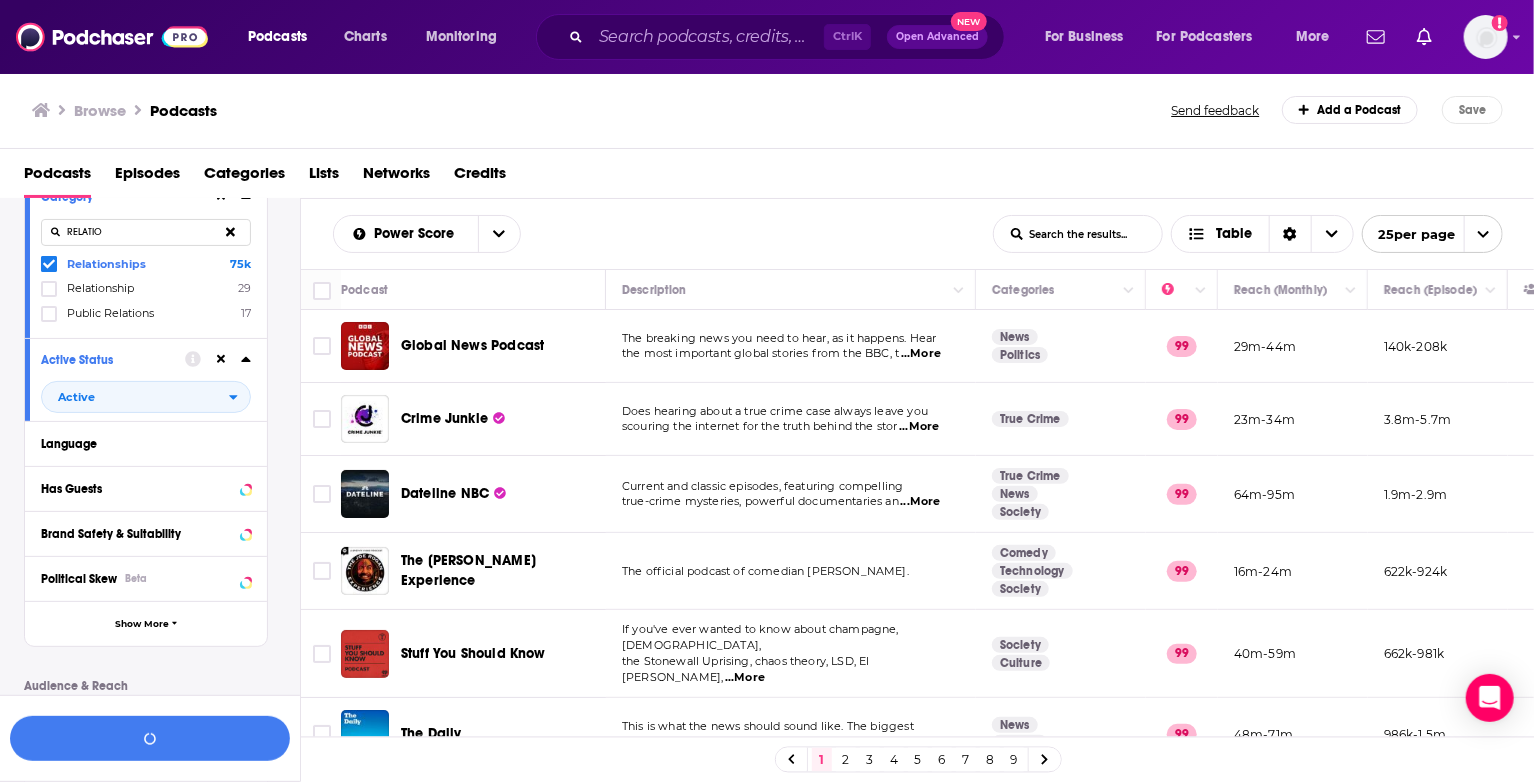 click on "Language" at bounding box center [146, 442] 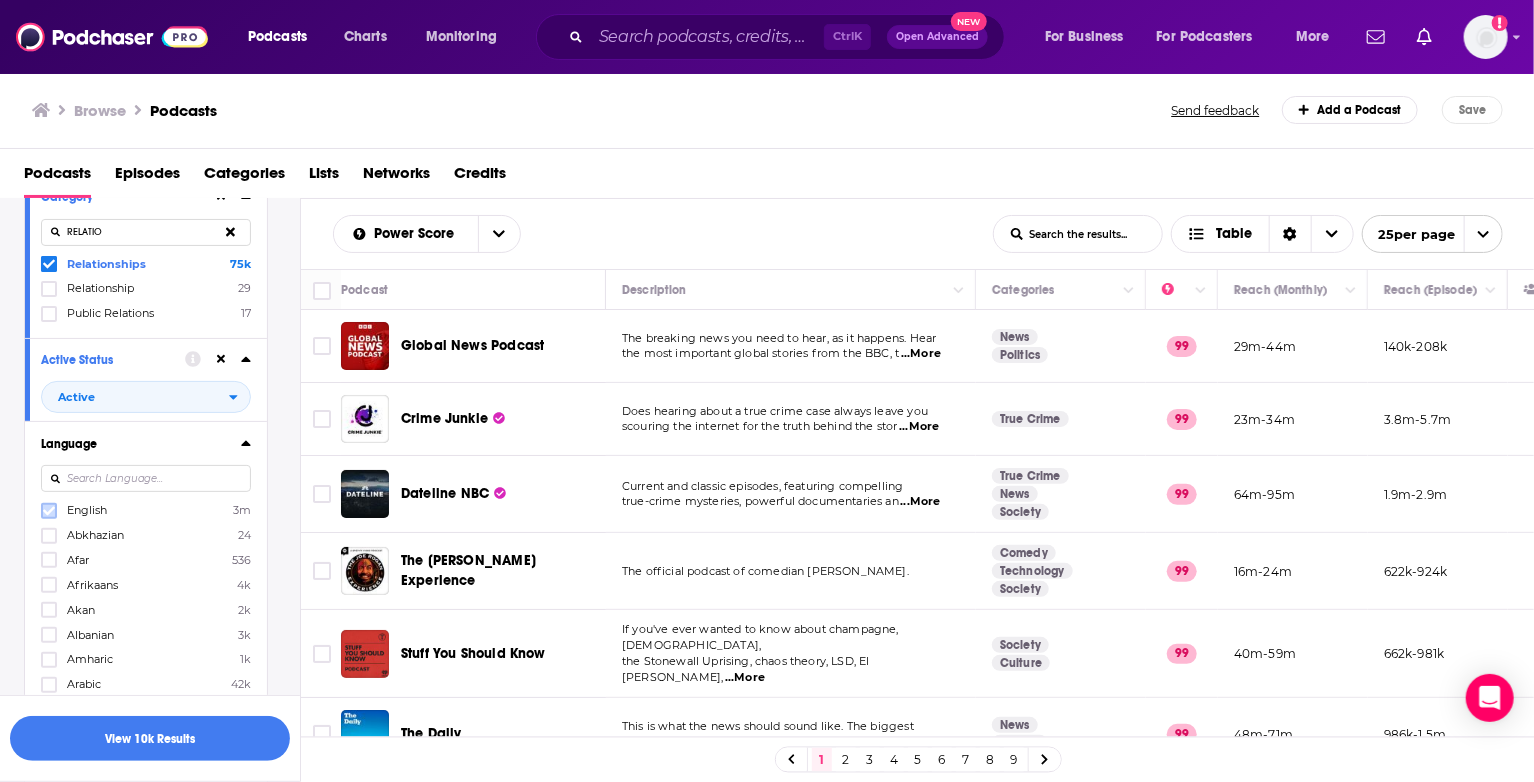 click 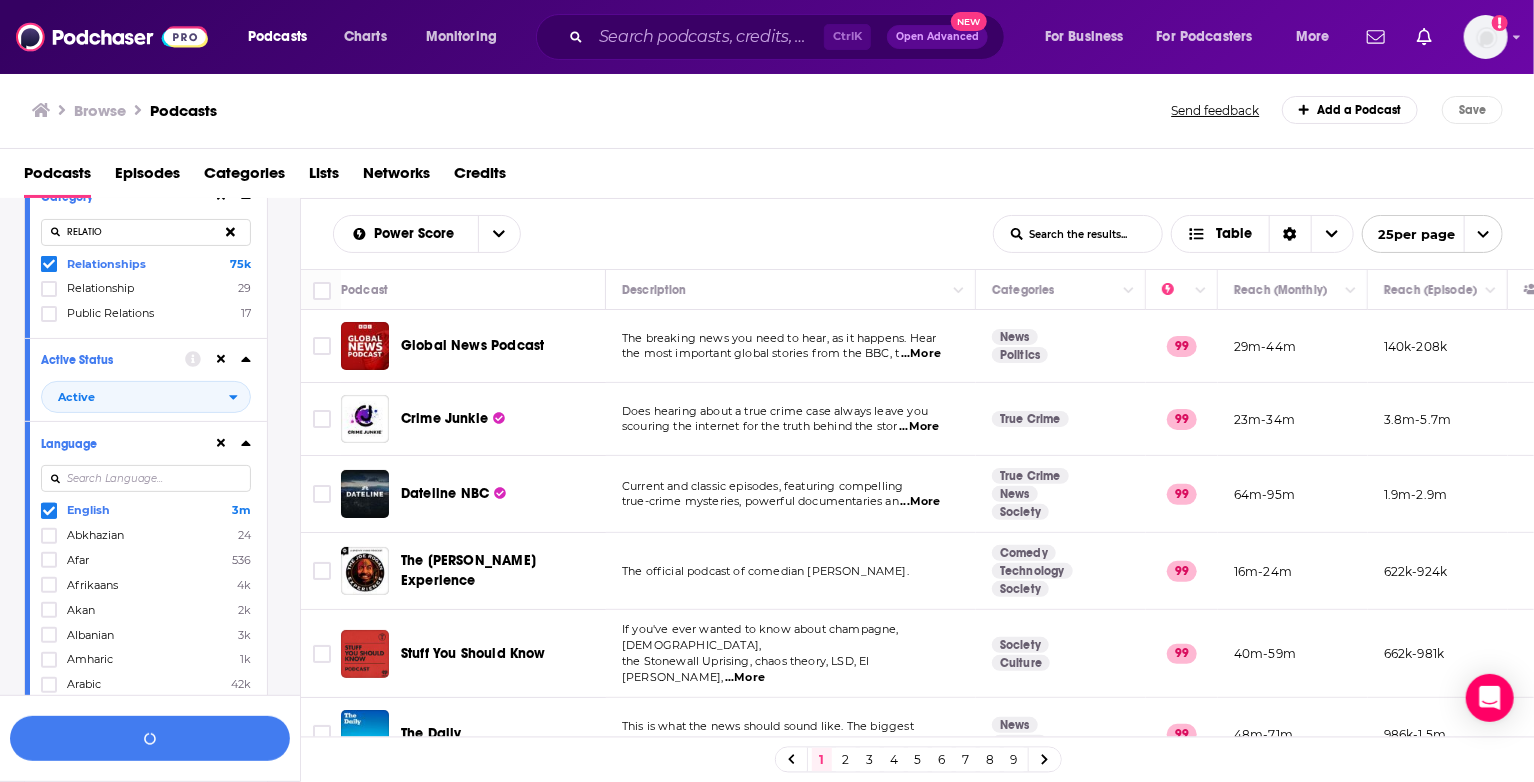 click 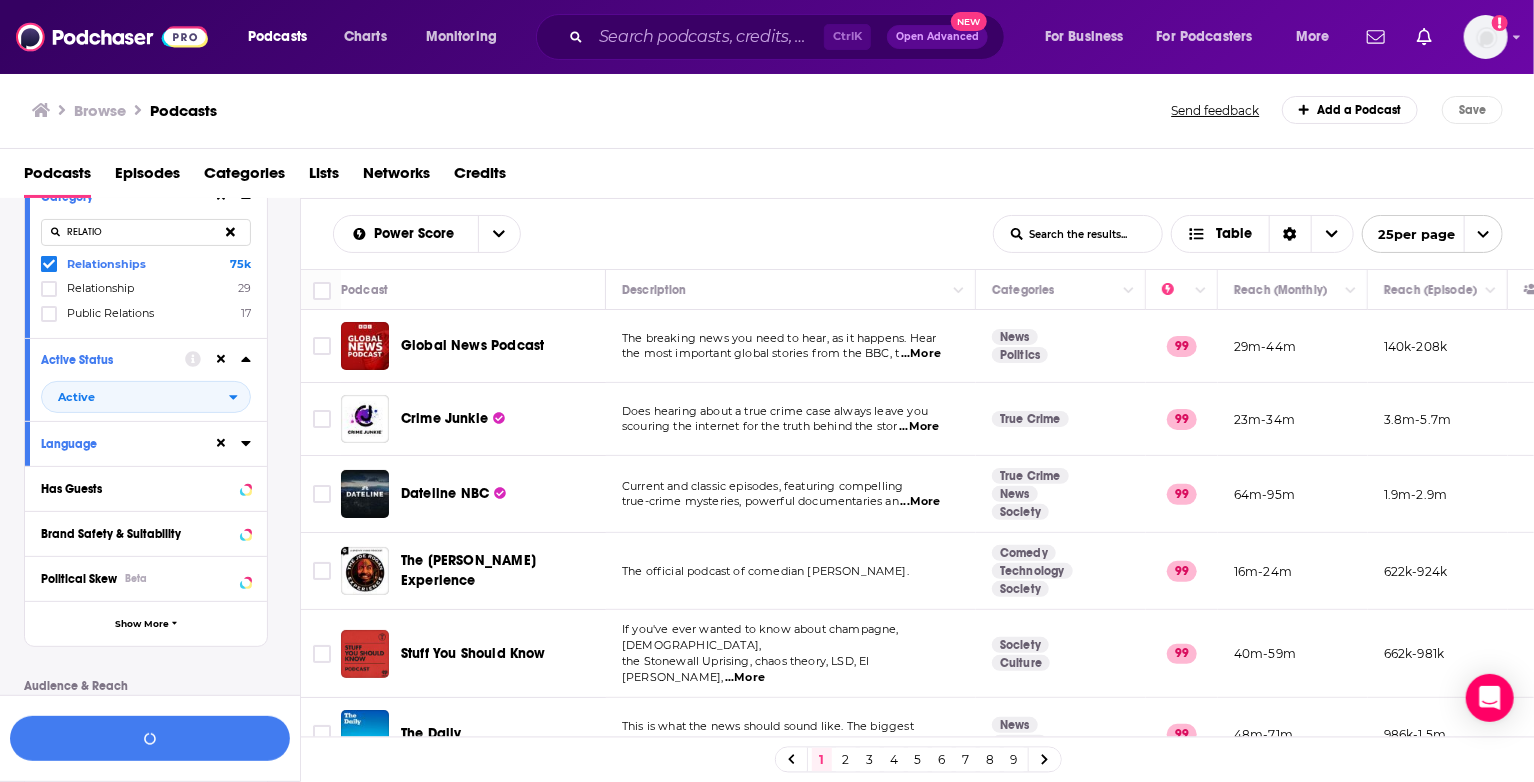 click 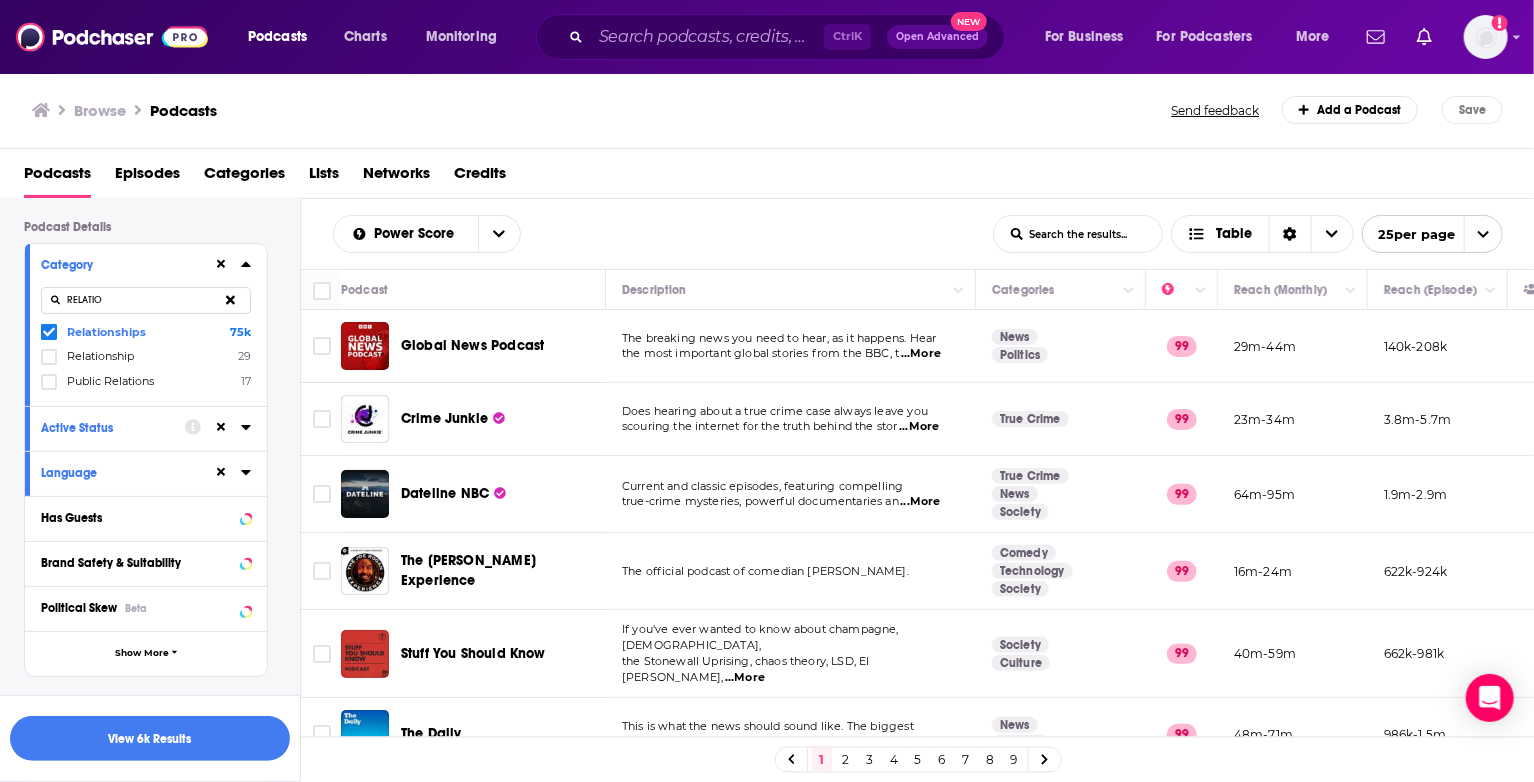 scroll, scrollTop: 100, scrollLeft: 0, axis: vertical 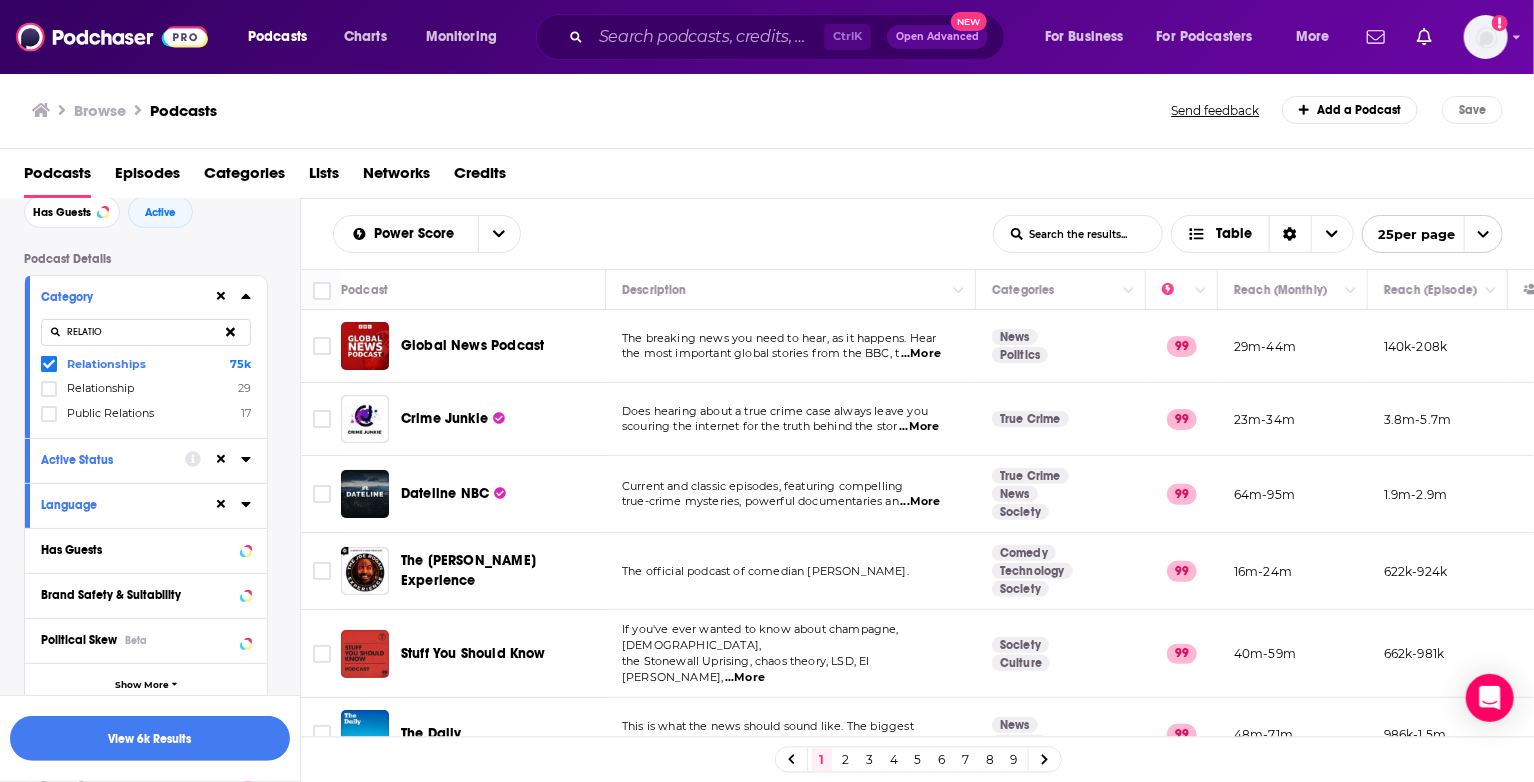 click 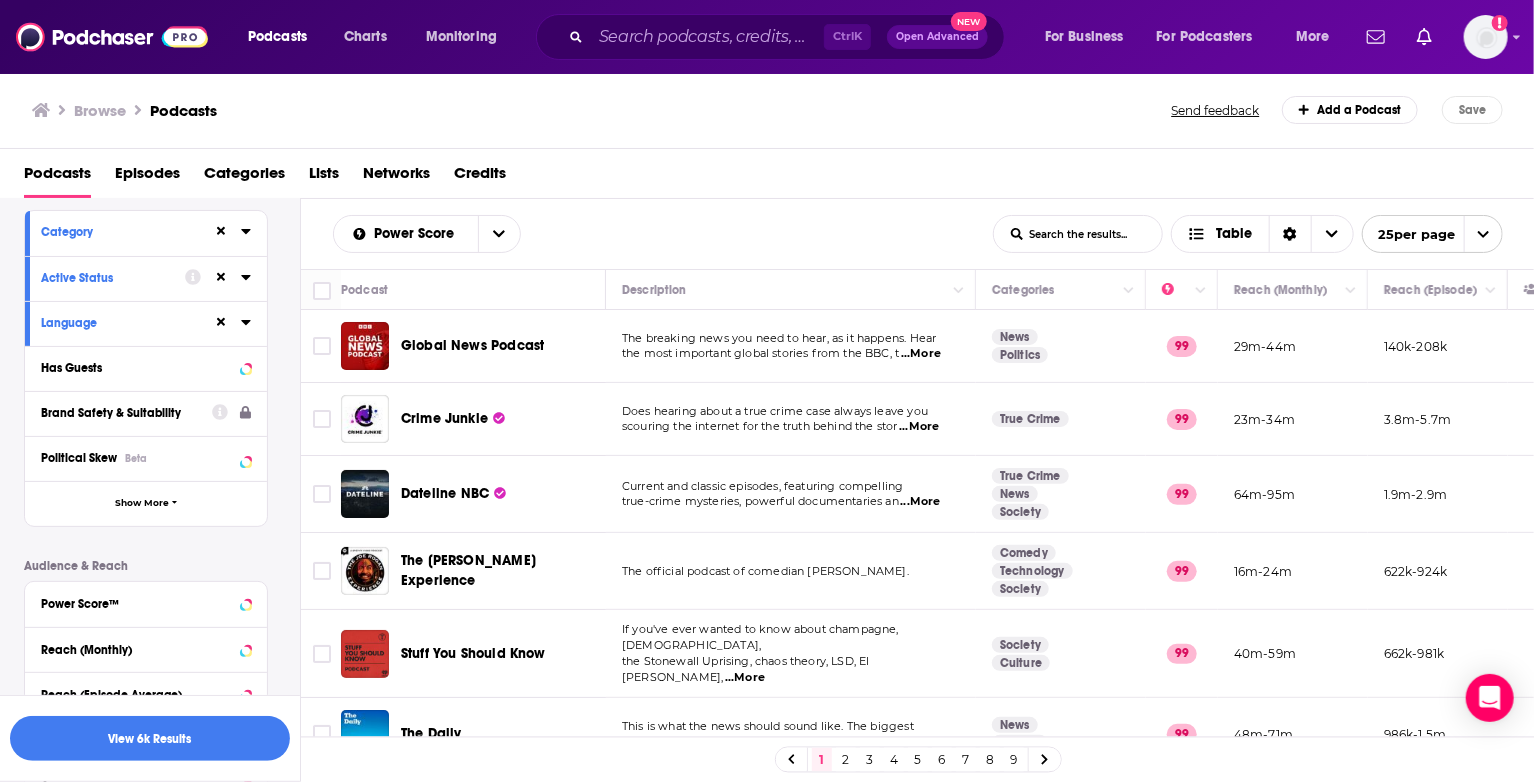 scroll, scrollTop: 200, scrollLeft: 0, axis: vertical 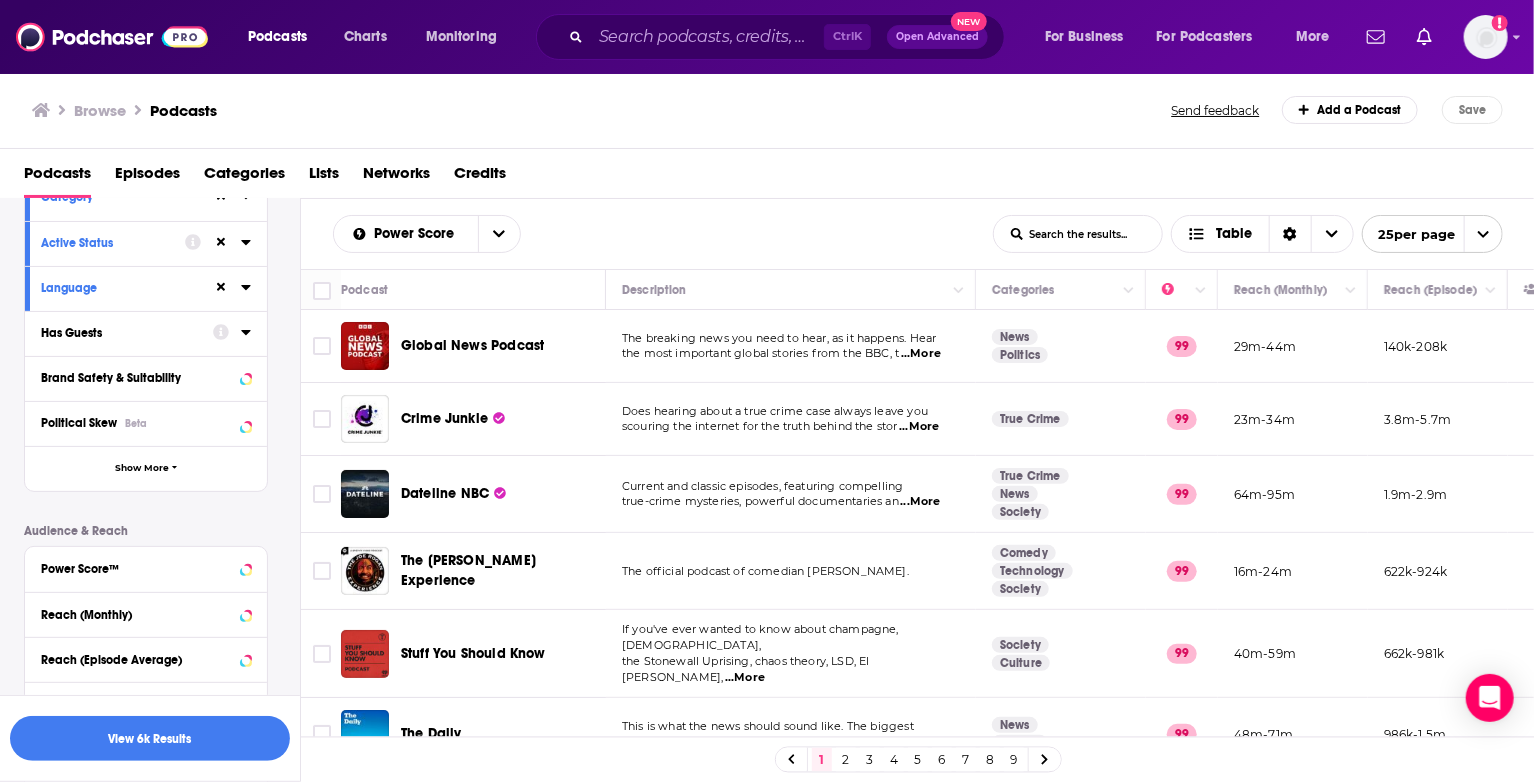 click on "Has Guests" at bounding box center [120, 333] 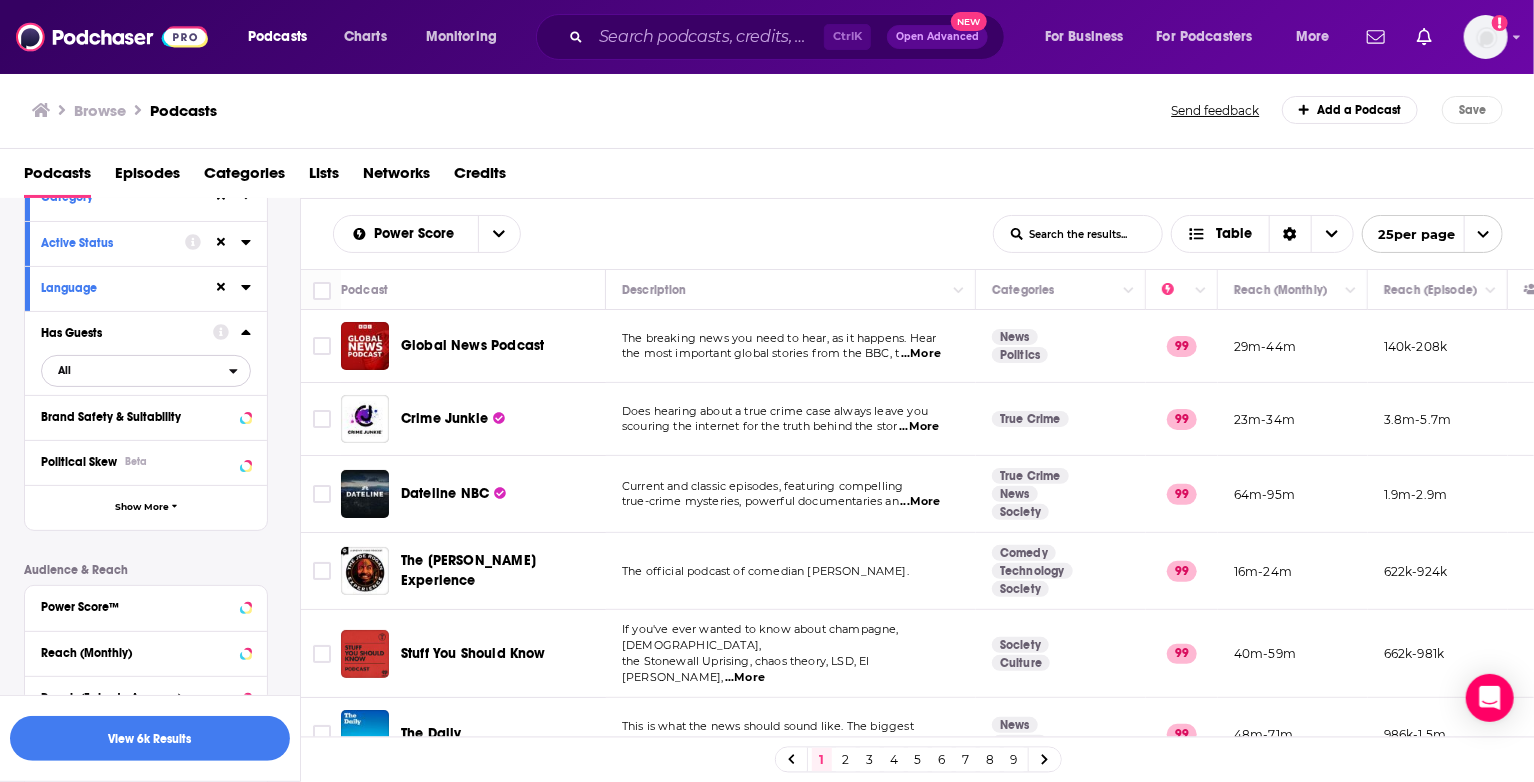 click on "All" at bounding box center (146, 371) 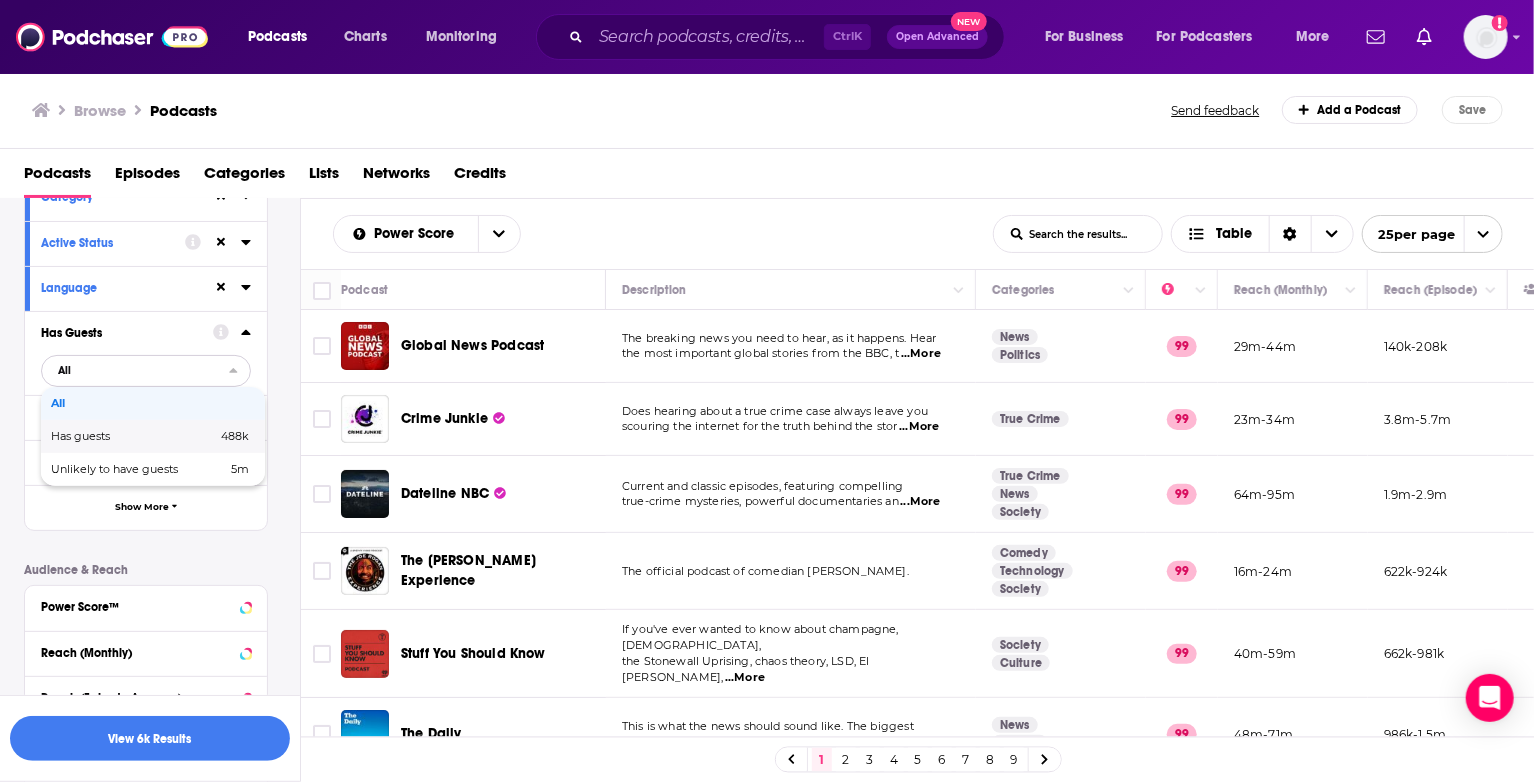click on "Has guests" at bounding box center (107, 436) 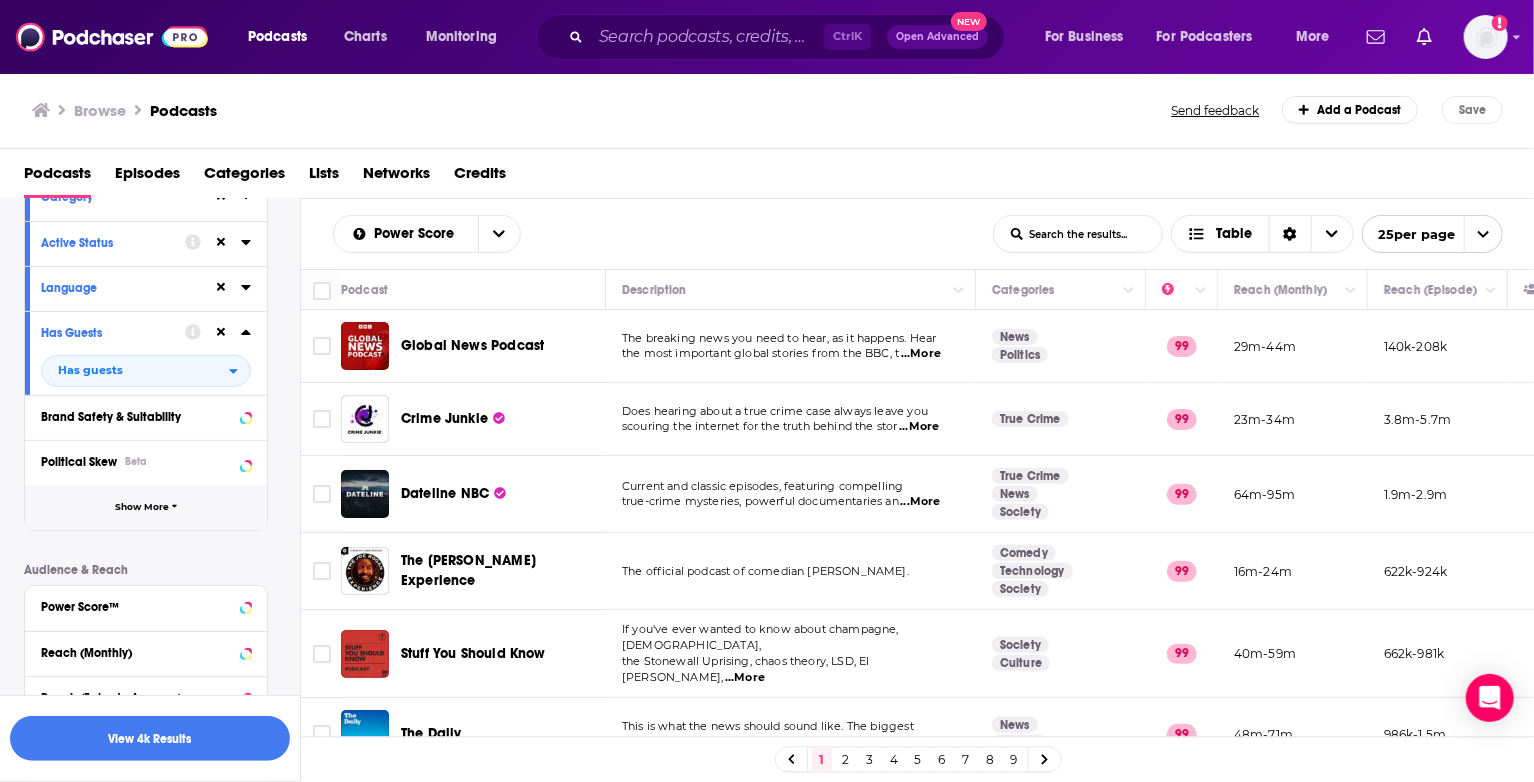 click on "Show More" at bounding box center [142, 507] 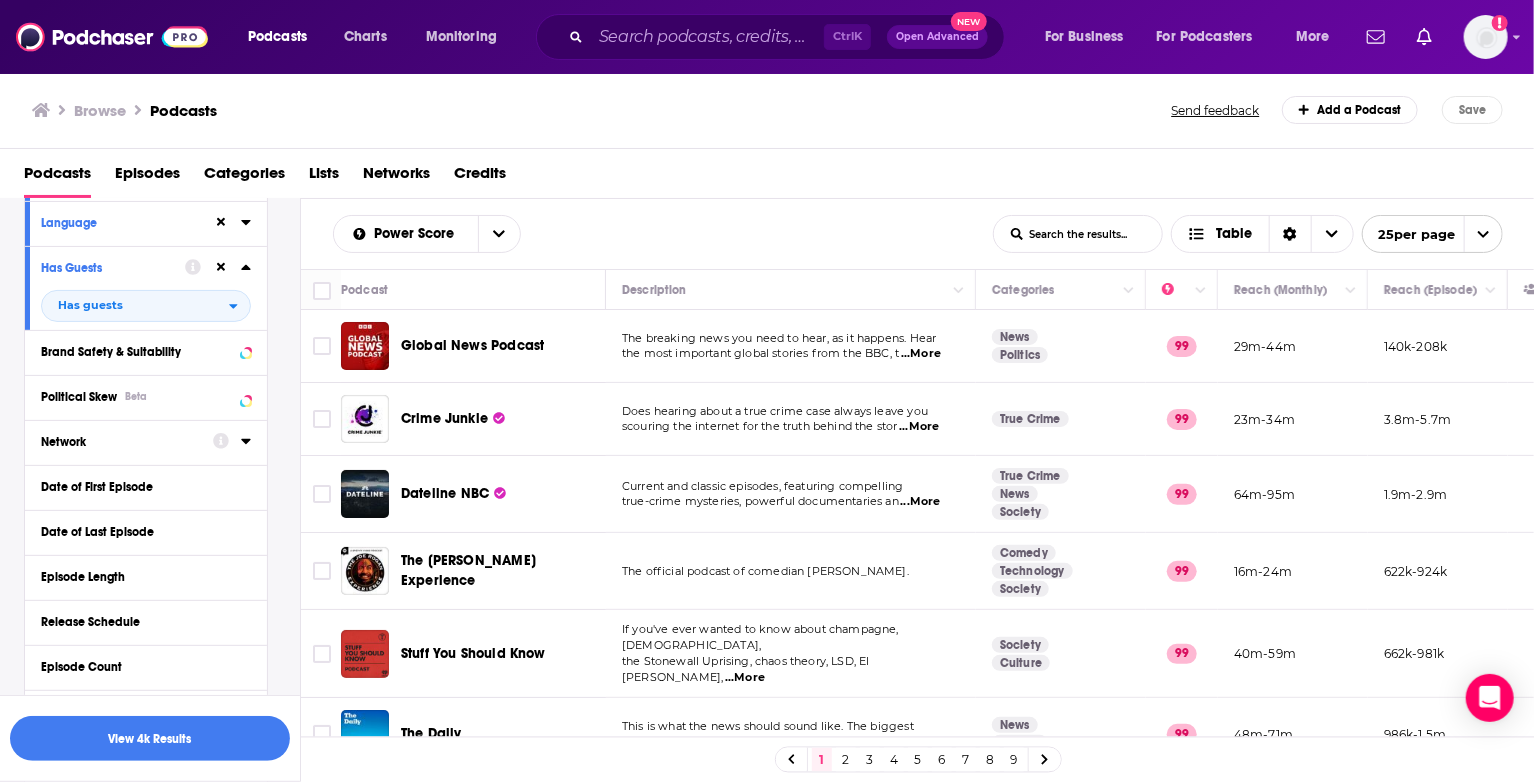 scroll, scrollTop: 300, scrollLeft: 0, axis: vertical 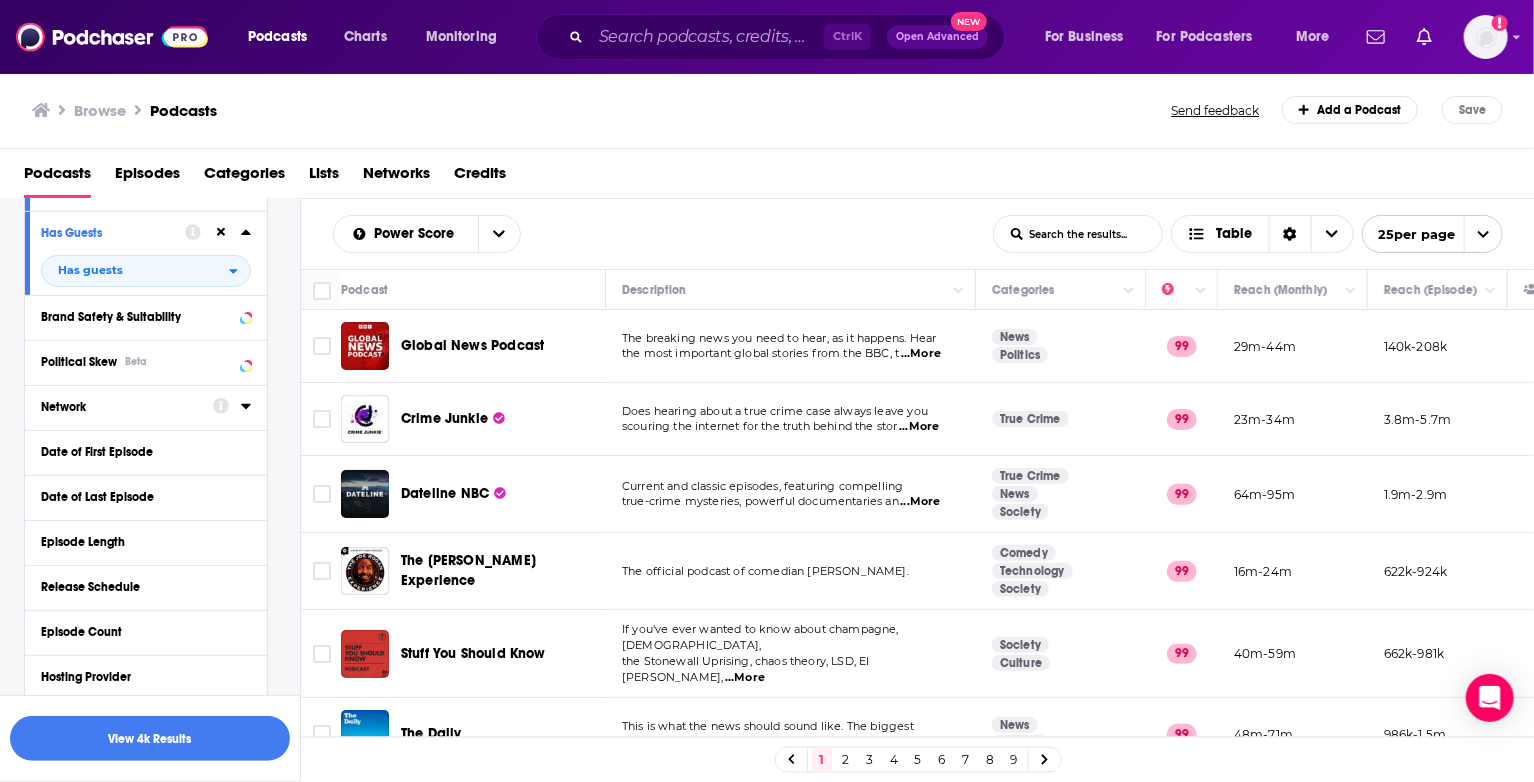 click 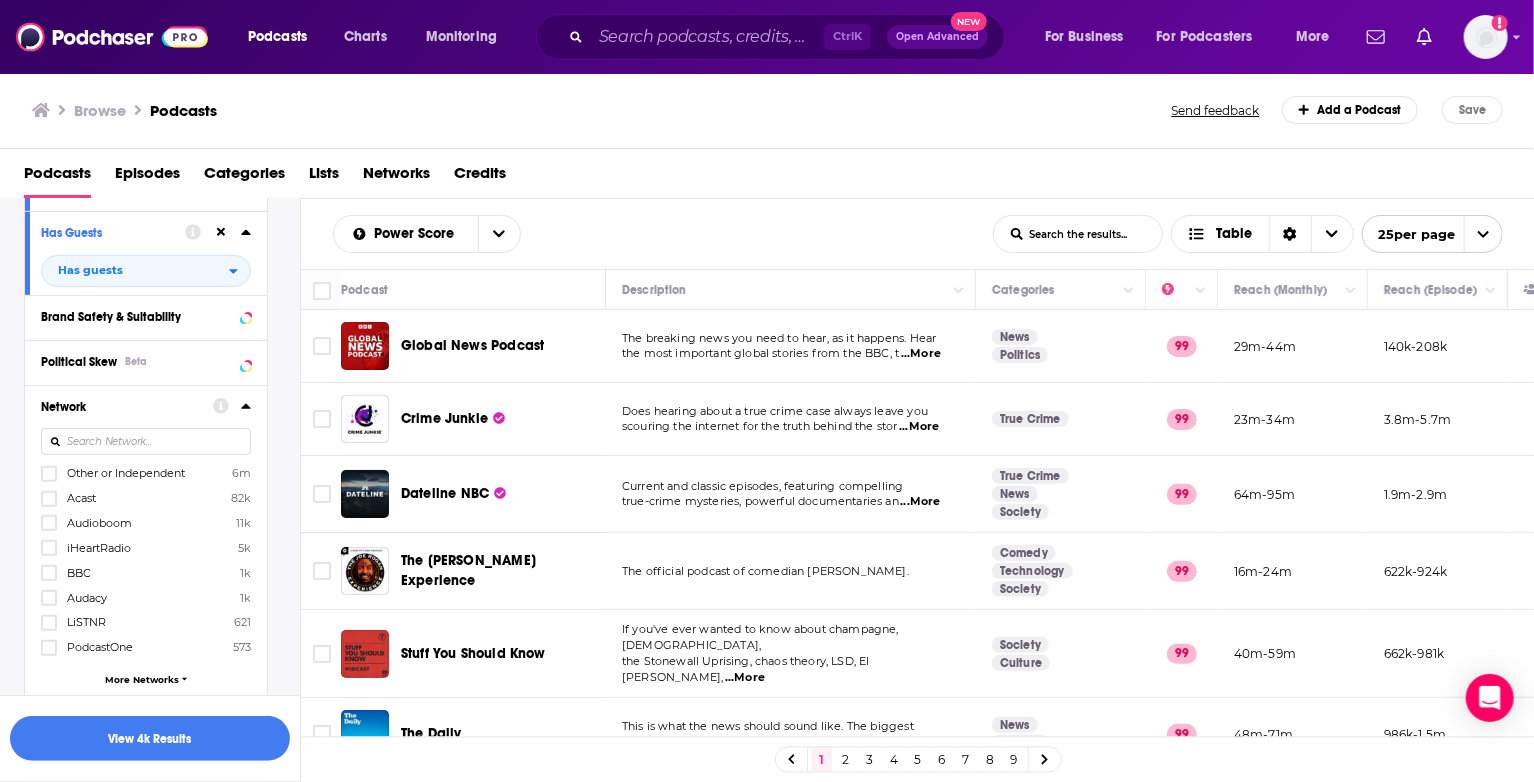 click 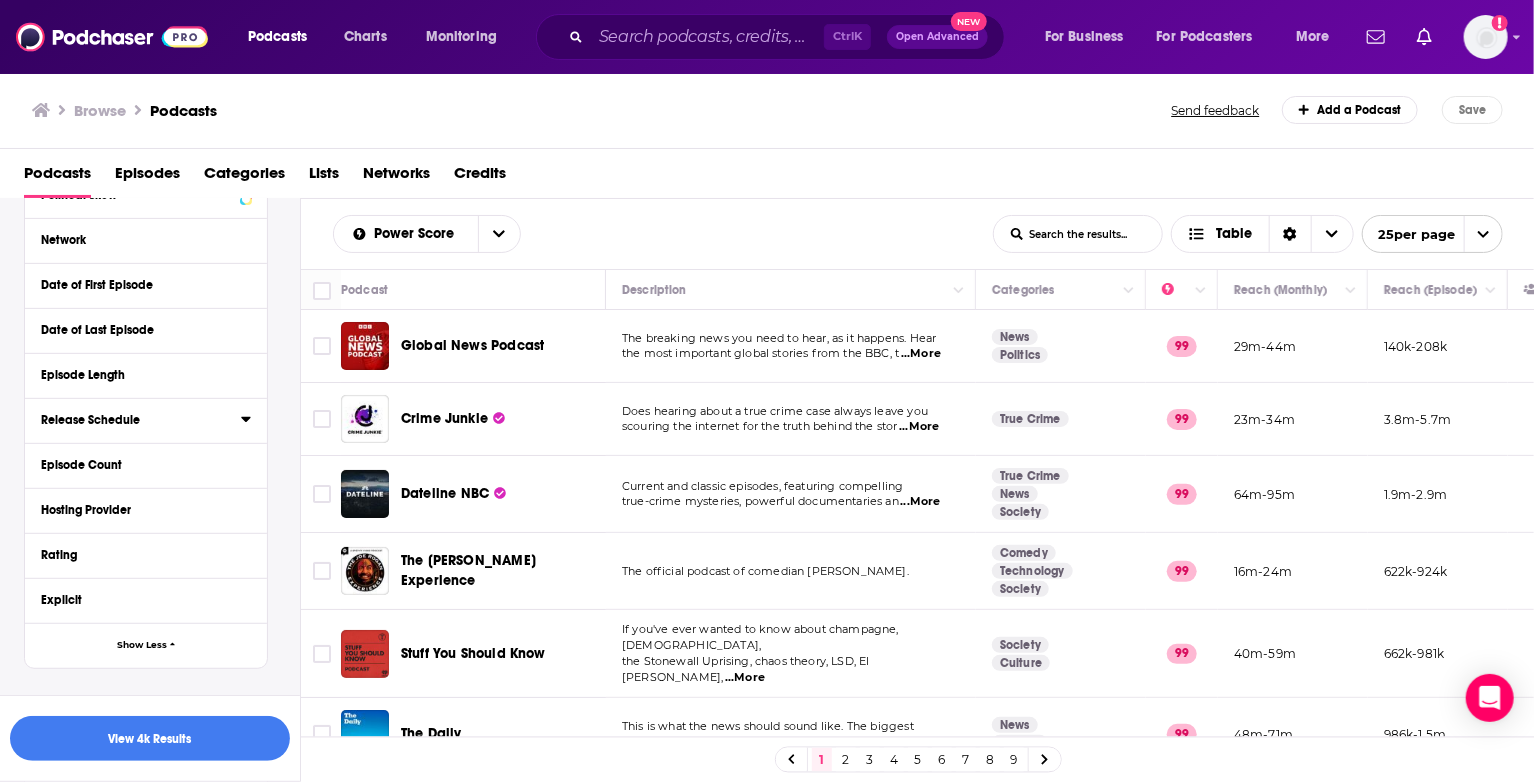 scroll, scrollTop: 500, scrollLeft: 0, axis: vertical 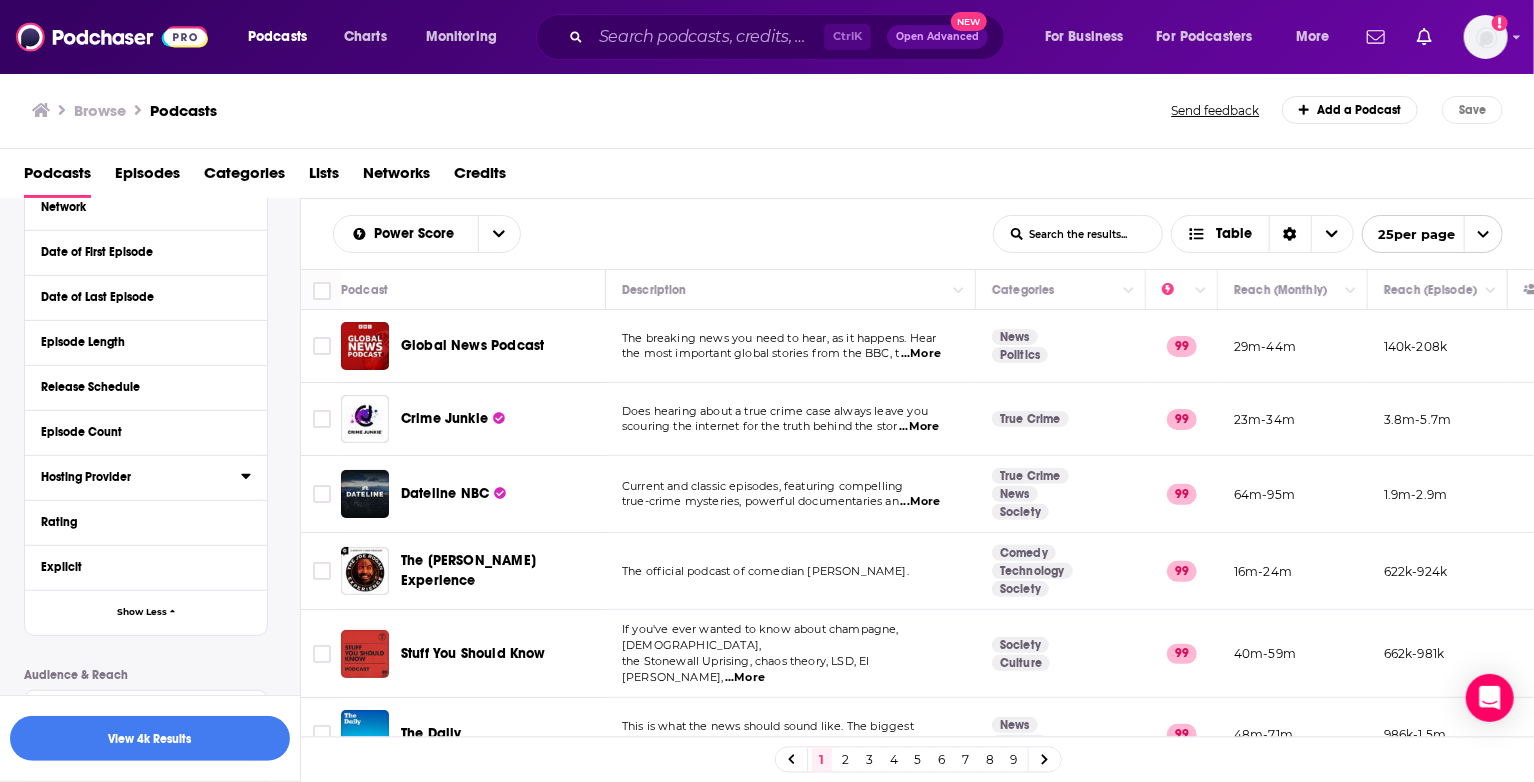 click on "Hosting Provider" at bounding box center (134, 477) 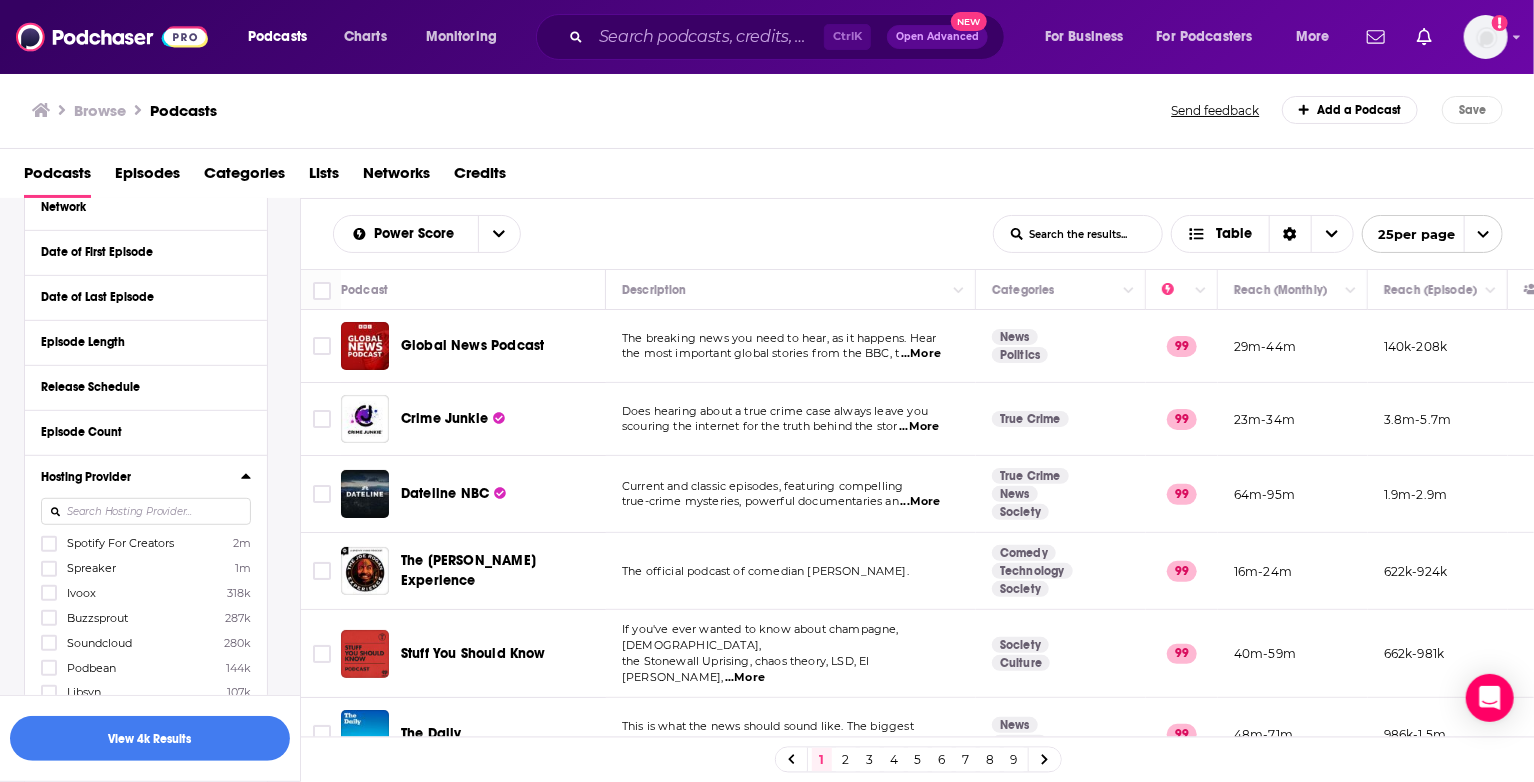 click 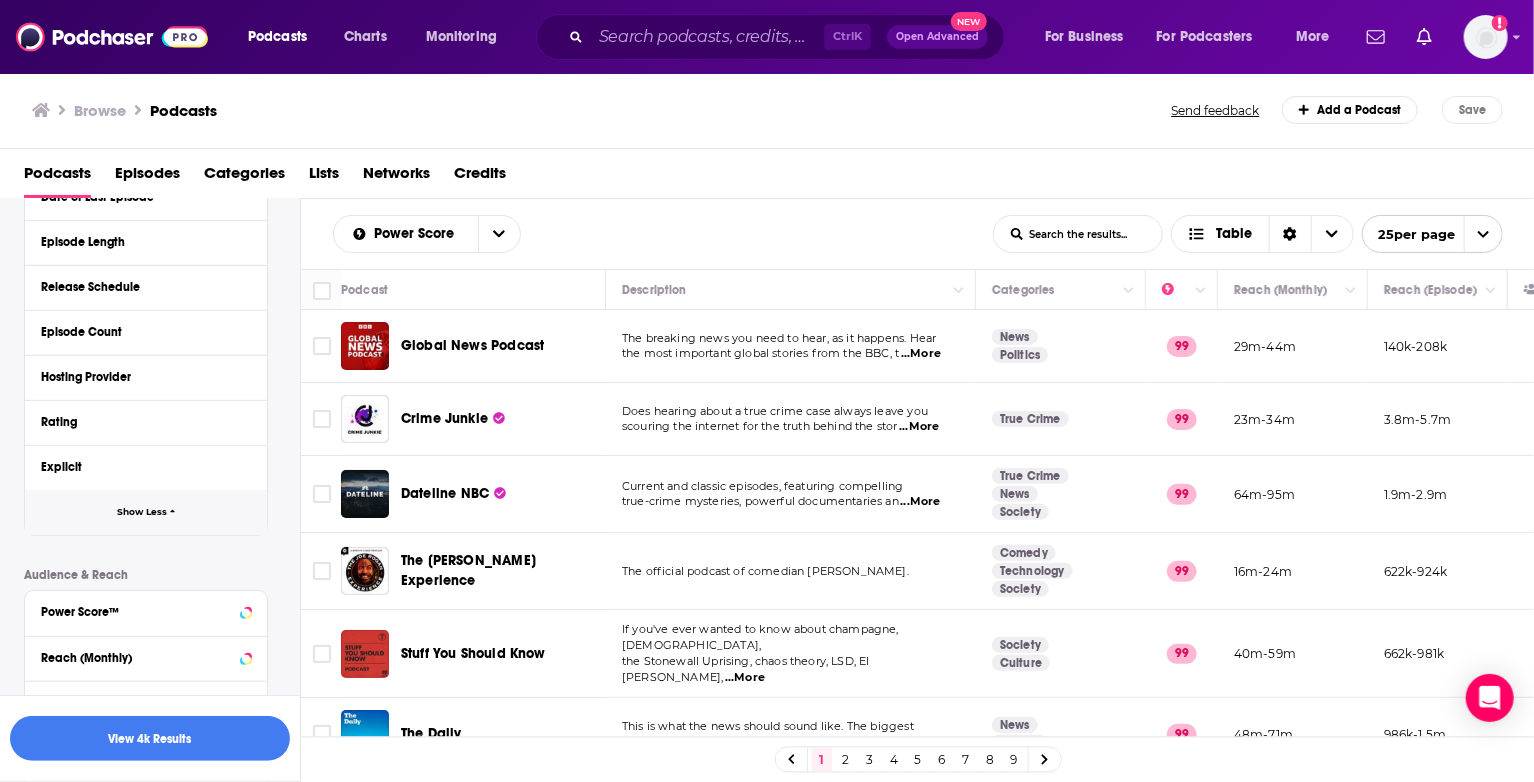 click 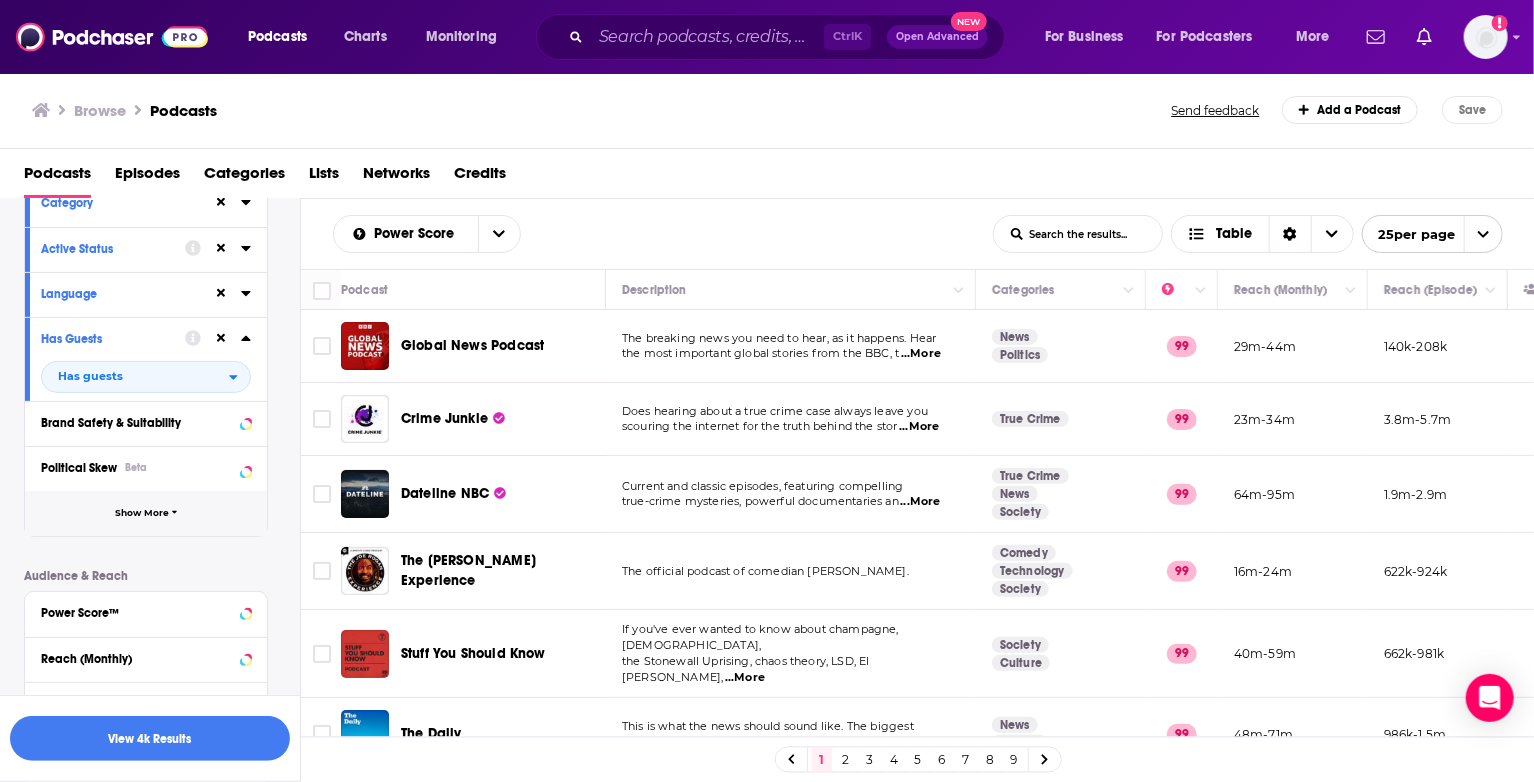 click 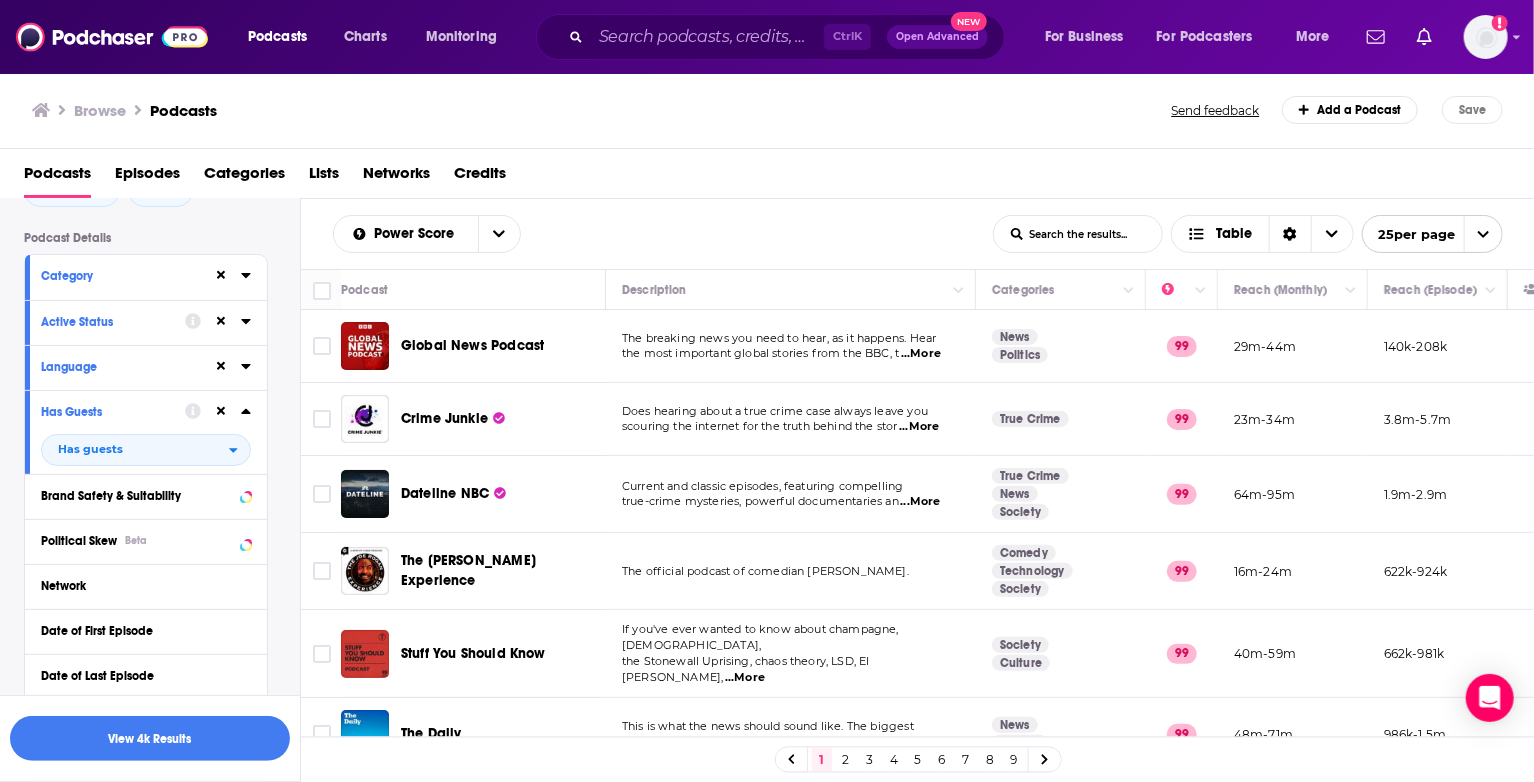 scroll, scrollTop: 0, scrollLeft: 0, axis: both 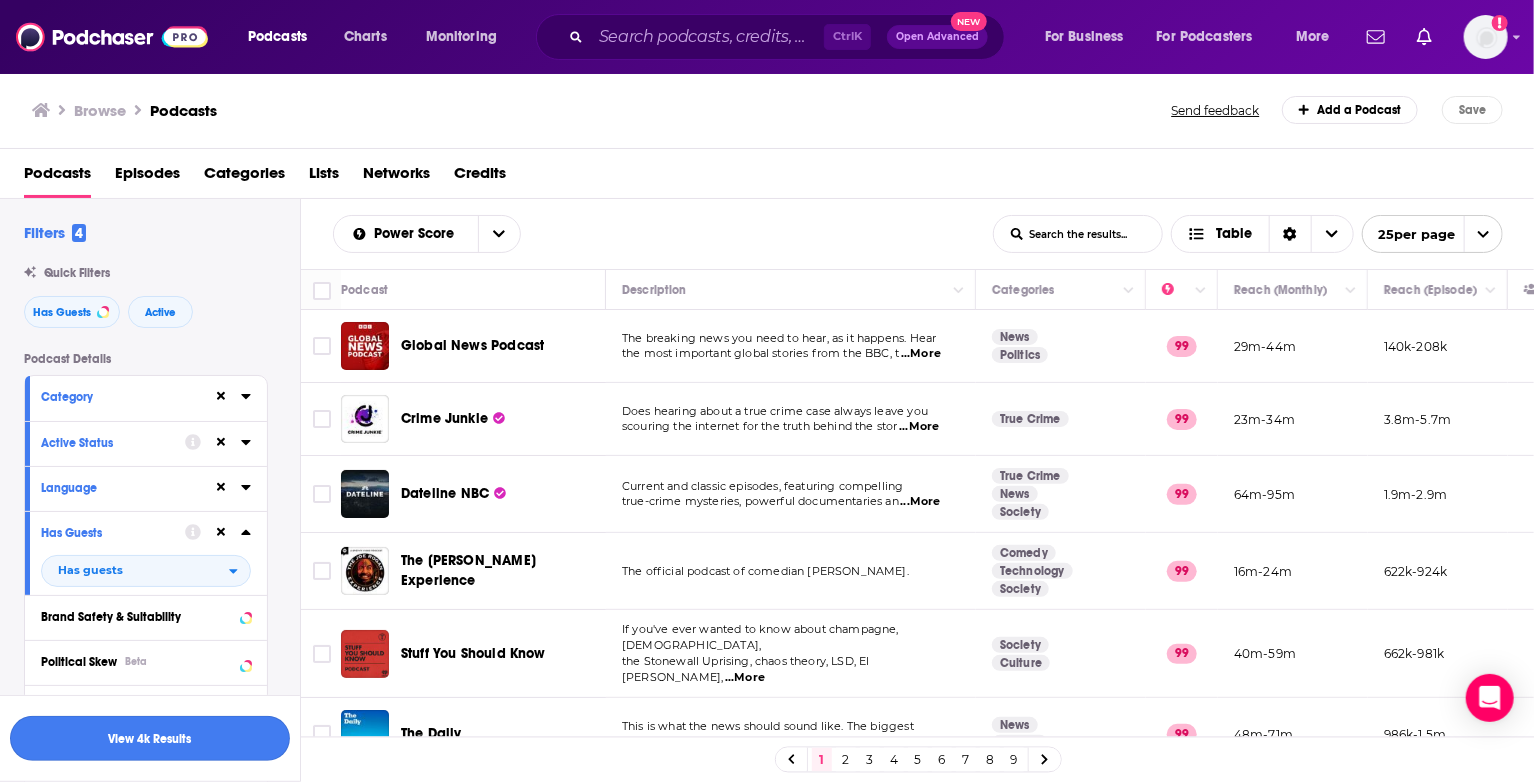click on "View 4k Results" at bounding box center [150, 738] 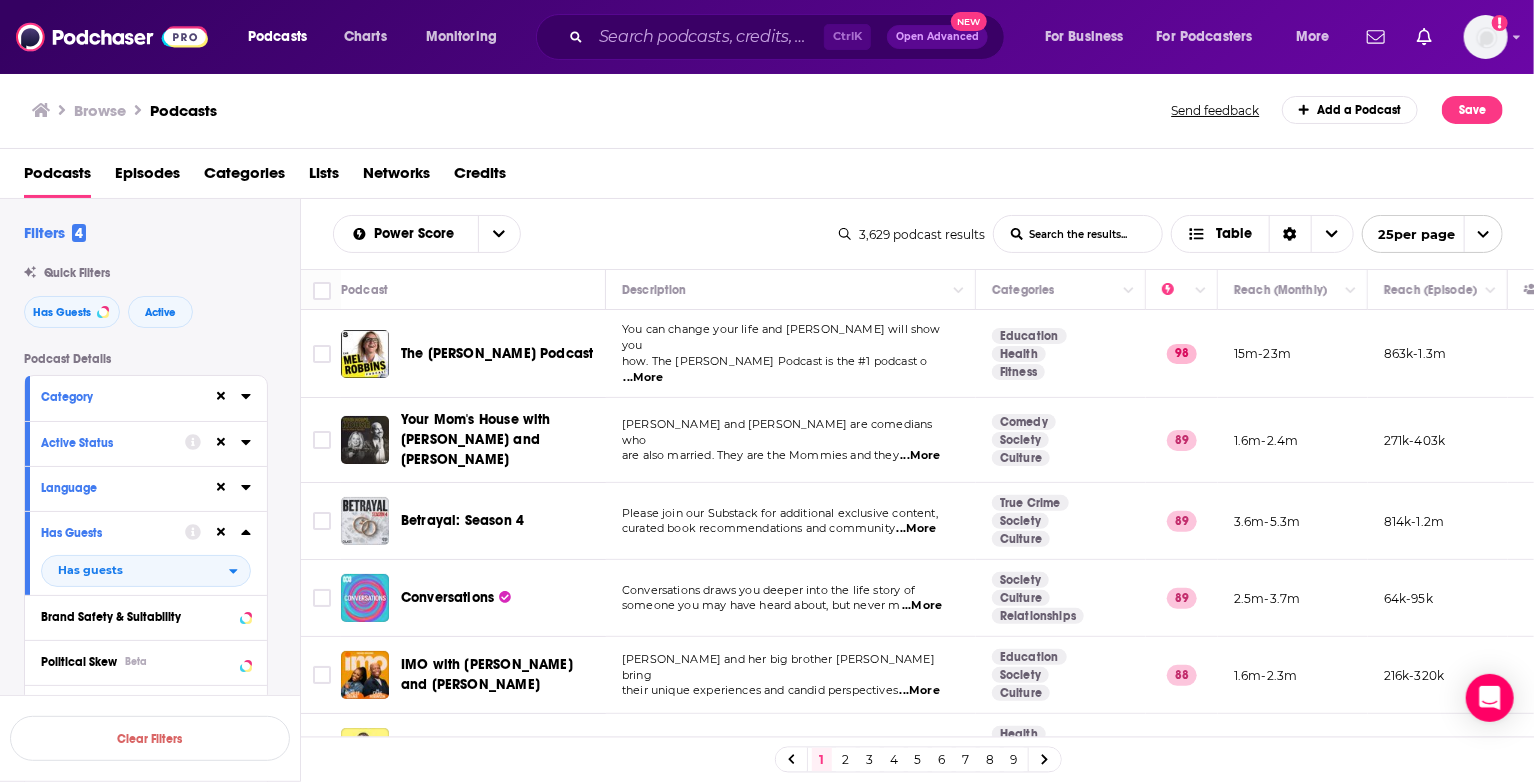 click 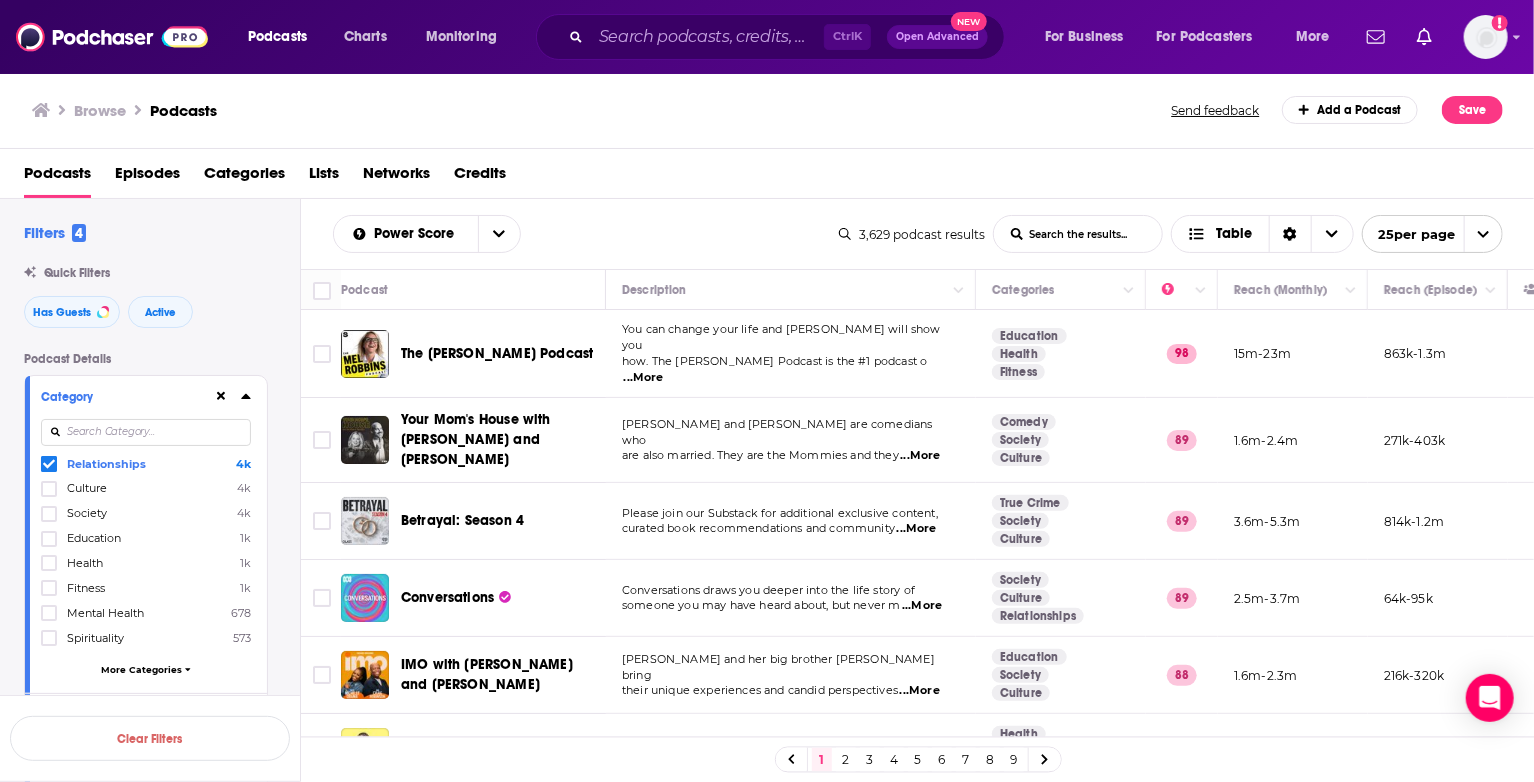 click at bounding box center (146, 432) 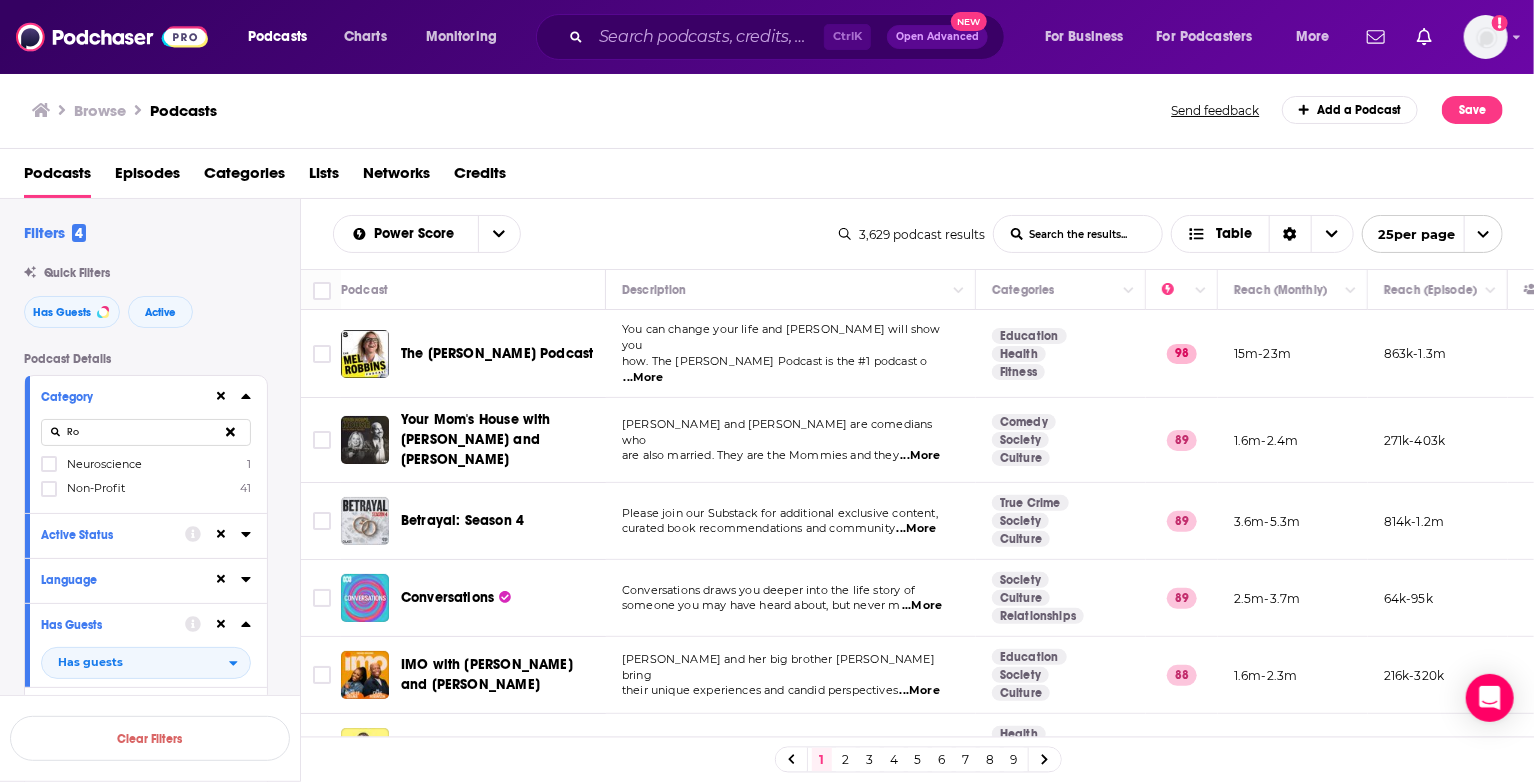 type on "R" 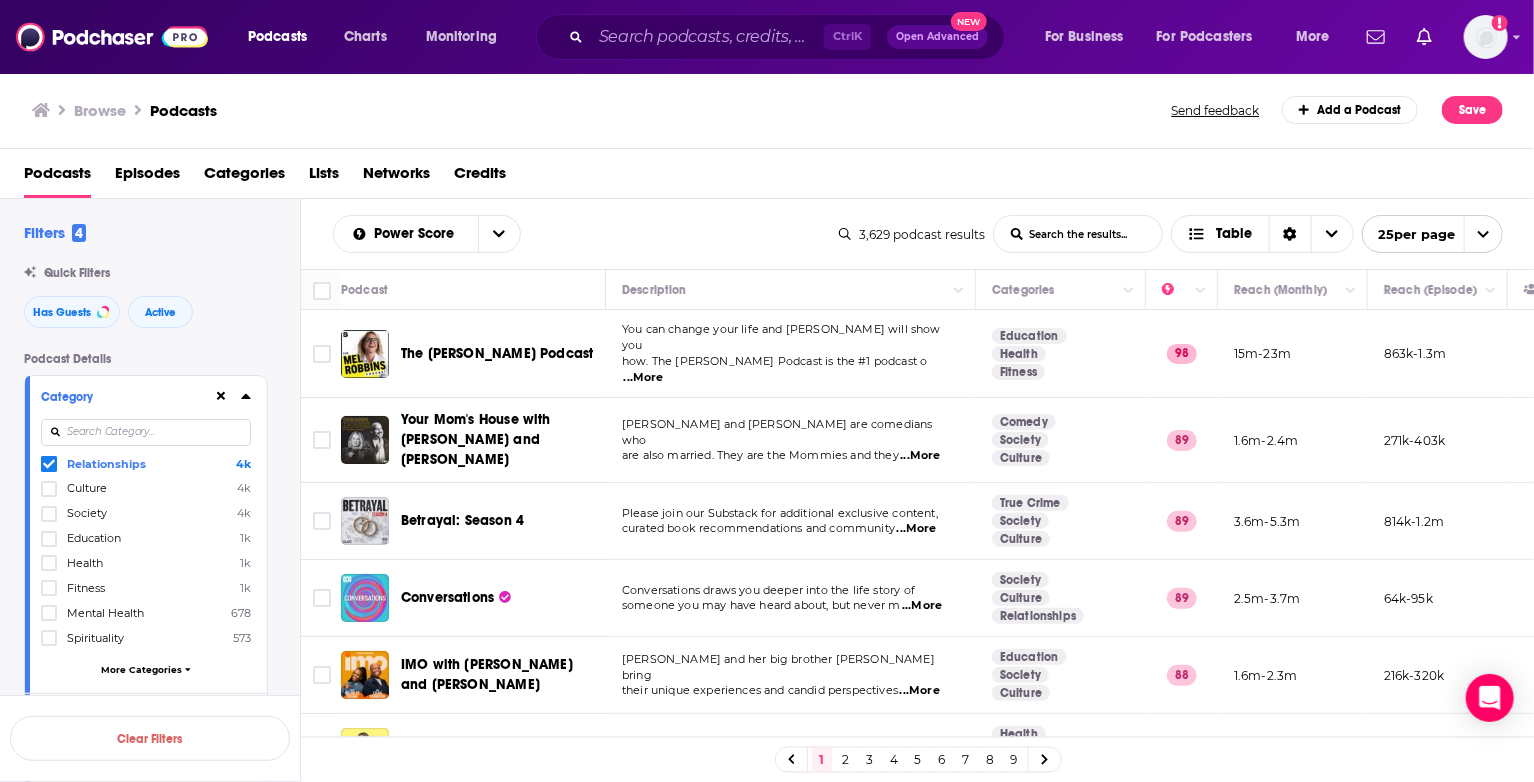 type on ";" 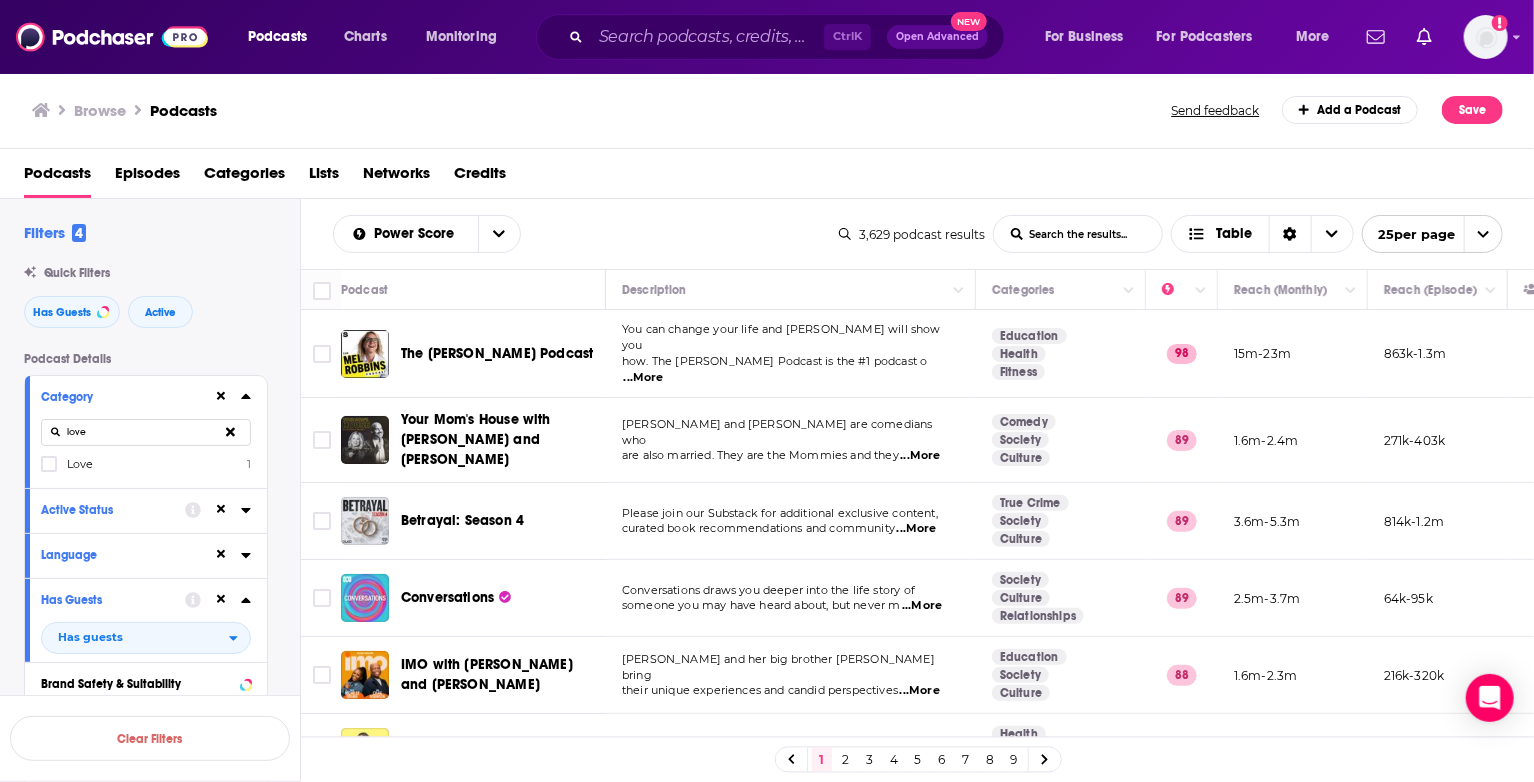 type on "love" 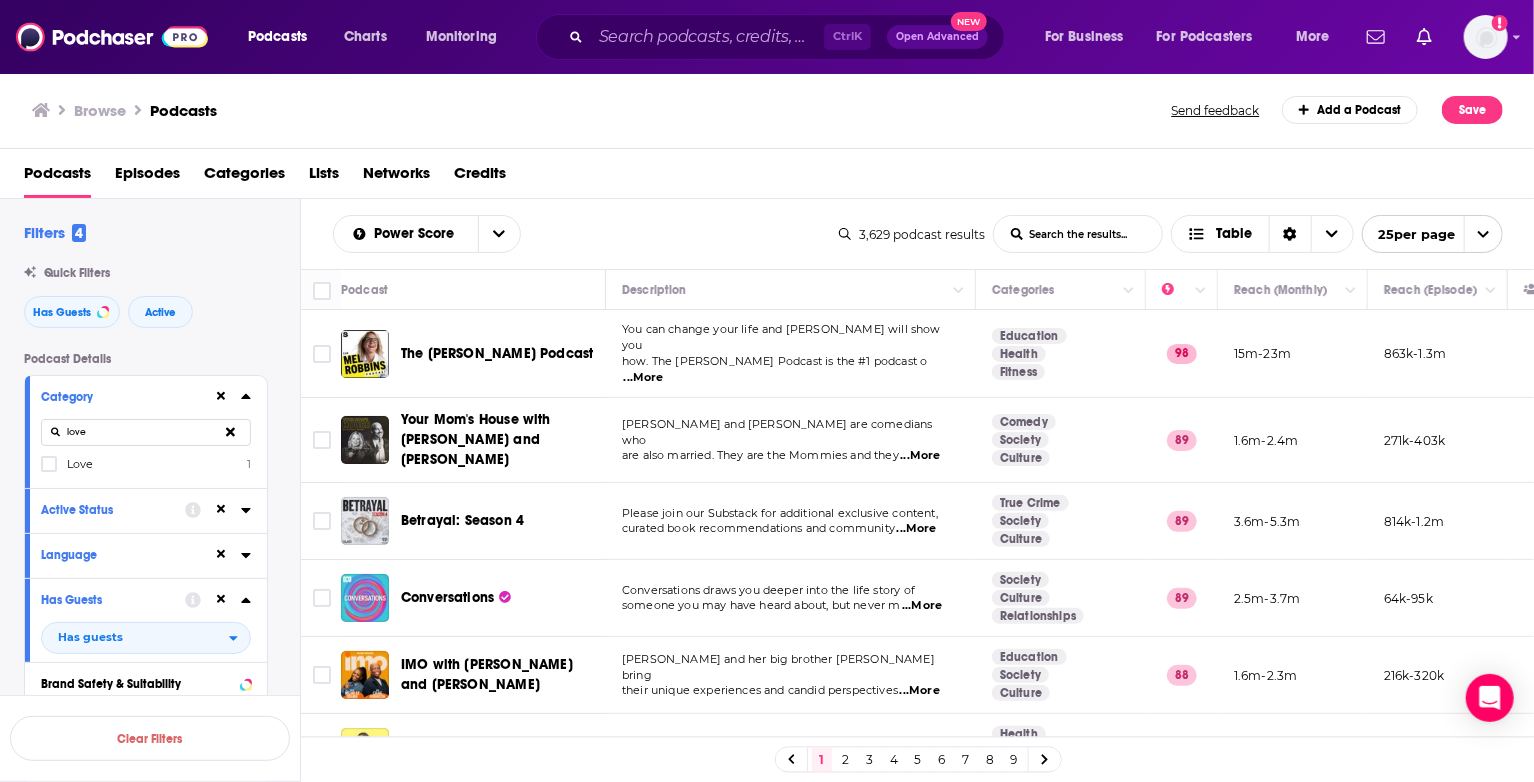 click on "Podcasts Episodes Categories Lists Networks Credits" at bounding box center [771, 177] 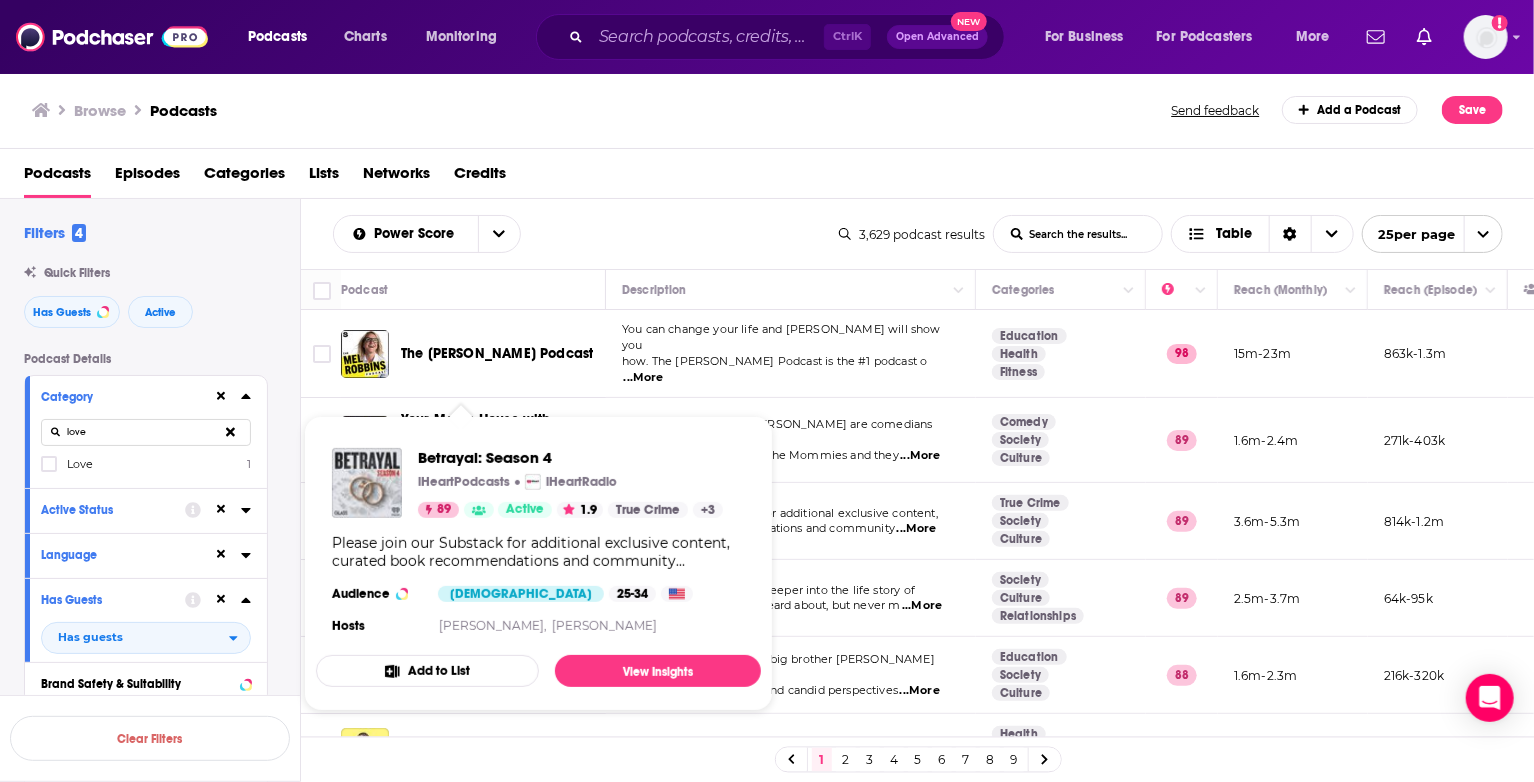 click on "Podcasts Episodes Categories Lists Networks Credits" at bounding box center (771, 177) 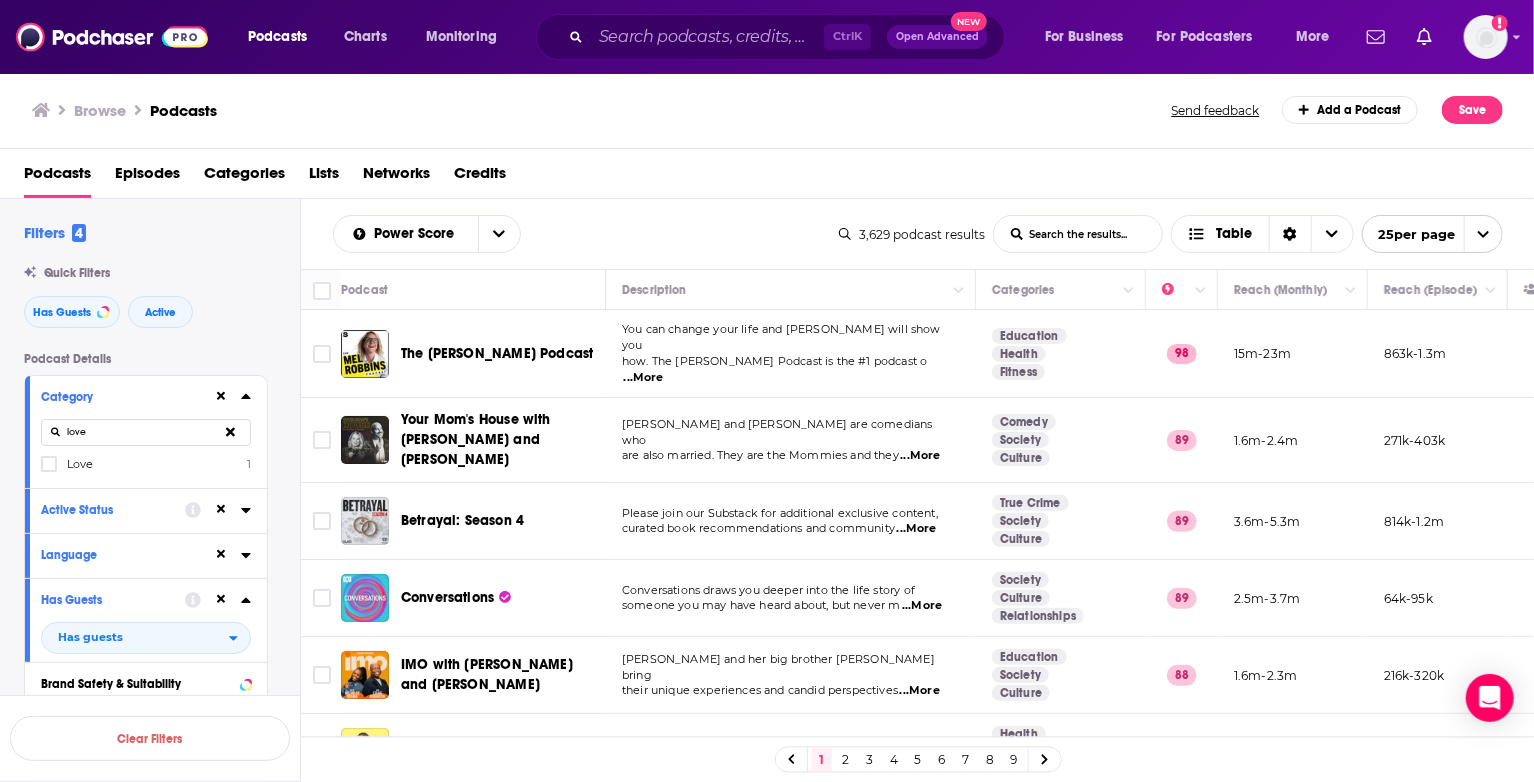 click on "Browse Podcasts Send feedback Add a Podcast Save" at bounding box center (767, 110) 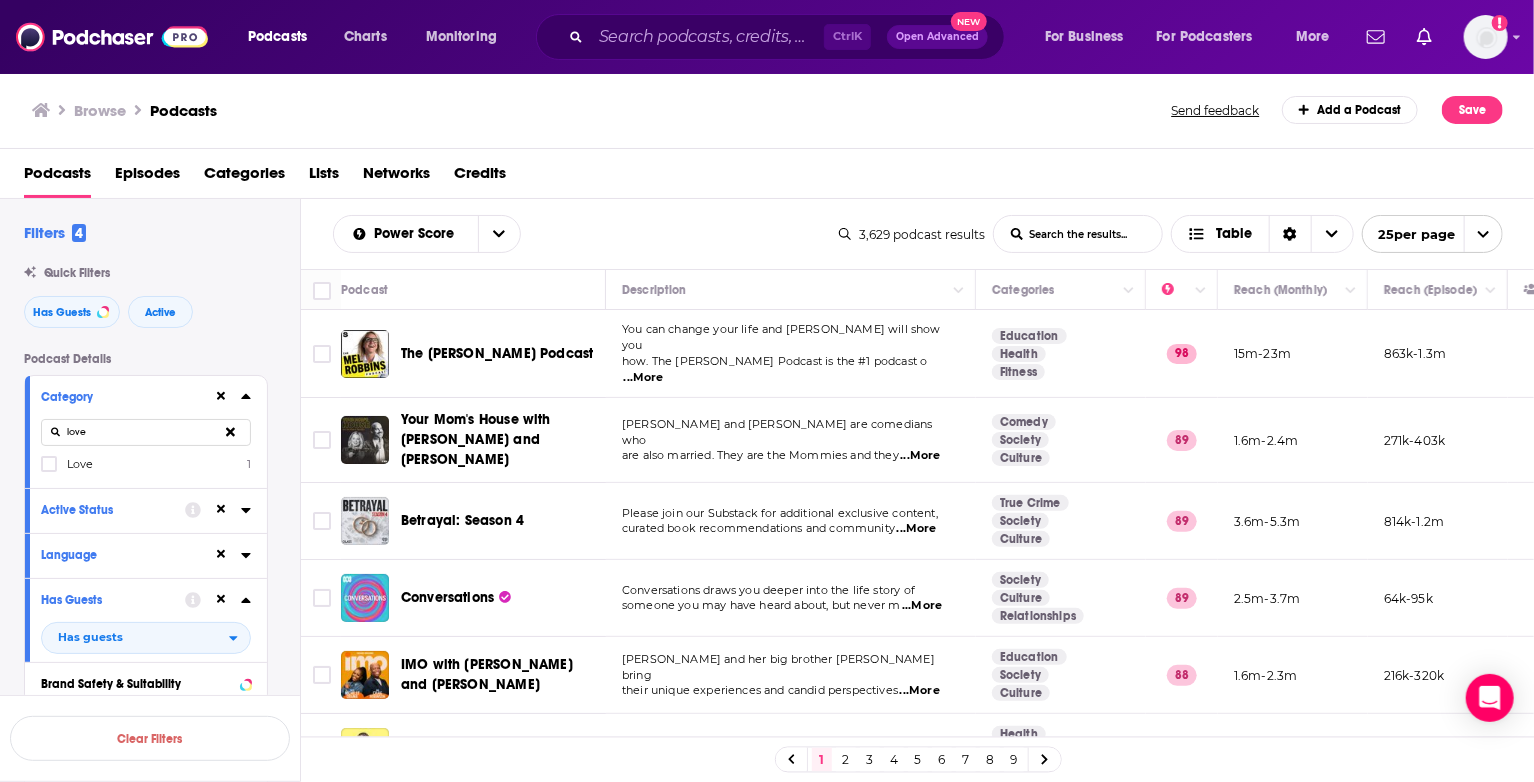 click 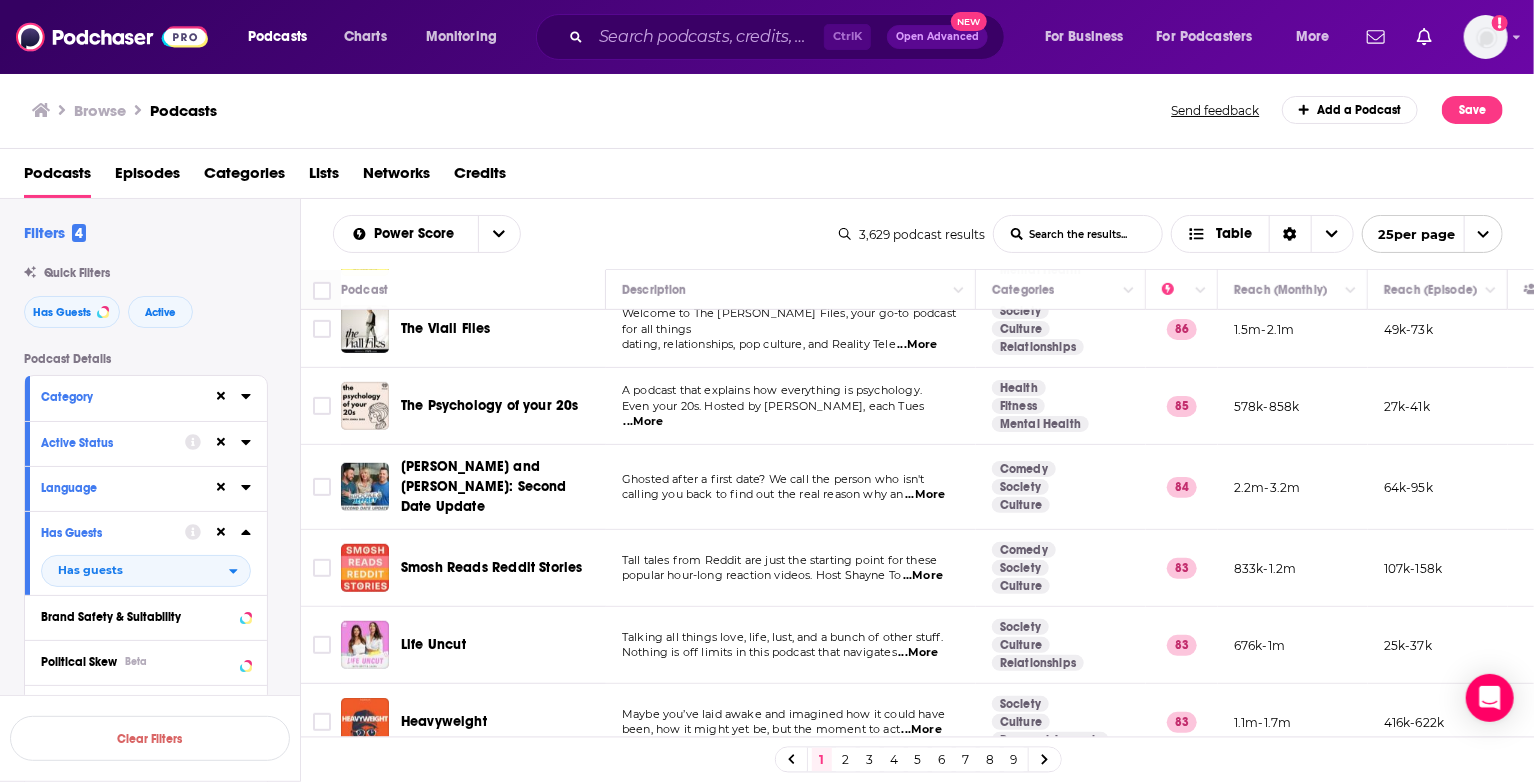 scroll, scrollTop: 700, scrollLeft: 0, axis: vertical 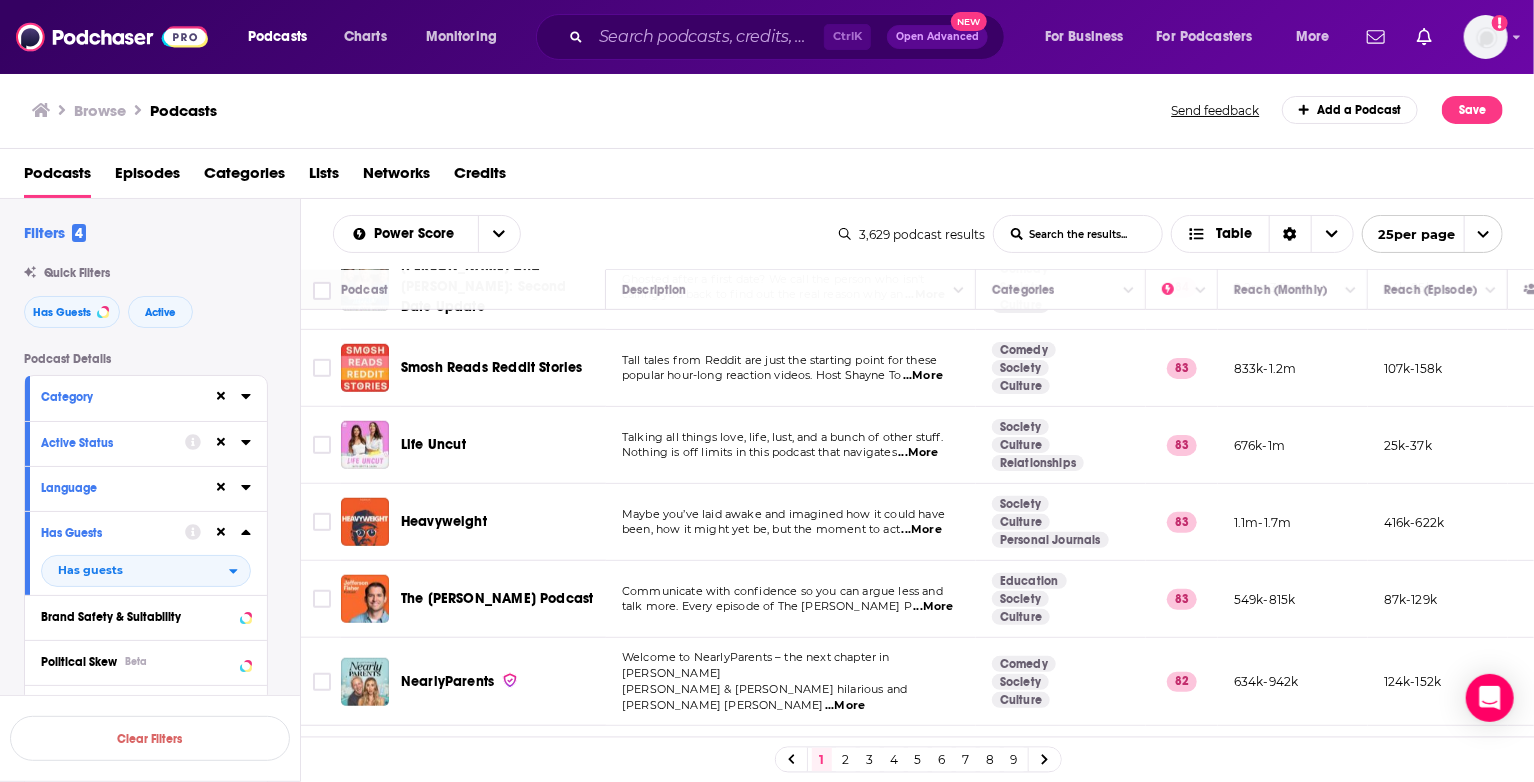 click 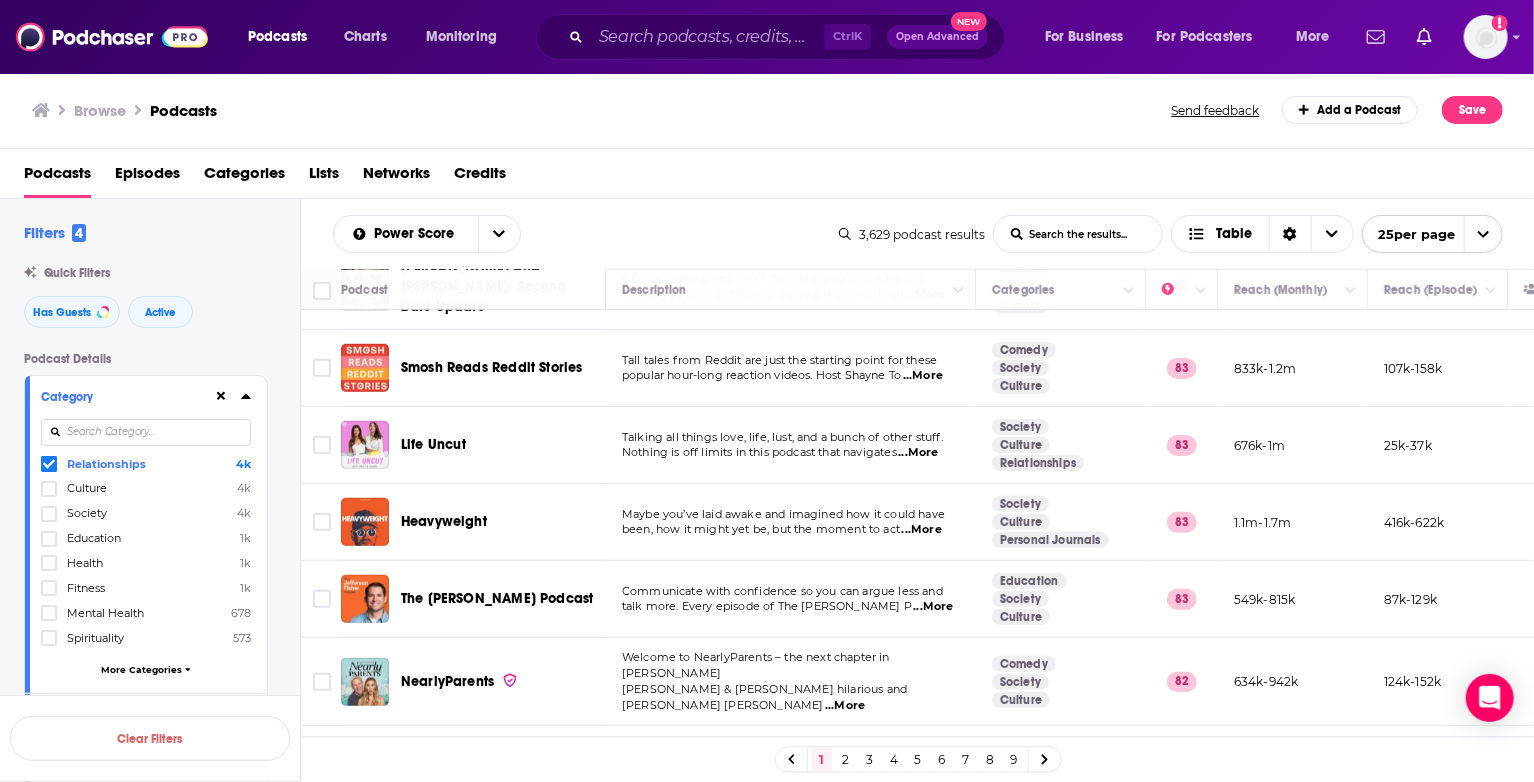 click at bounding box center [146, 432] 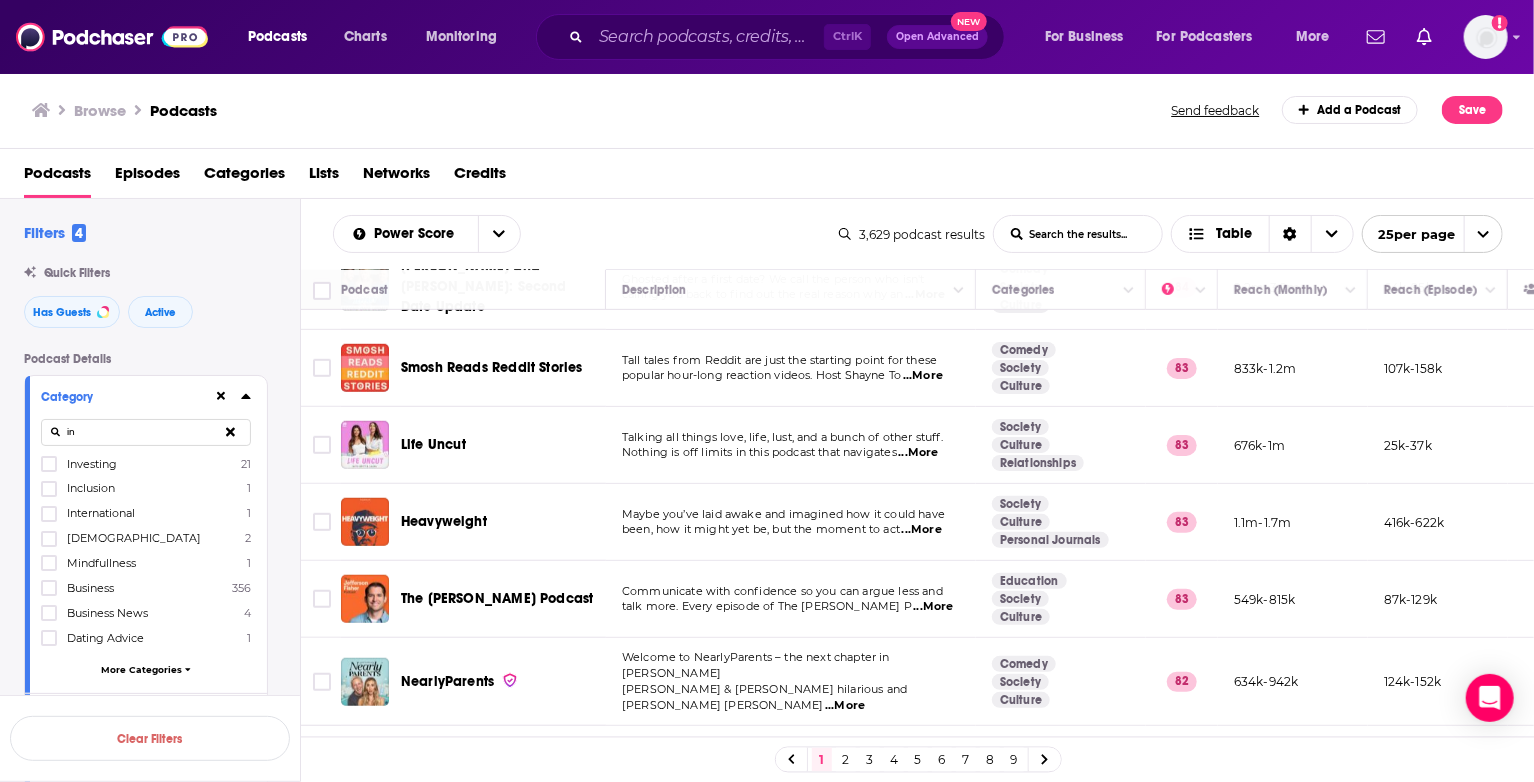 type on "i" 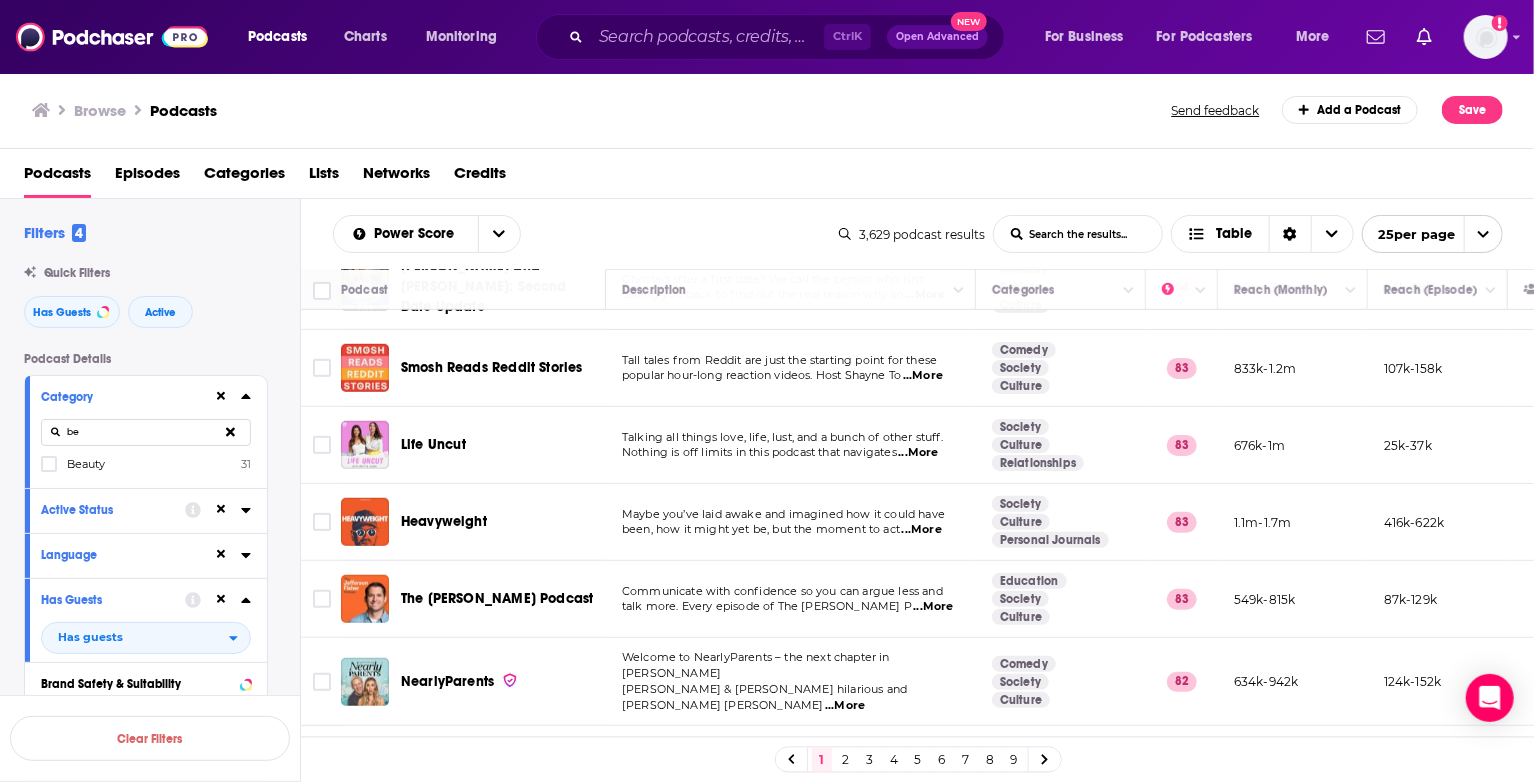 type on "b" 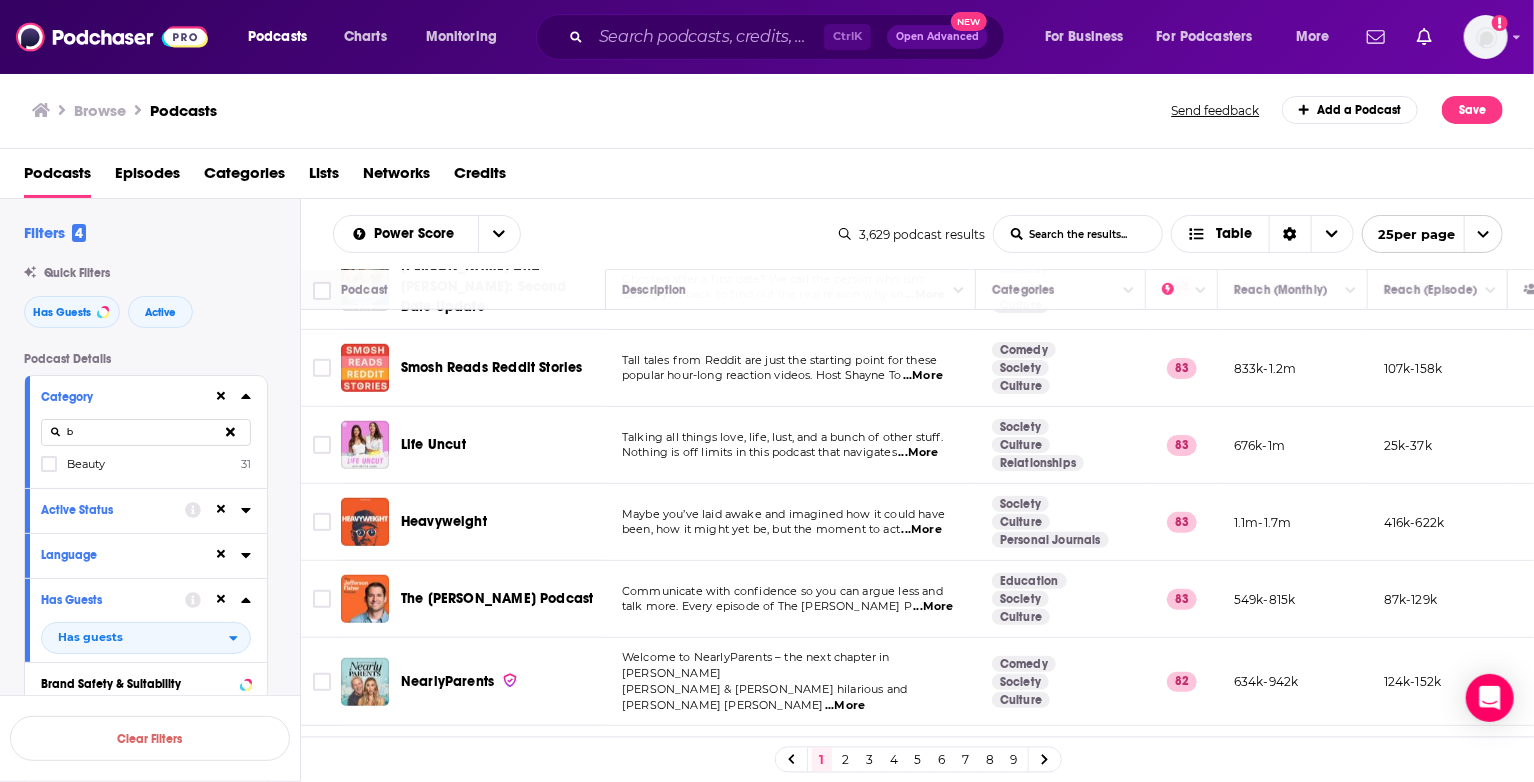 type 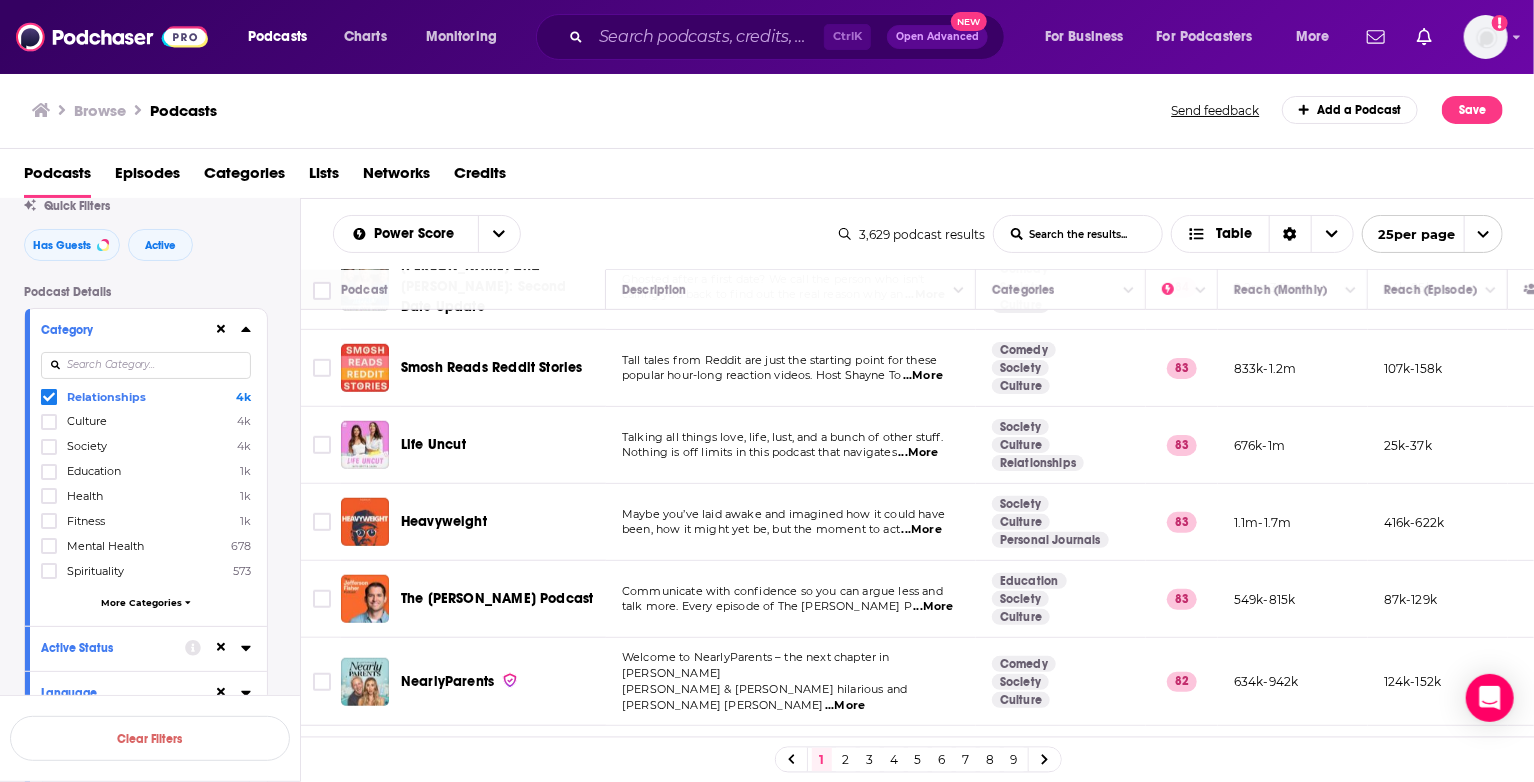 scroll, scrollTop: 200, scrollLeft: 0, axis: vertical 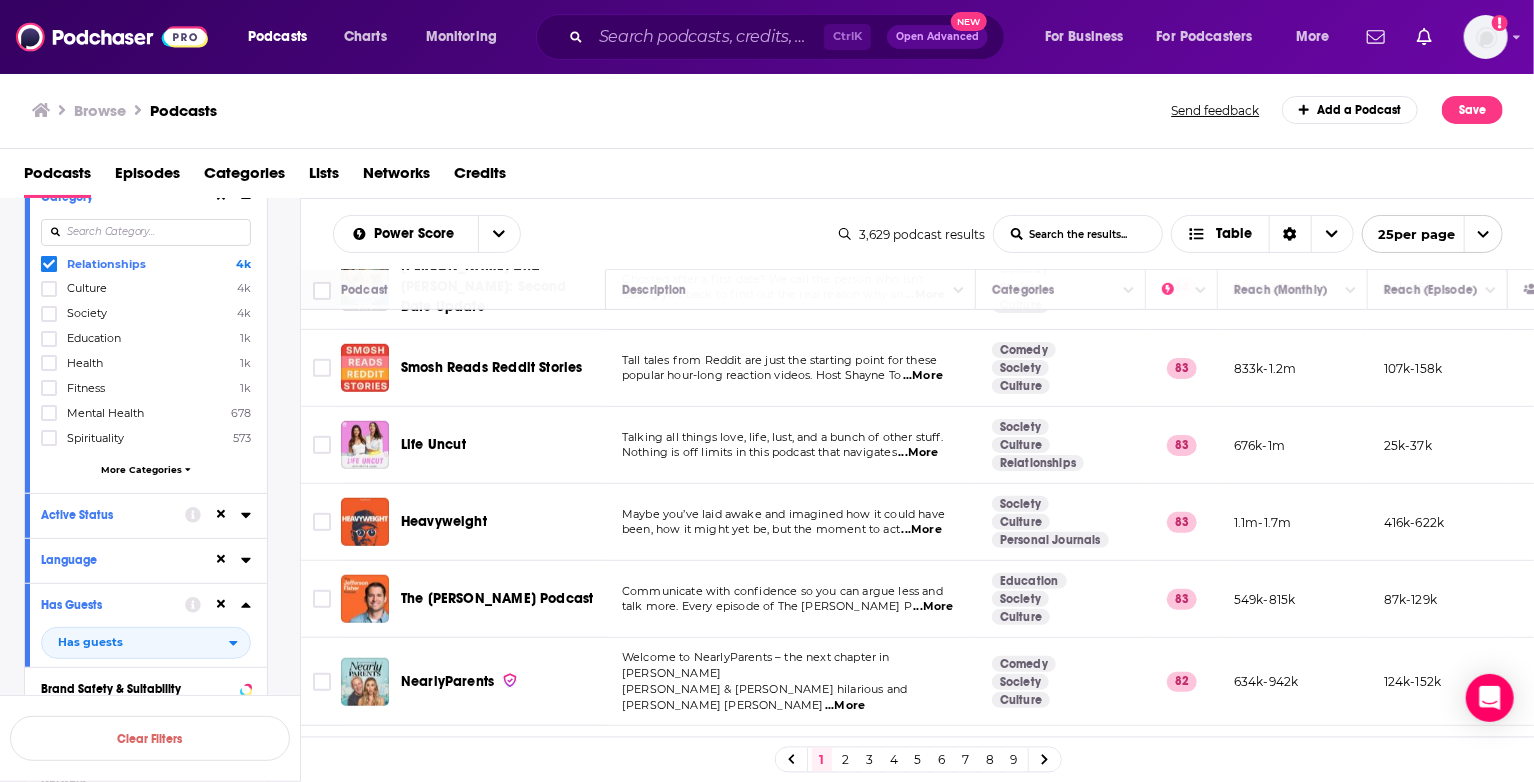 click on "More Categories" at bounding box center (146, 469) 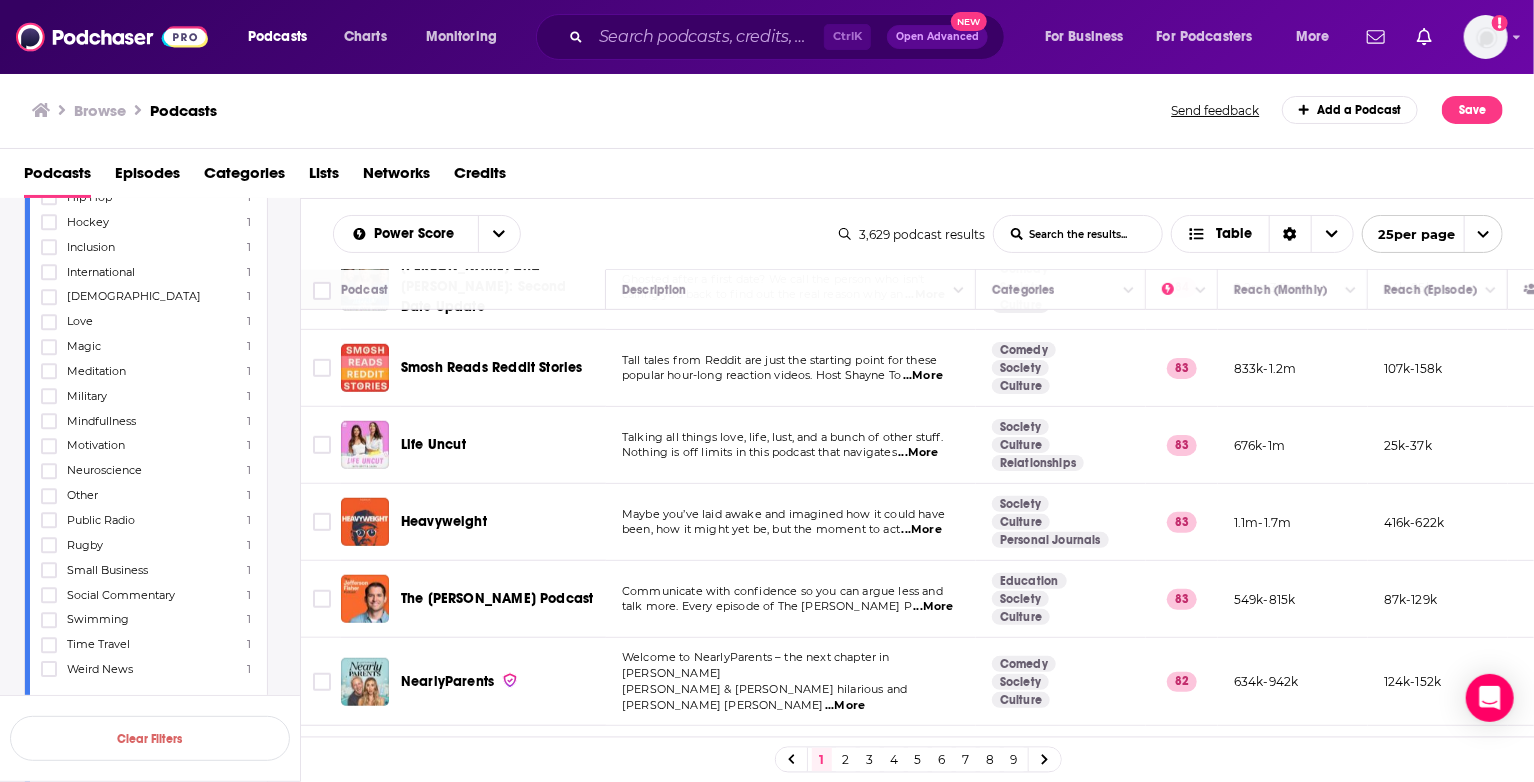 scroll, scrollTop: 2800, scrollLeft: 0, axis: vertical 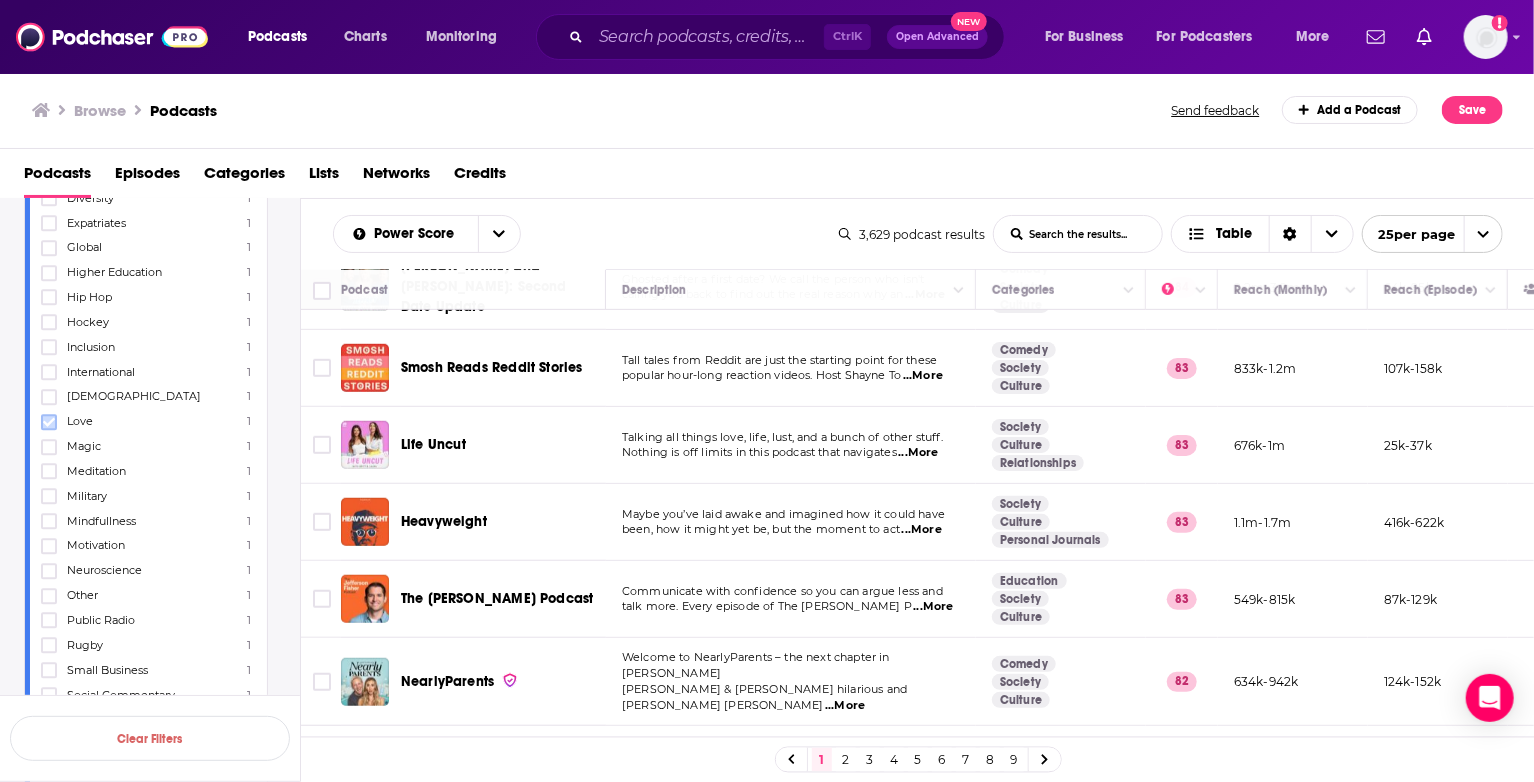 click 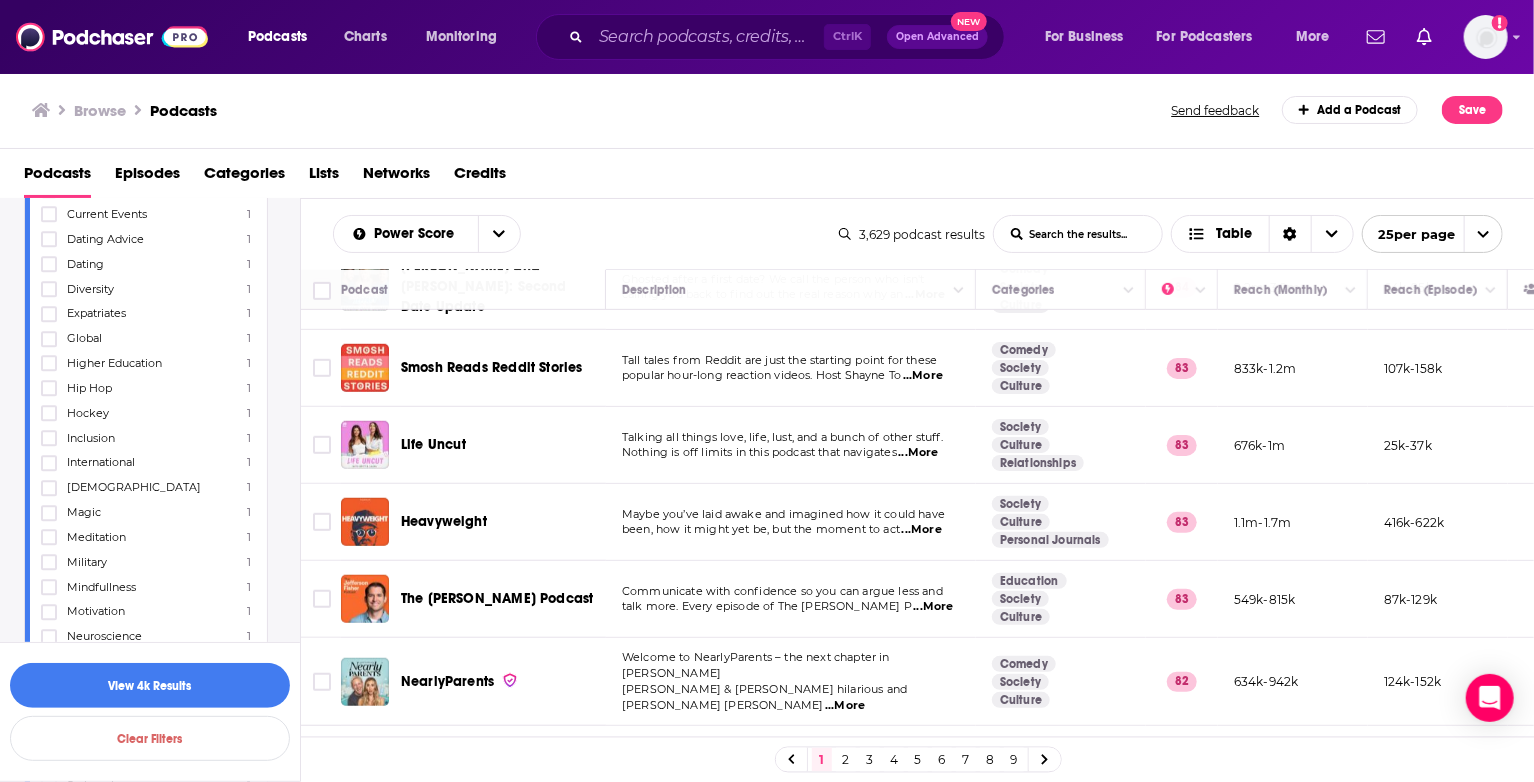 scroll, scrollTop: 2700, scrollLeft: 0, axis: vertical 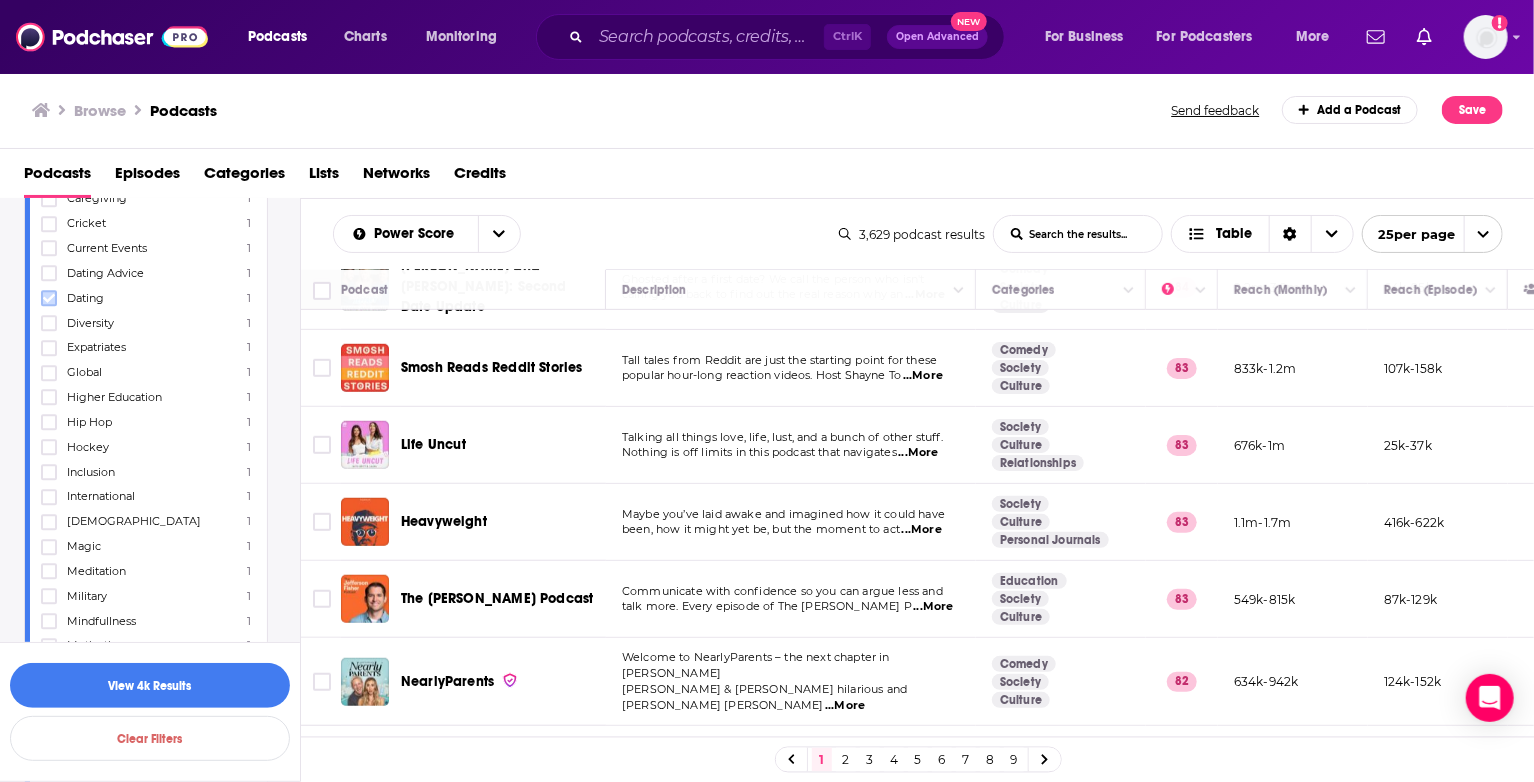 click at bounding box center [49, 298] 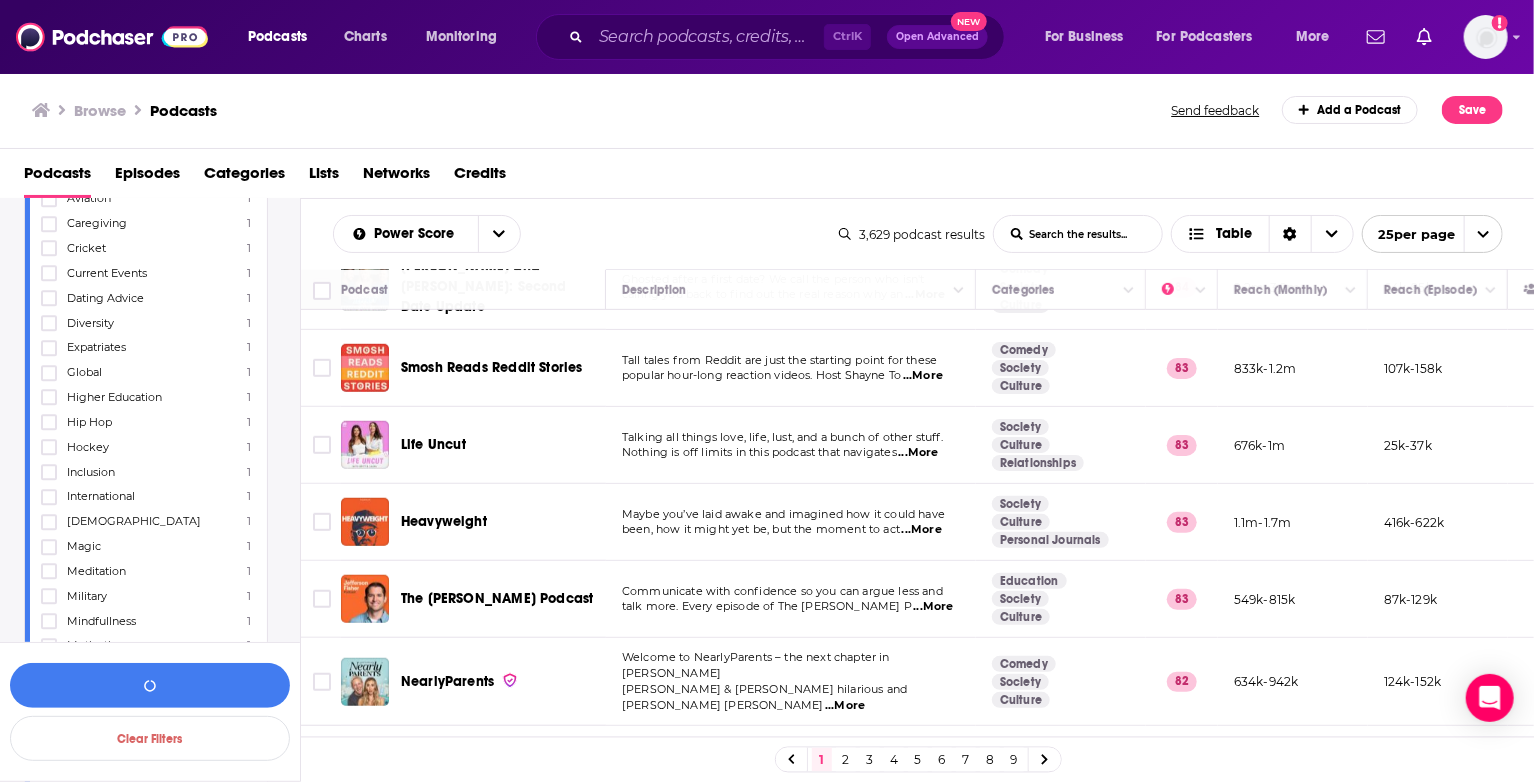 click 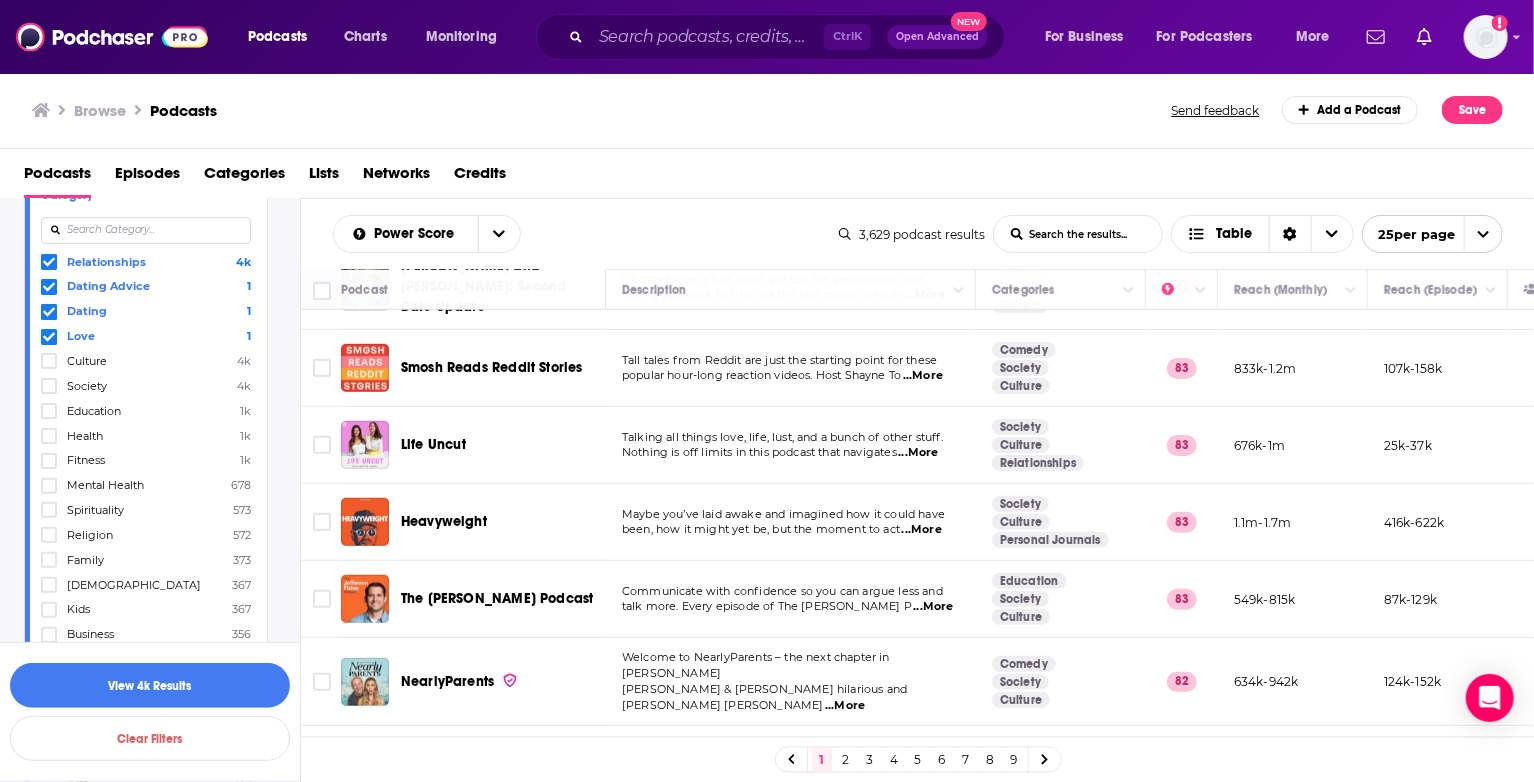 scroll, scrollTop: 100, scrollLeft: 0, axis: vertical 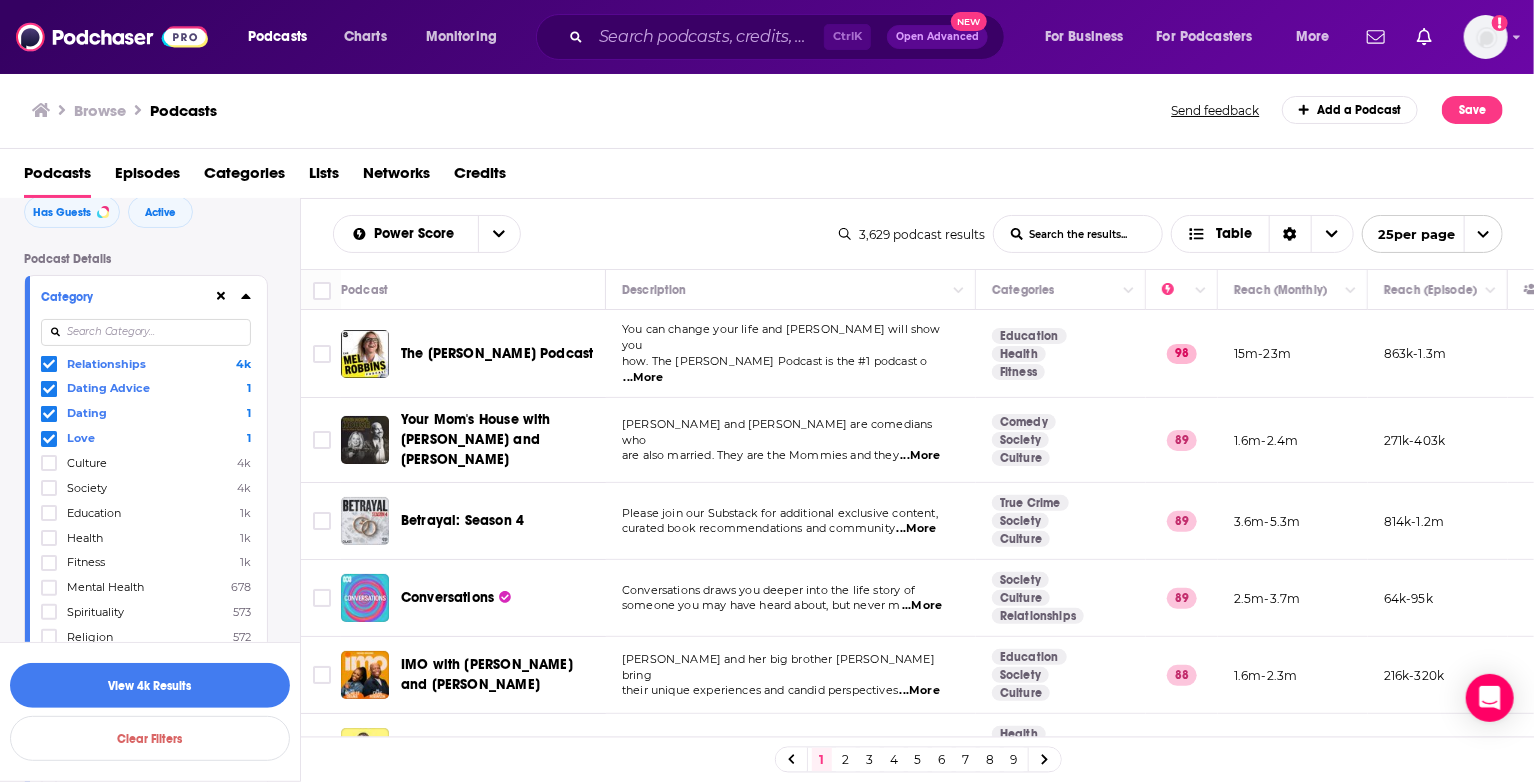 click 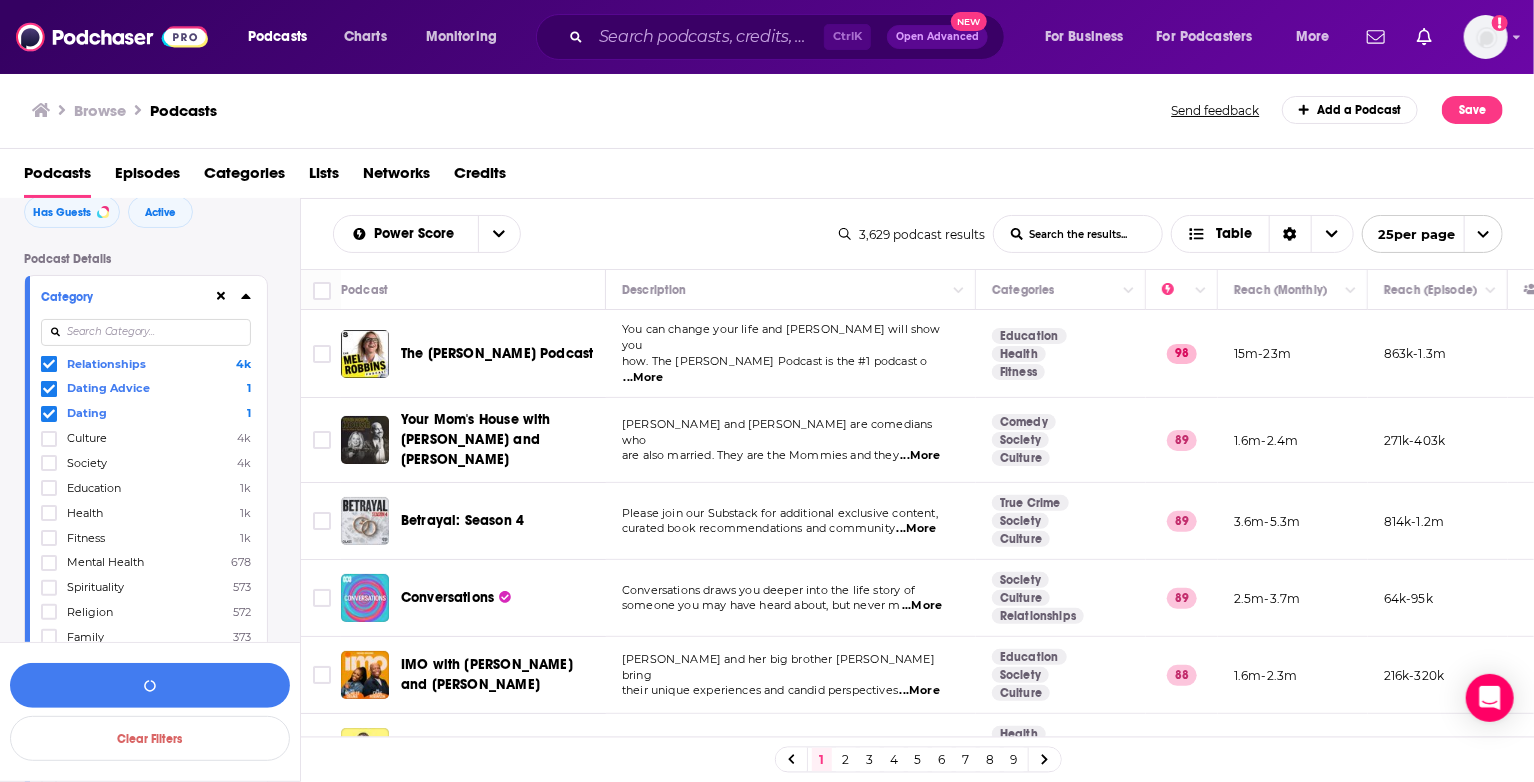 click 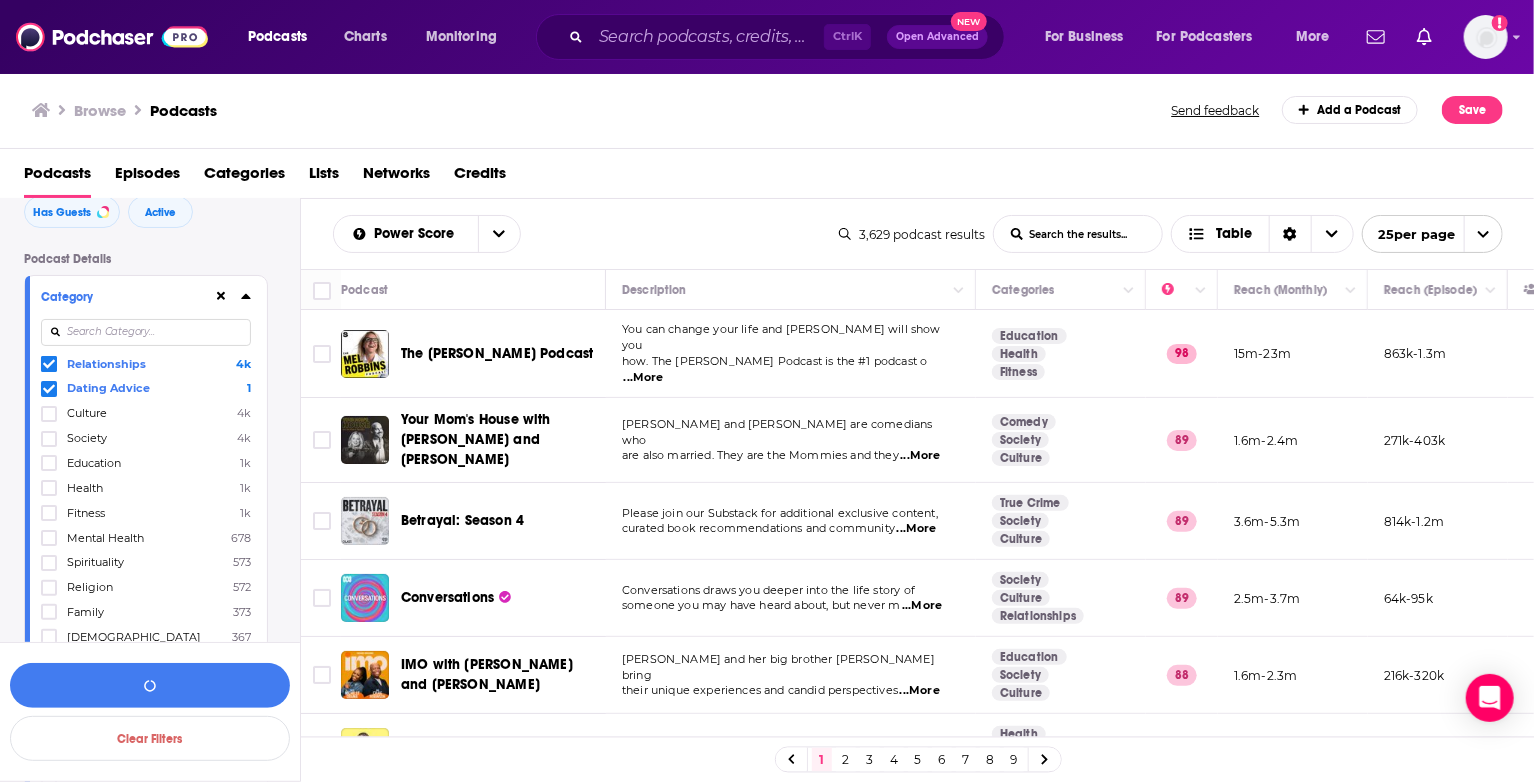 click 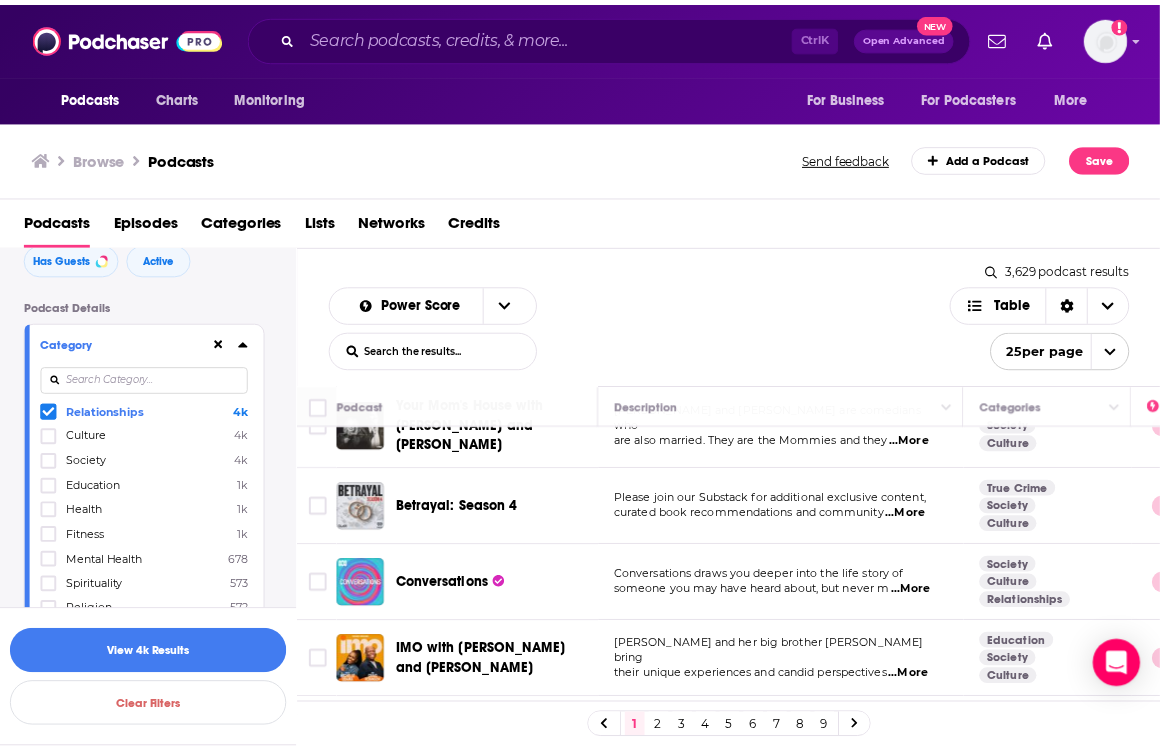 scroll, scrollTop: 100, scrollLeft: 0, axis: vertical 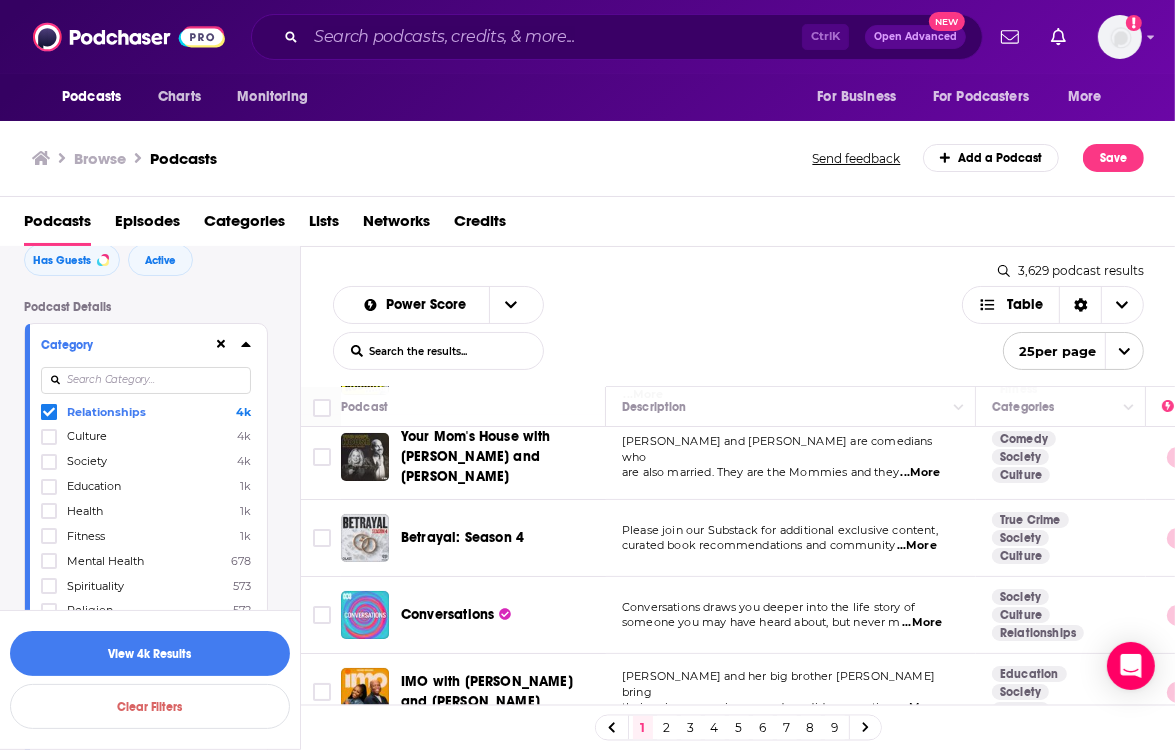 click on "...More" at bounding box center [917, 546] 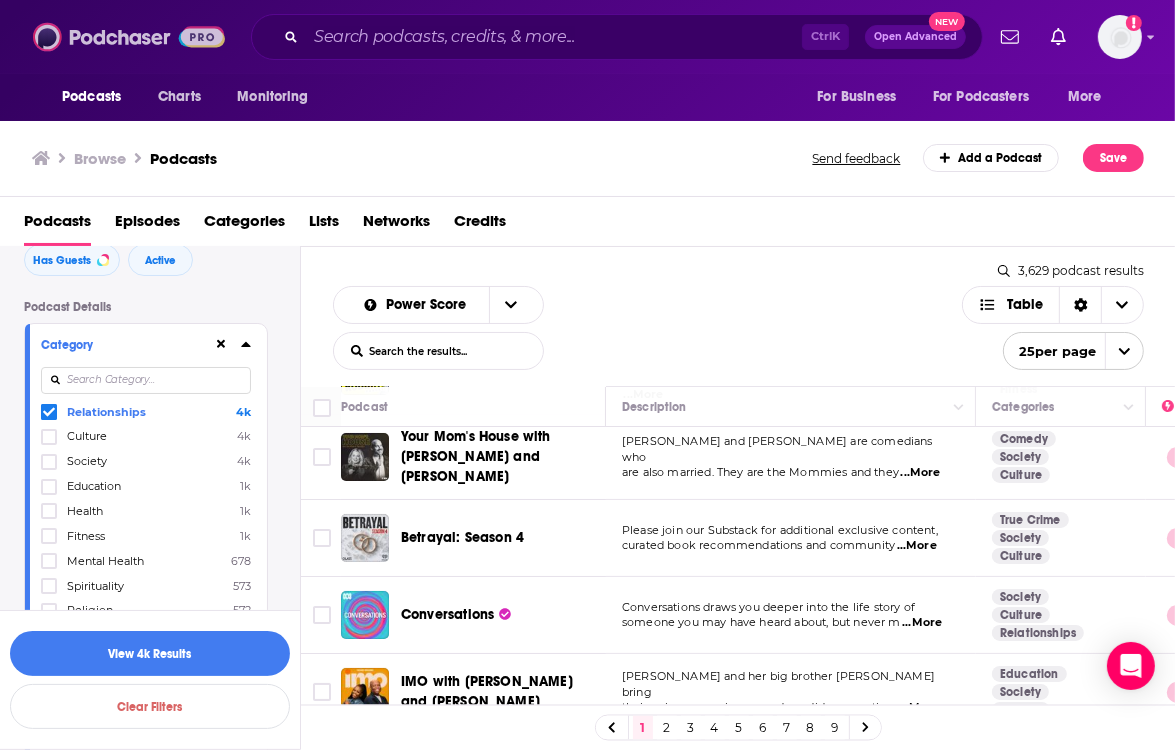 click at bounding box center [129, 37] 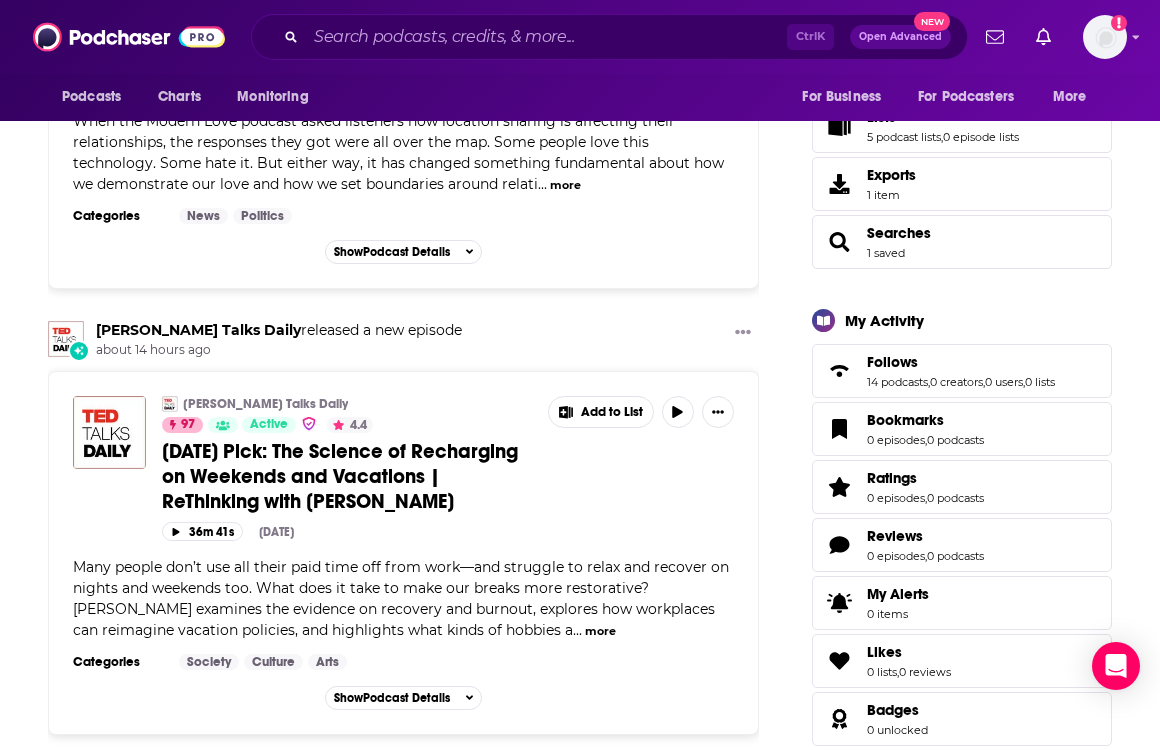 scroll, scrollTop: 0, scrollLeft: 0, axis: both 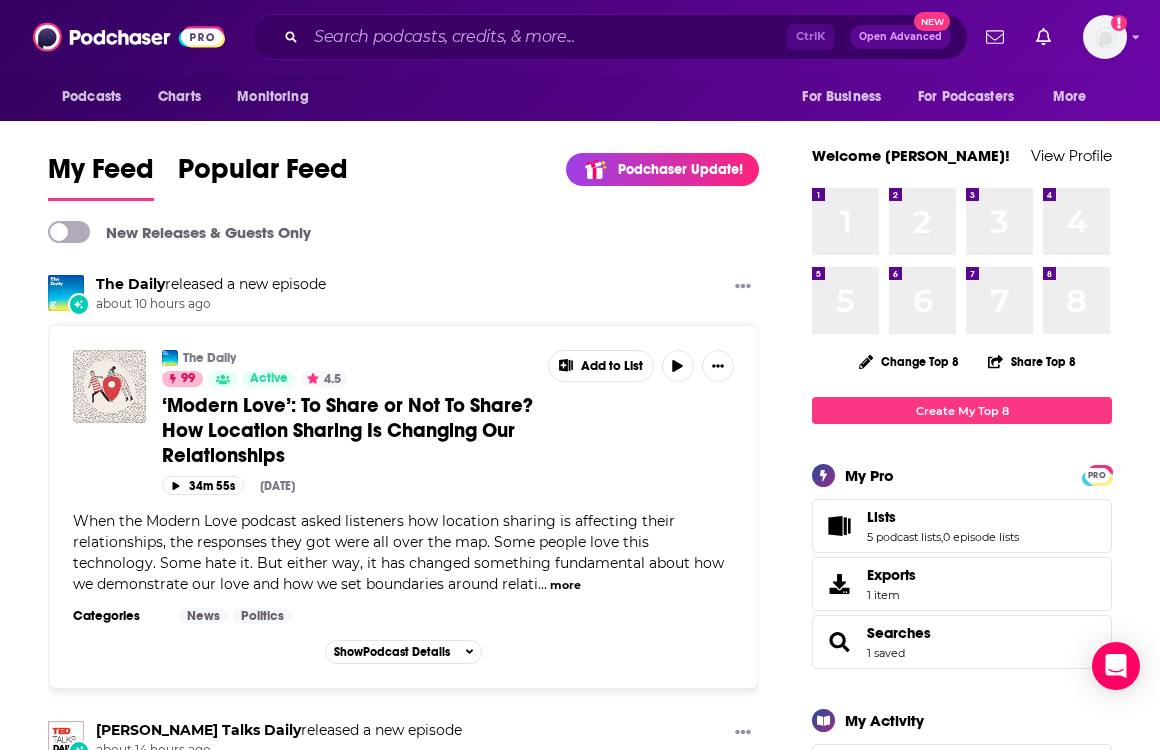 click on "The Daily  released a new episode about 10 hours ago" at bounding box center (403, 294) 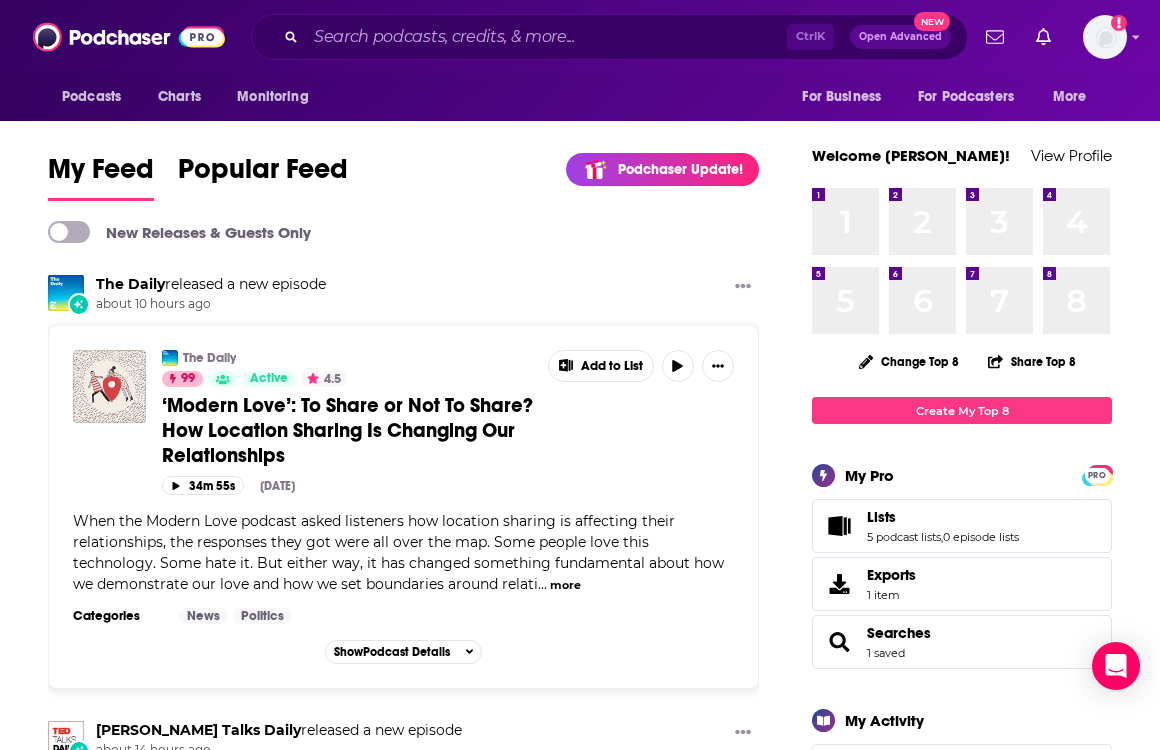 click on "My Feed Popular Feed Podchaser Update! See What's New New Releases & Guests Only The Daily  released a new episode about 10 hours ago The Daily 99 Active 4.5 ‘Modern Love’: To Share or Not To Share? How Location Sharing Is Changing Our Relationships Add to List 34m 55s  [DATE] When the Modern Love podcast asked listeners how location sharing is affecting their relationships, the responses they got were all over the map. Some people love this technology. Some hate it. But either way, it has changed something fundamental about how we demonstrate our love and how we set boundaries around relati ...   more Categories News Politics Add to List Show  Podcast Details [PERSON_NAME] Talks Daily  released a new episode about 14 hours ago [PERSON_NAME] Talks Daily 97 Active 4.4 [DATE] Pick: The Science of Recharging on Weekends and Vacations | ReThinking with [PERSON_NAME] Add to List 36m 41s  [DATE] ...   more Categories Society Culture Arts Add to List Show  Podcast Details Jacmr24 rated  an episode [DATE] at 19:07 99" at bounding box center [403, 2457] 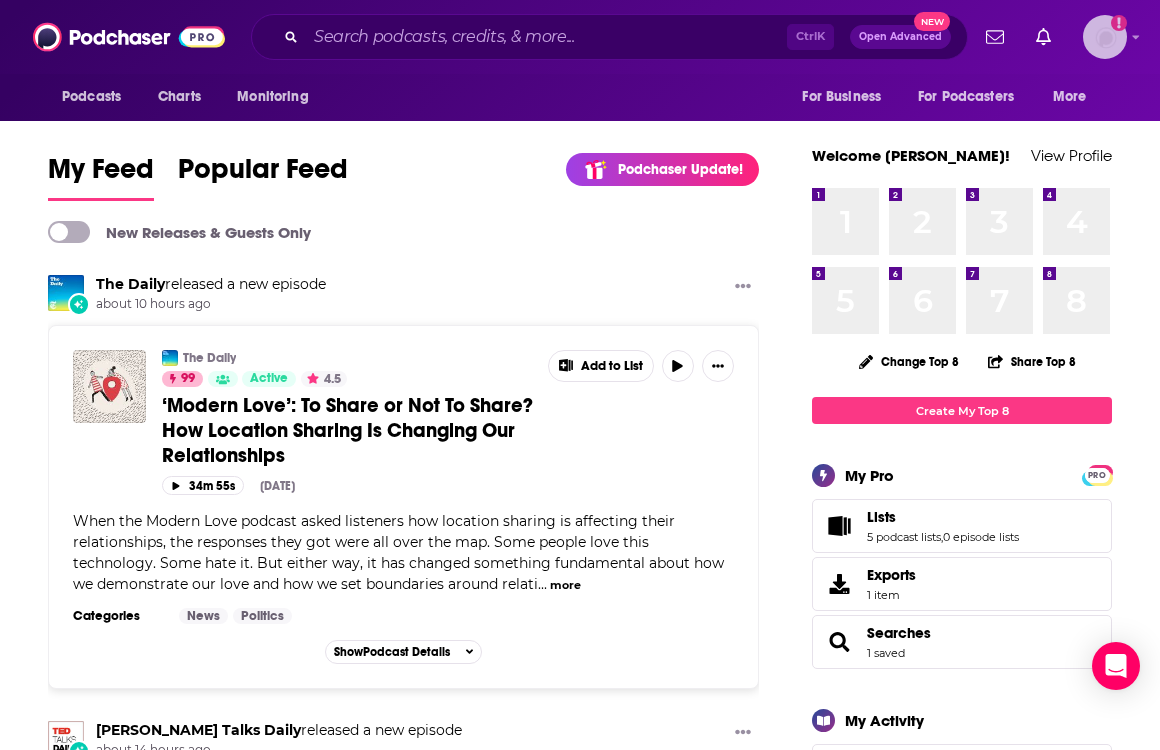 click at bounding box center (1105, 37) 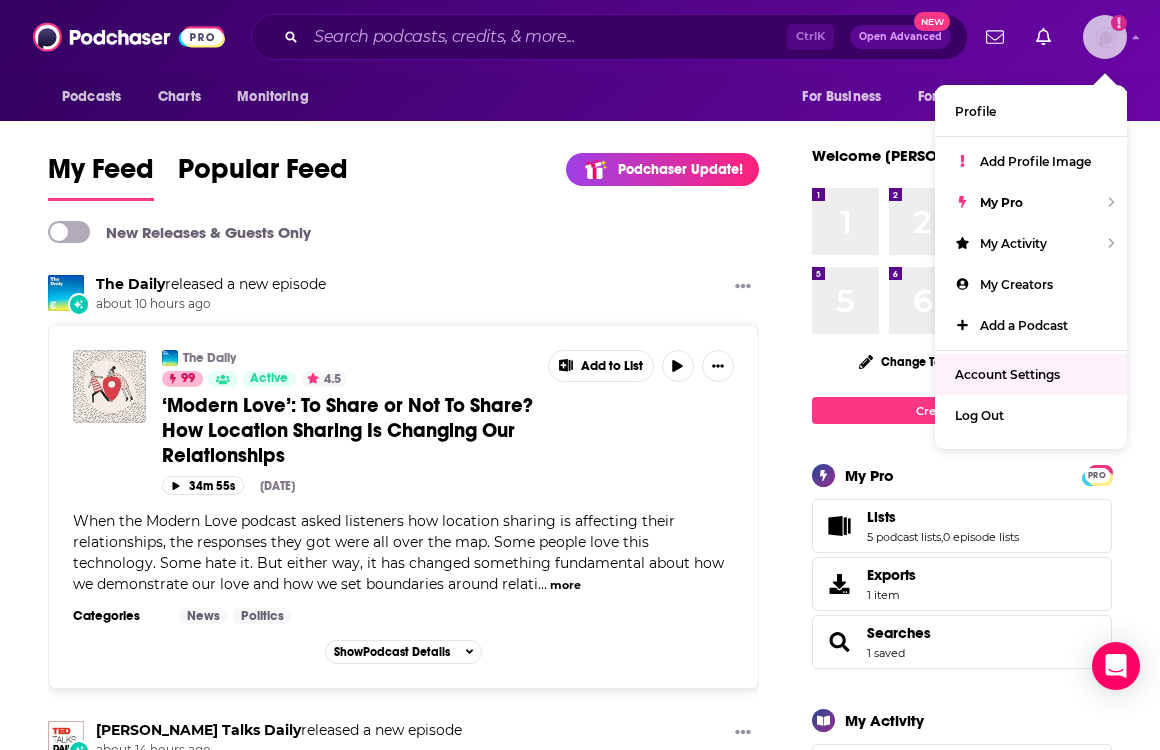 click on "Account Settings" at bounding box center [1007, 374] 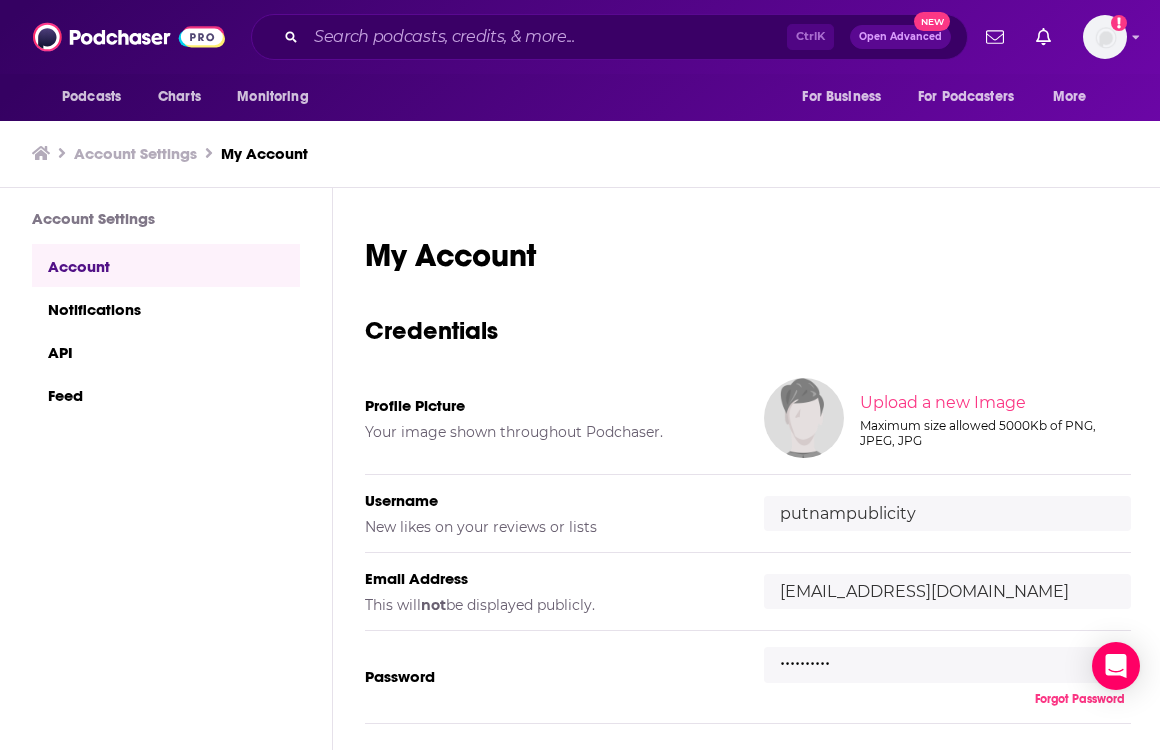 scroll, scrollTop: 0, scrollLeft: 0, axis: both 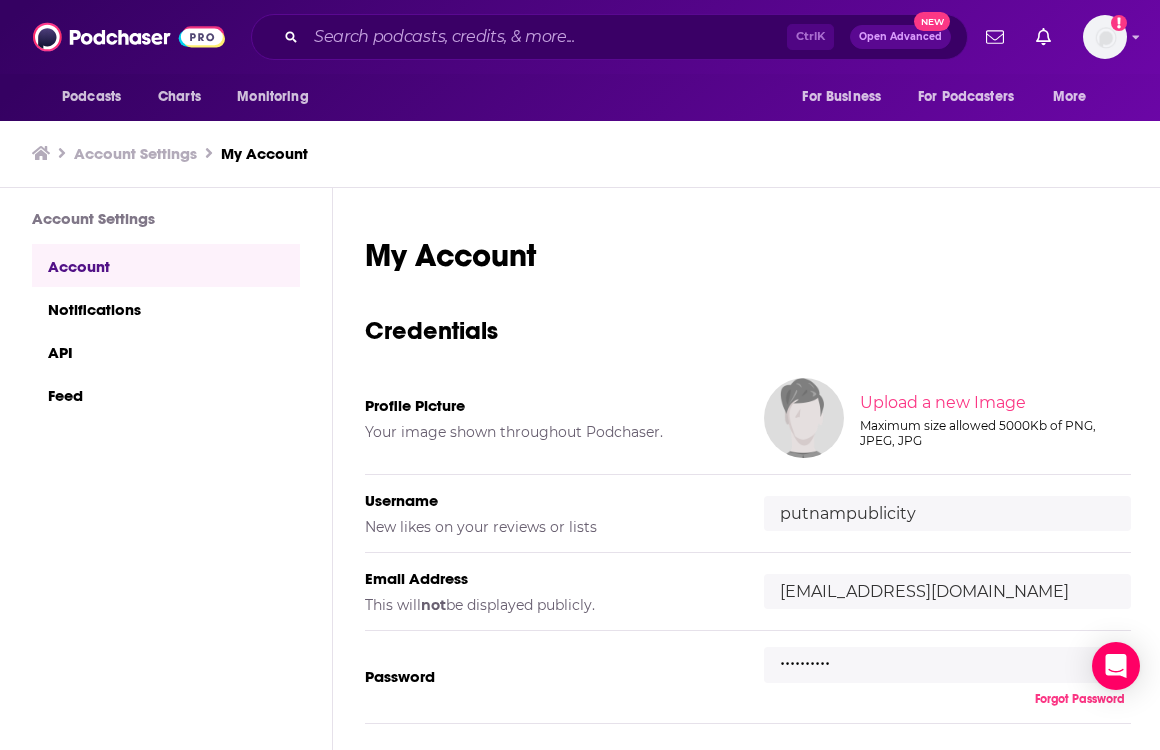 click on ".........." at bounding box center (947, 665) 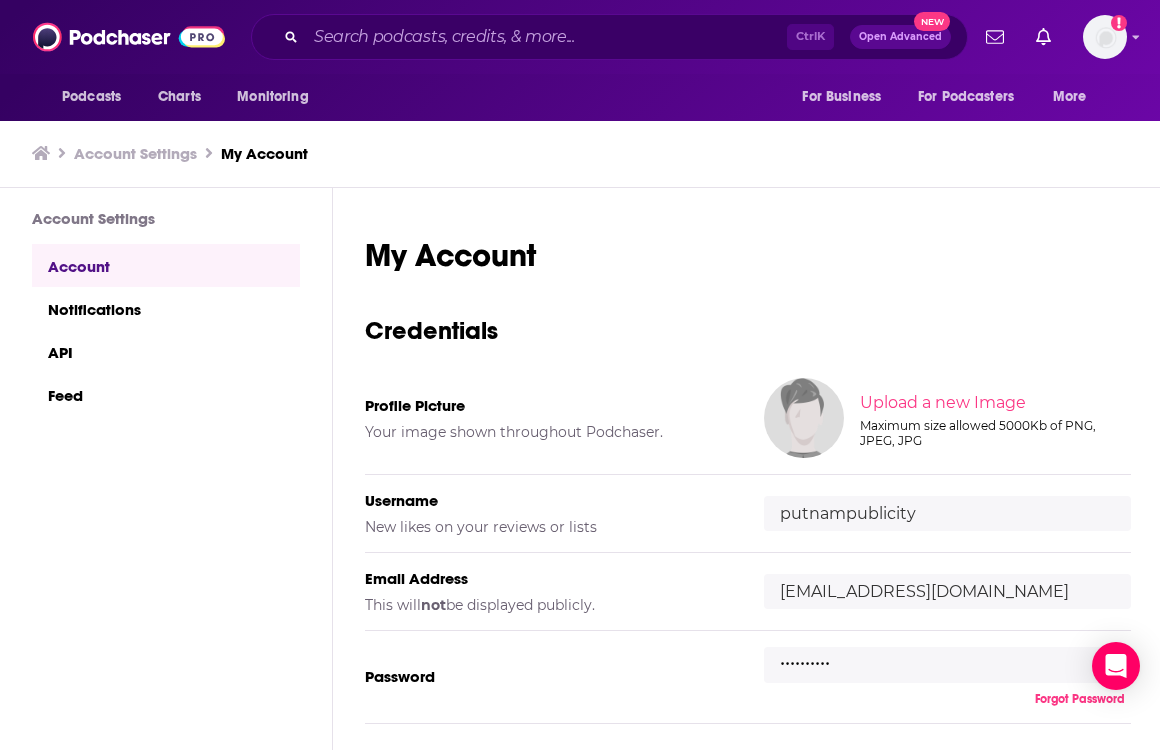 drag, startPoint x: 592, startPoint y: 295, endPoint x: 583, endPoint y: 288, distance: 11.401754 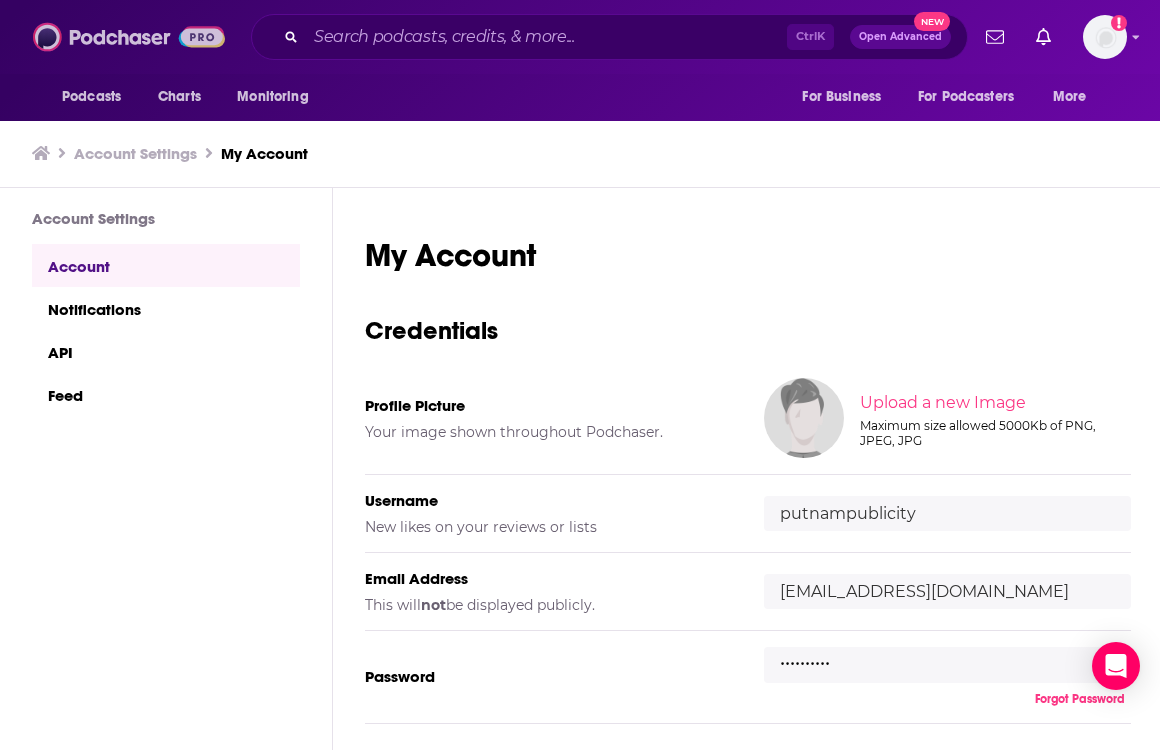 click at bounding box center [129, 37] 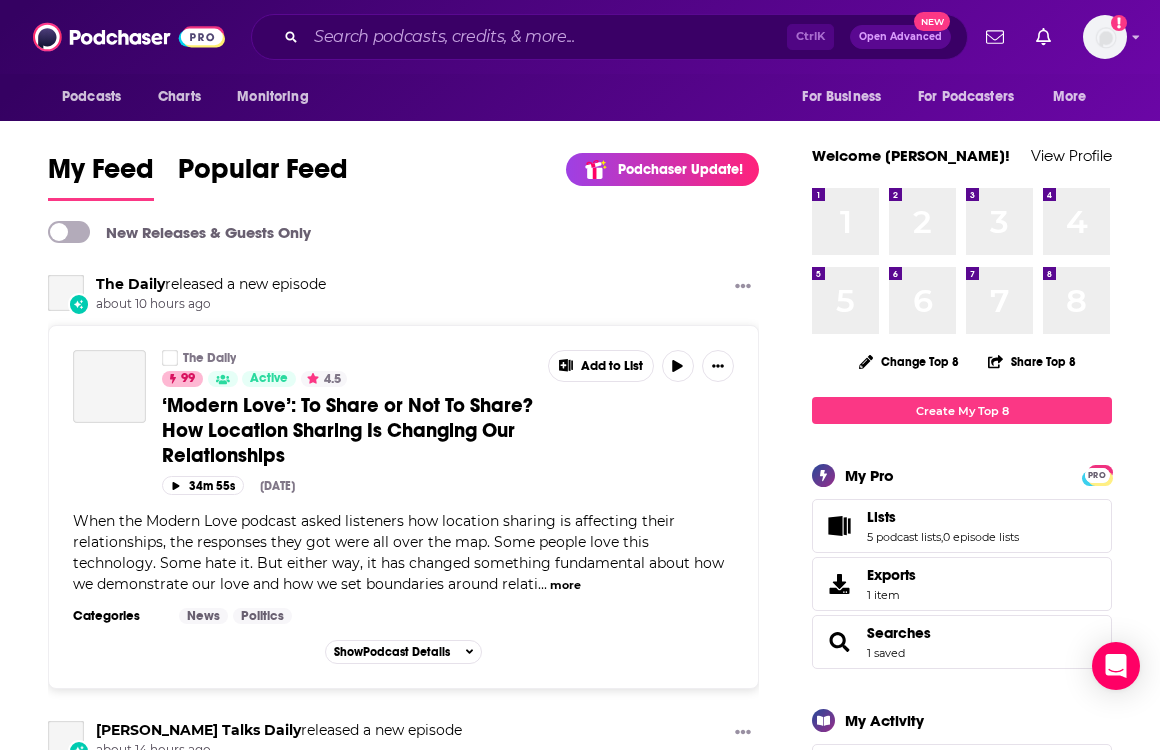 scroll, scrollTop: 0, scrollLeft: 0, axis: both 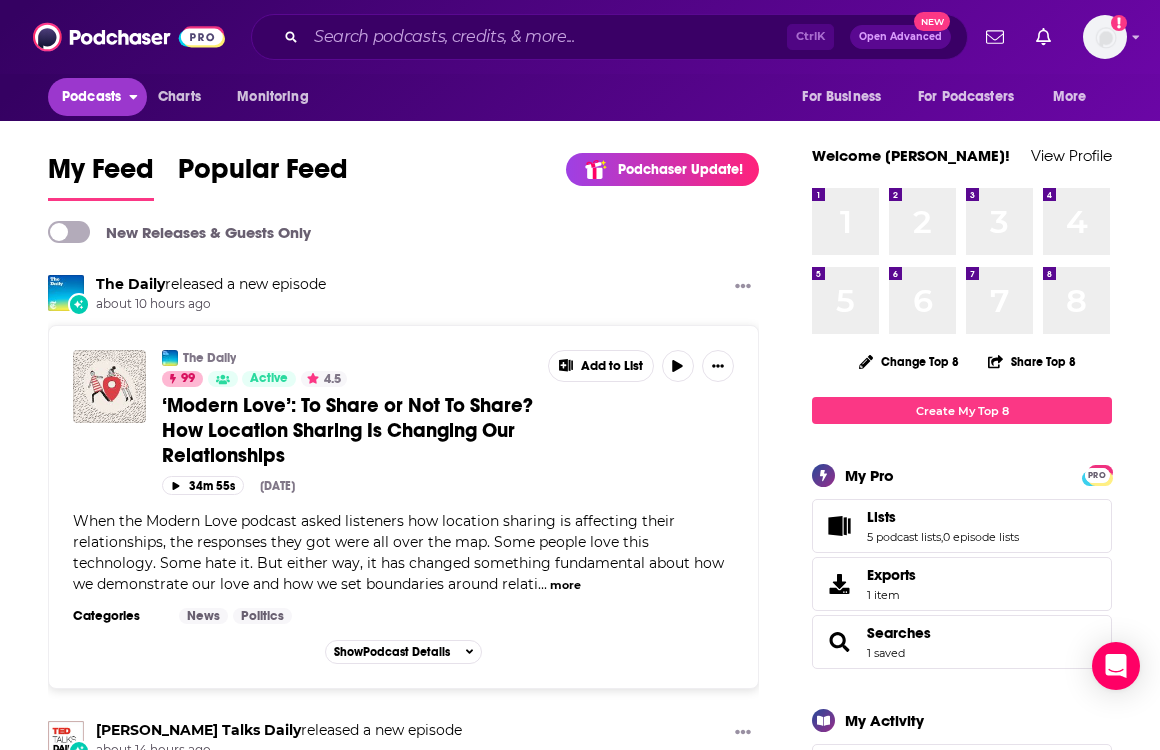 click on "Podcasts" at bounding box center (91, 97) 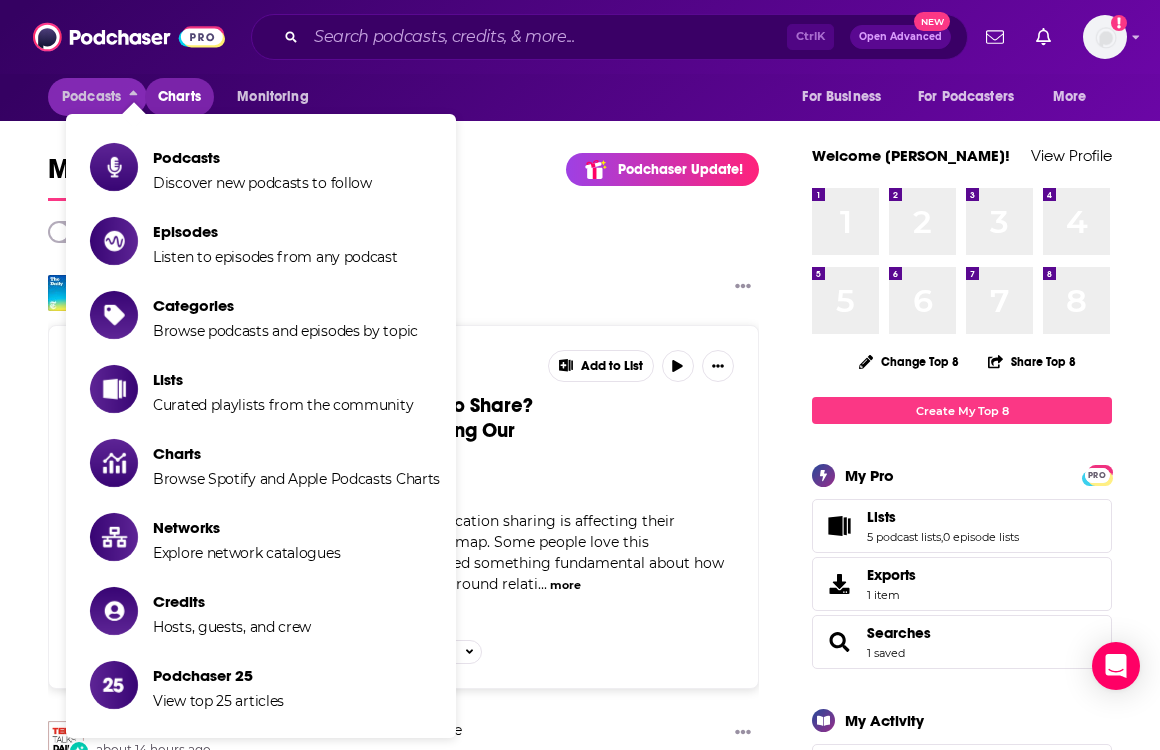 click on "Charts" at bounding box center (179, 97) 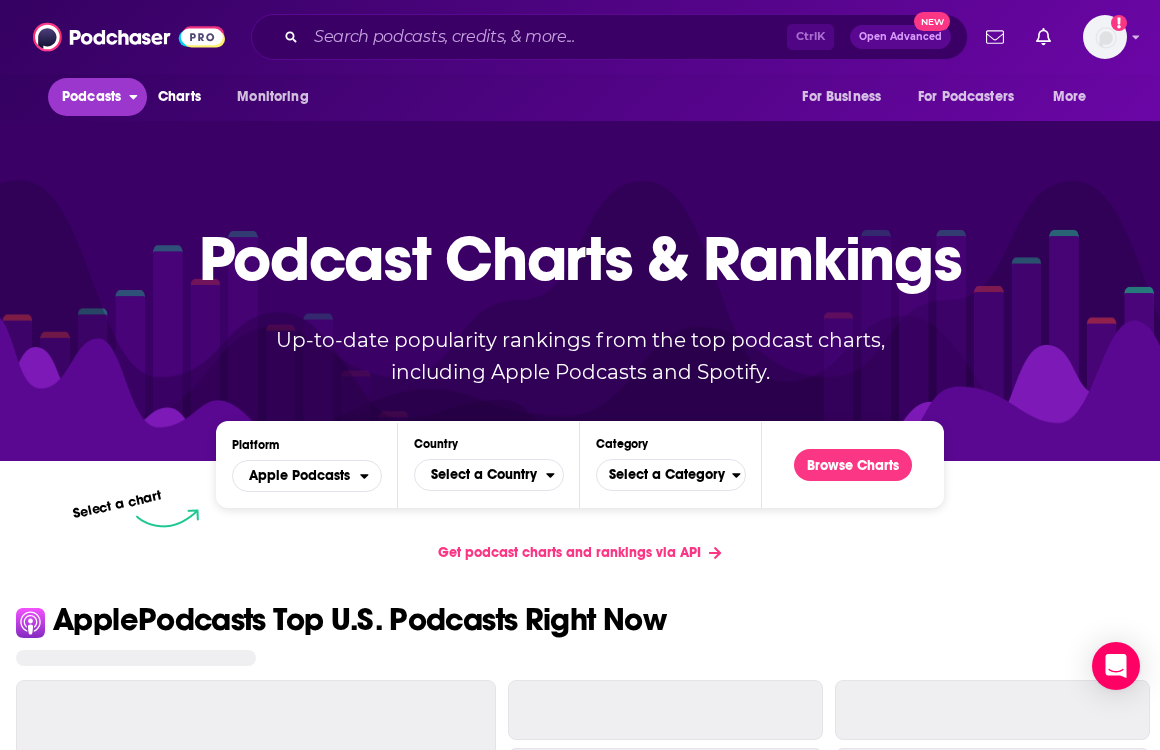 click on "Podcasts" at bounding box center (91, 97) 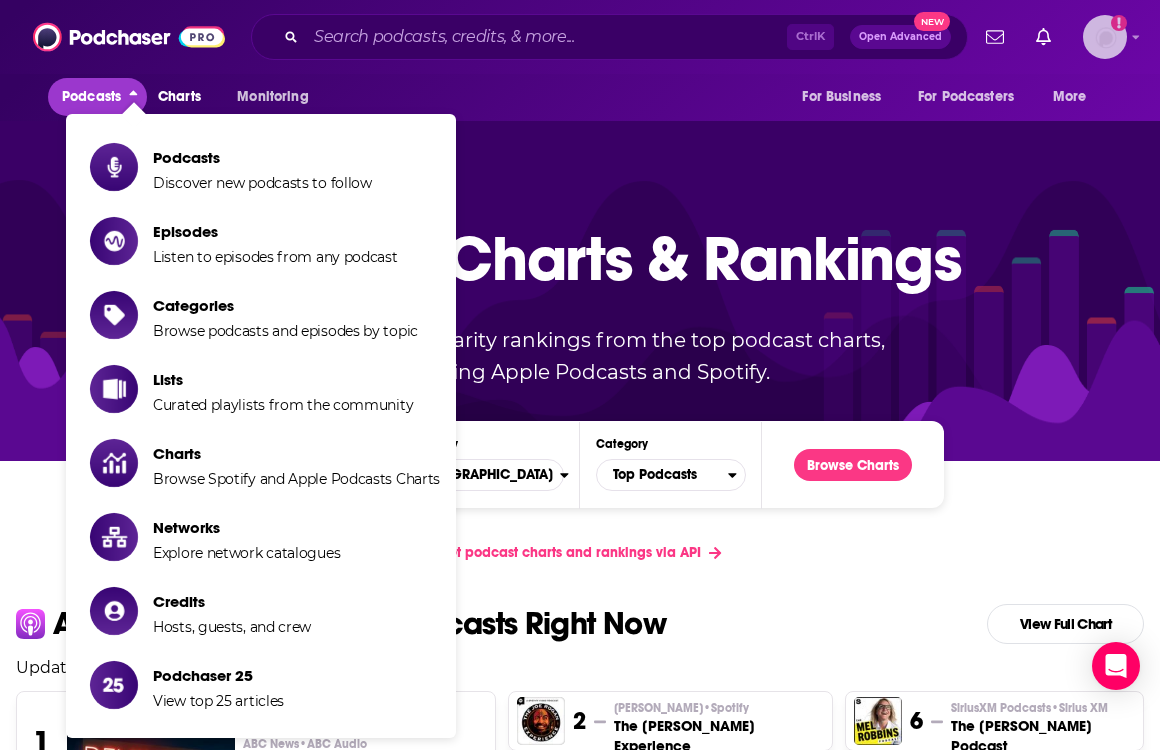 click at bounding box center [1105, 37] 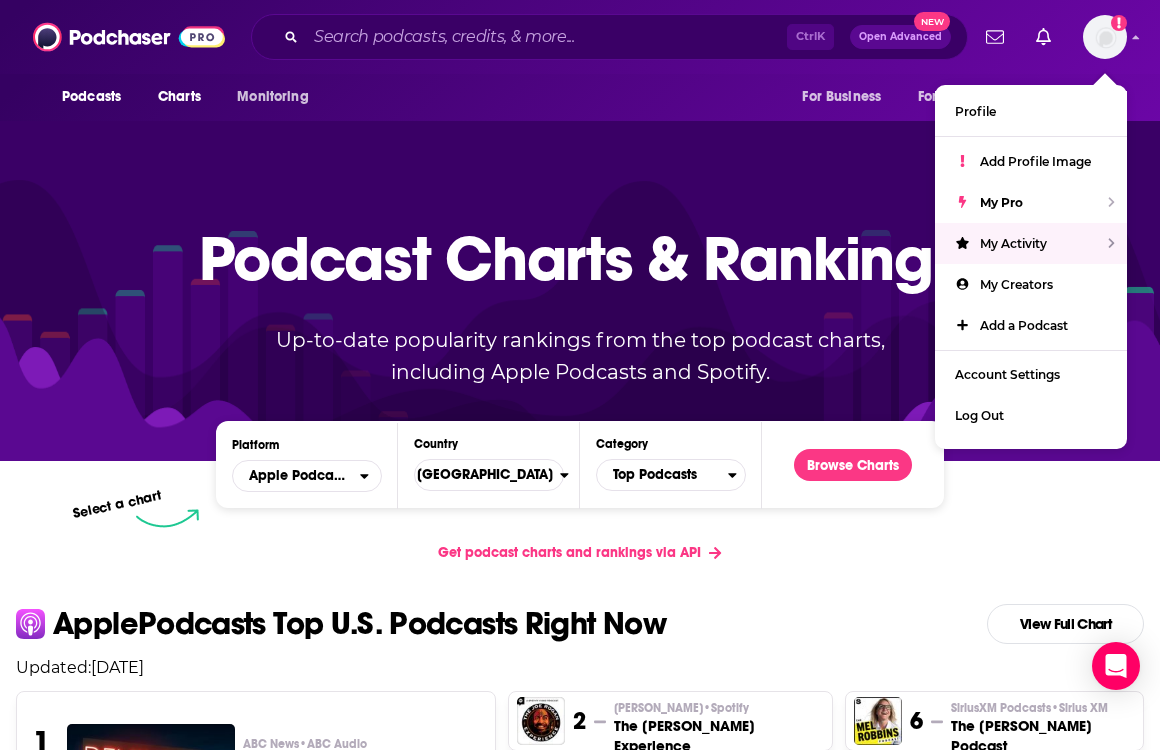 click on "Podcasts Charts Monitoring For Business For Podcasters More" at bounding box center [580, 97] 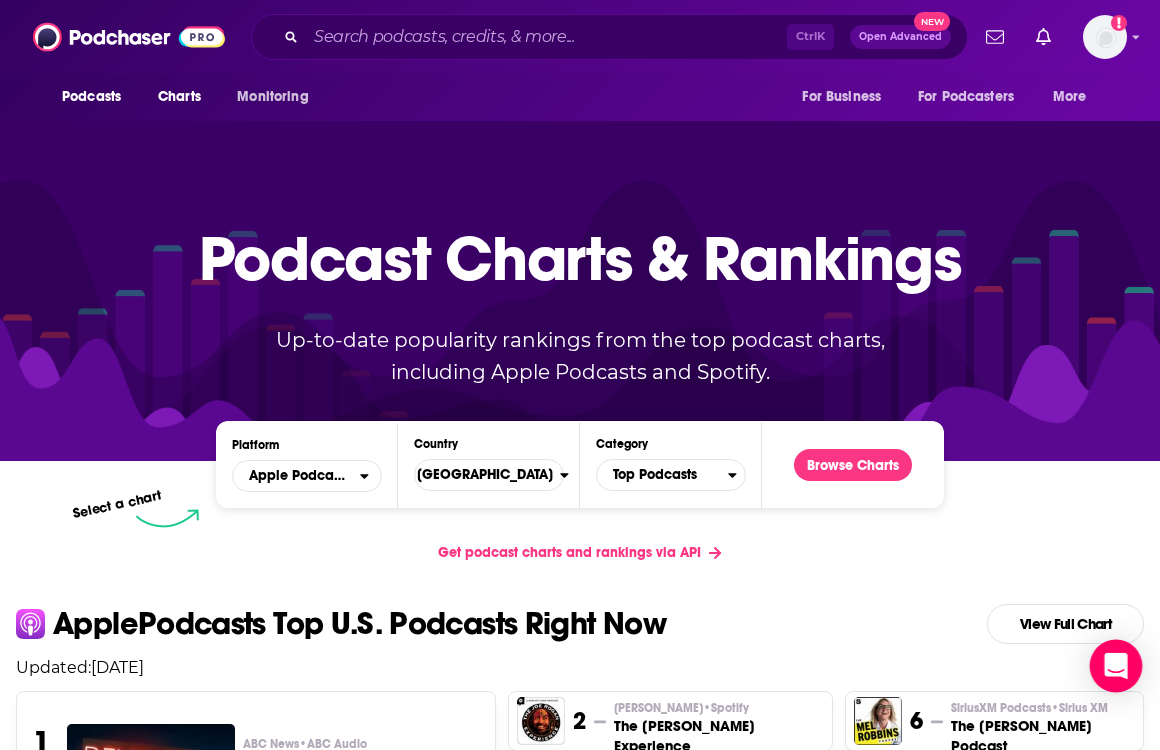 click 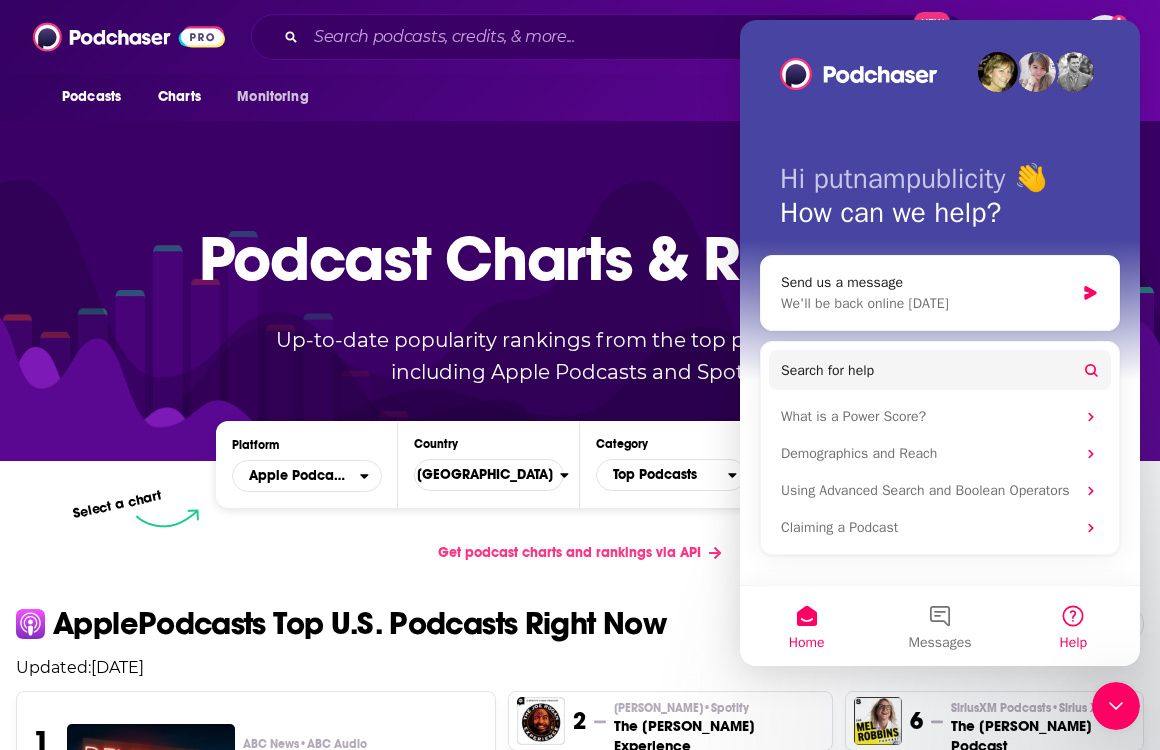 scroll, scrollTop: 0, scrollLeft: 0, axis: both 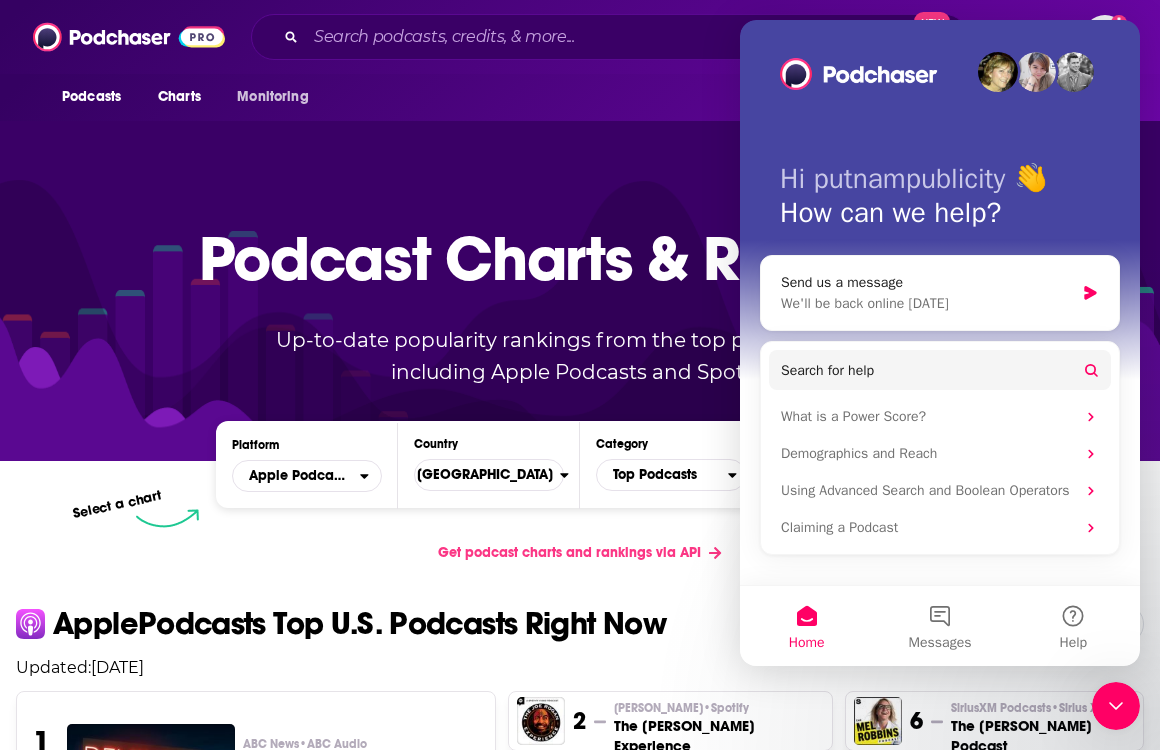 click on "Apple  Podcasts Top U.S. Podcasts Right Now" at bounding box center (359, 624) 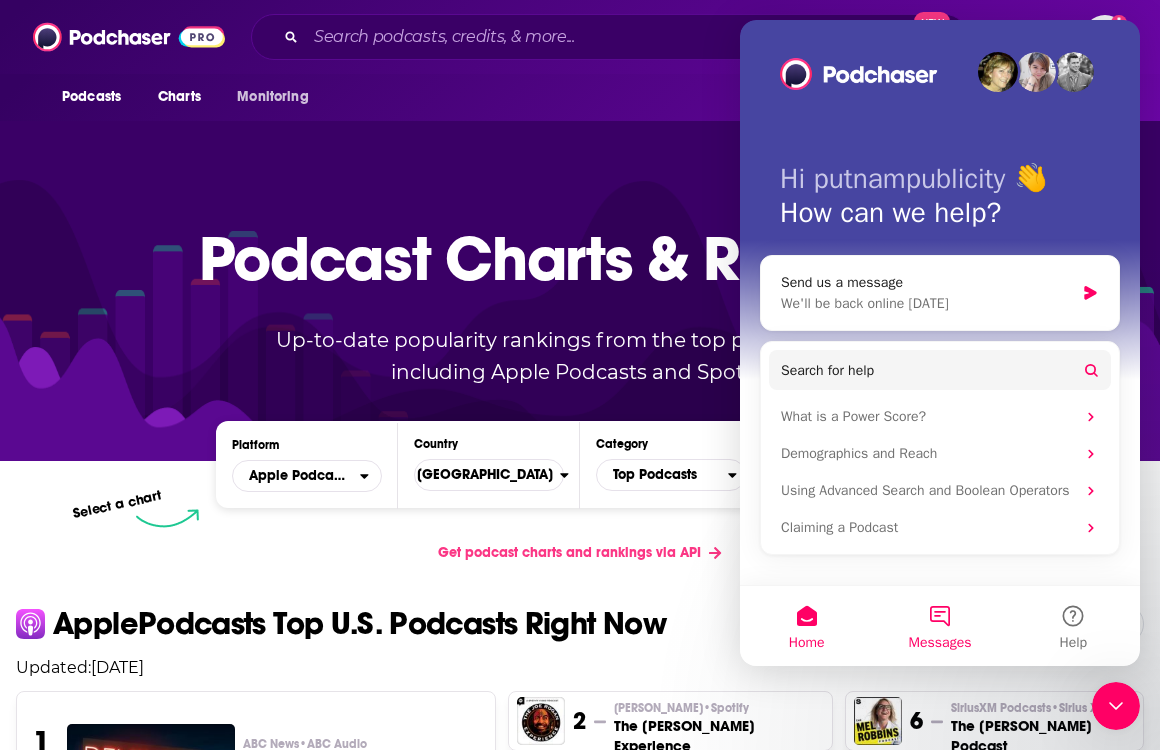 click on "Messages" at bounding box center [940, 643] 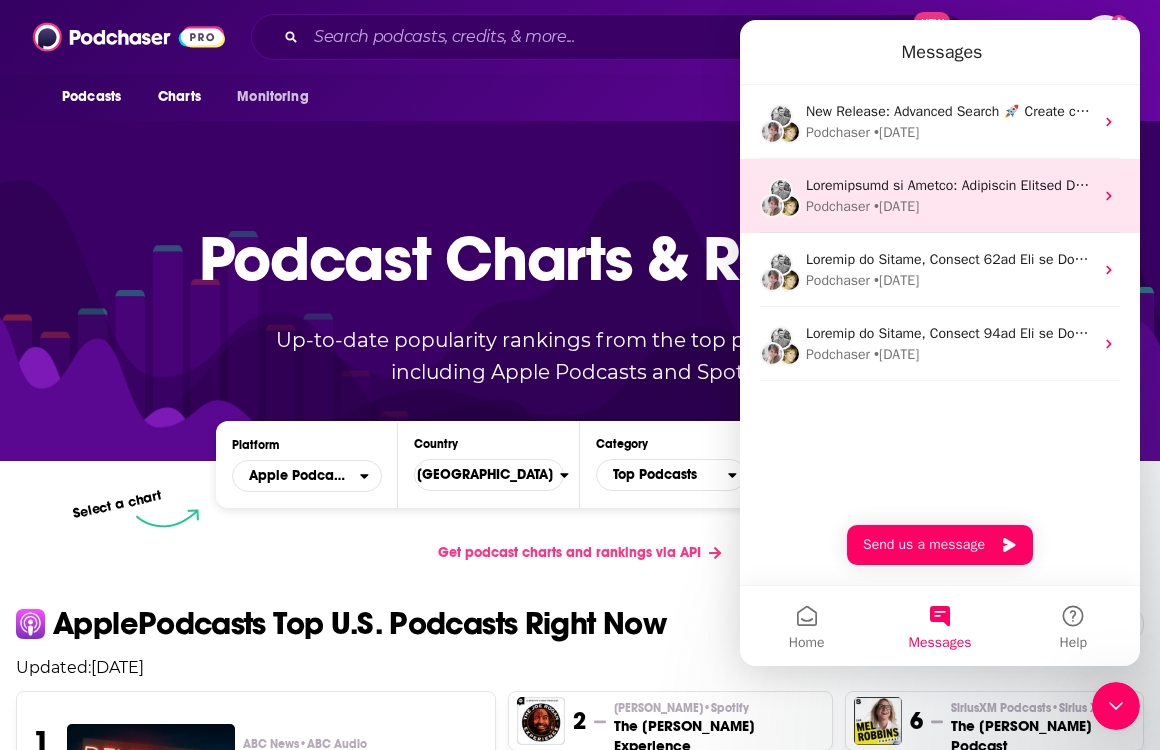 click on "Podchaser •  [DATE]" at bounding box center (949, 206) 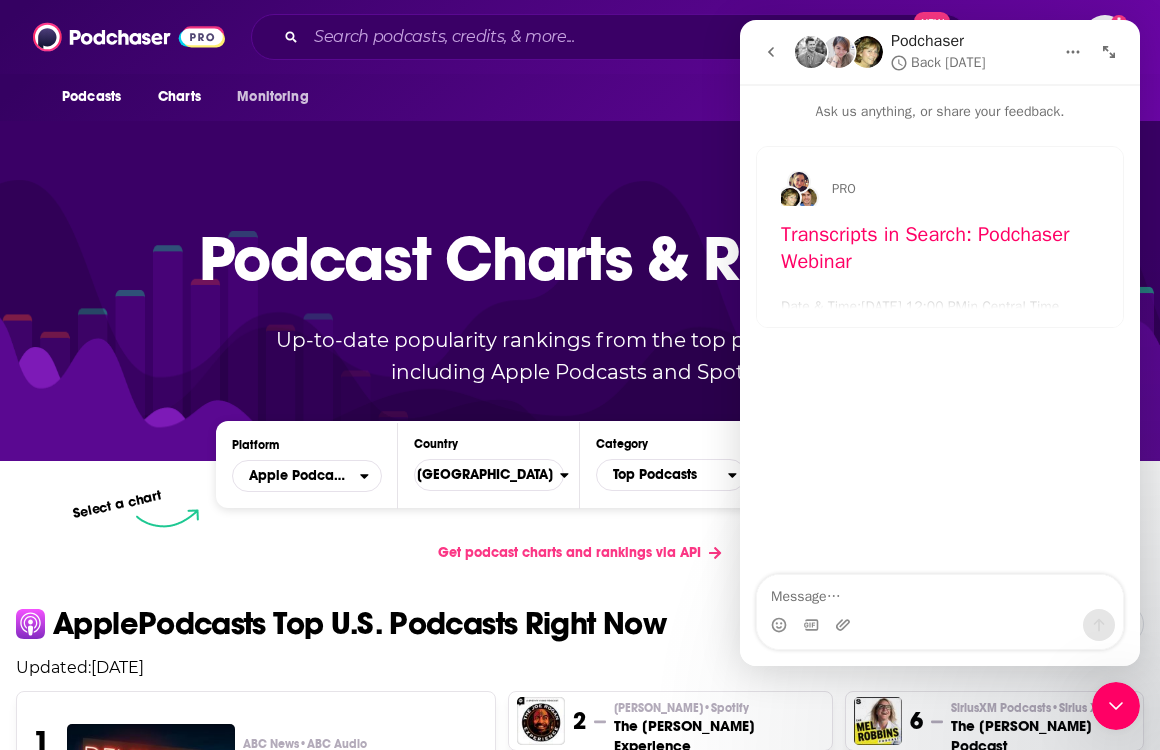 click 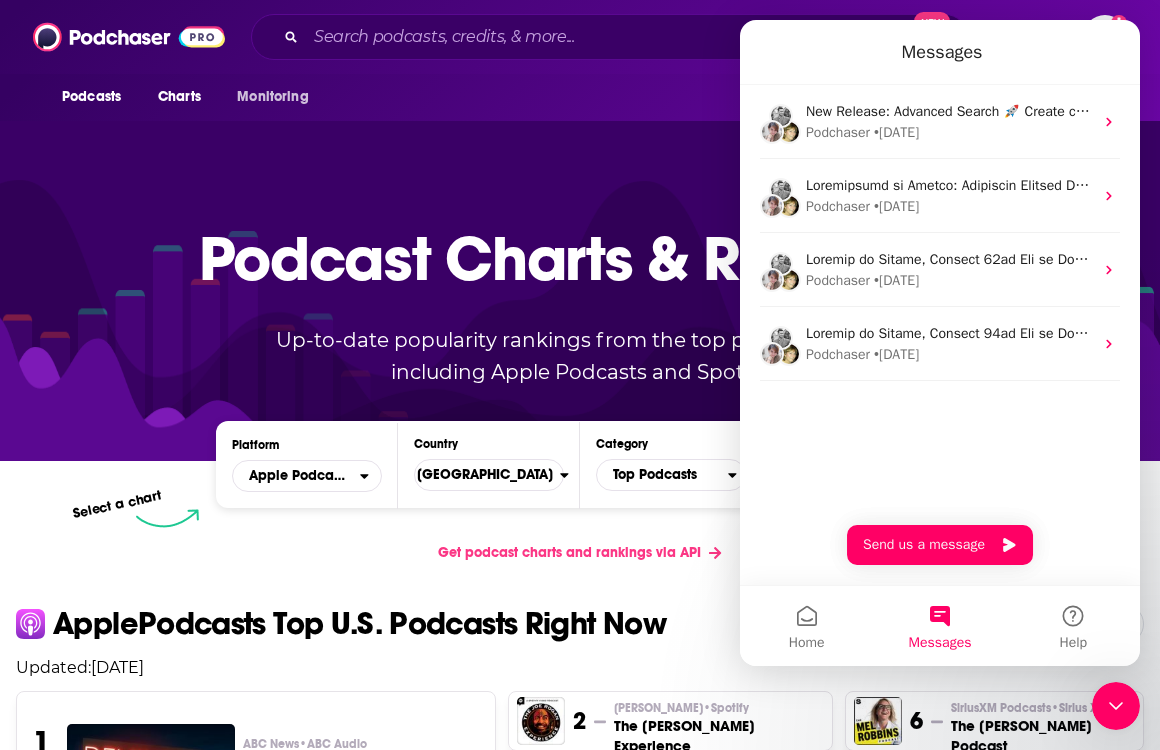 click on "Messages" at bounding box center (940, 52) 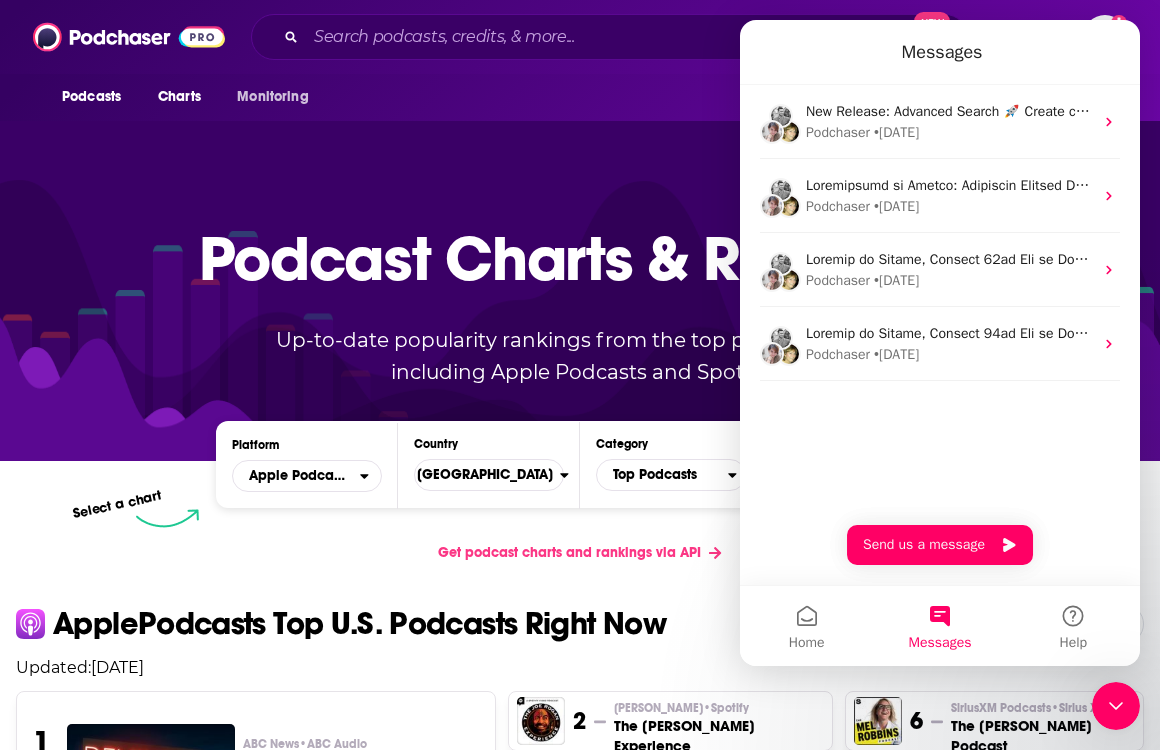 click at bounding box center (1116, 706) 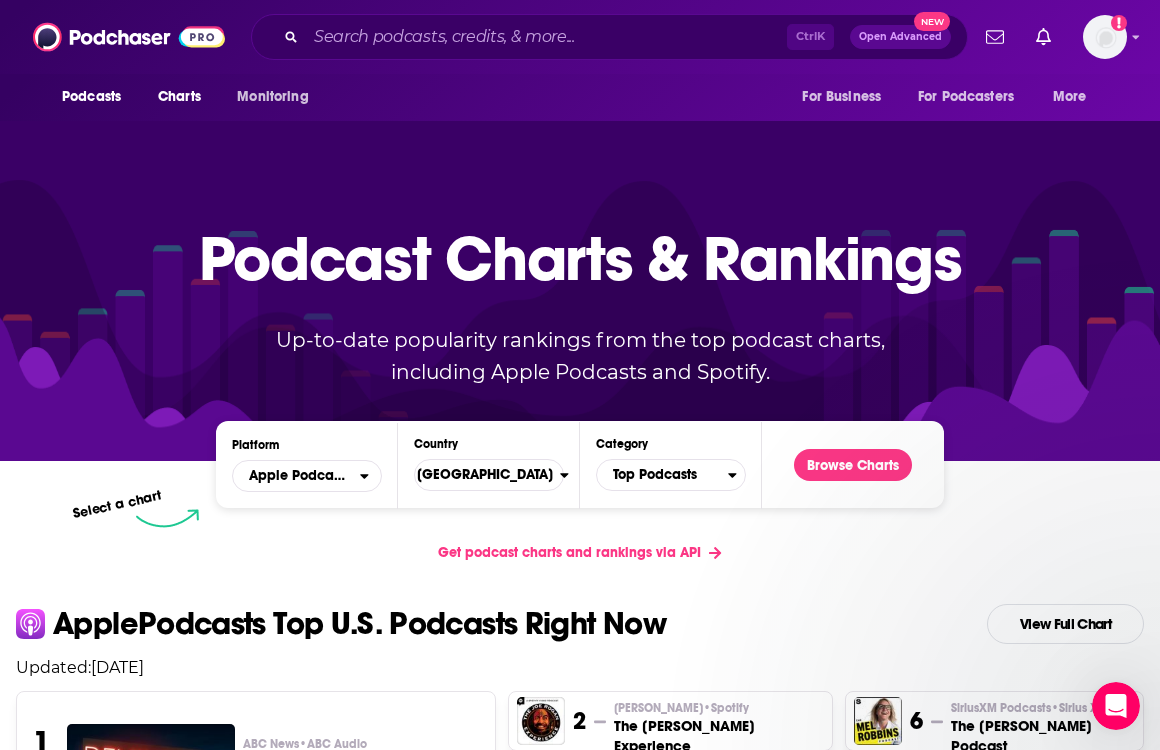 scroll, scrollTop: 0, scrollLeft: 0, axis: both 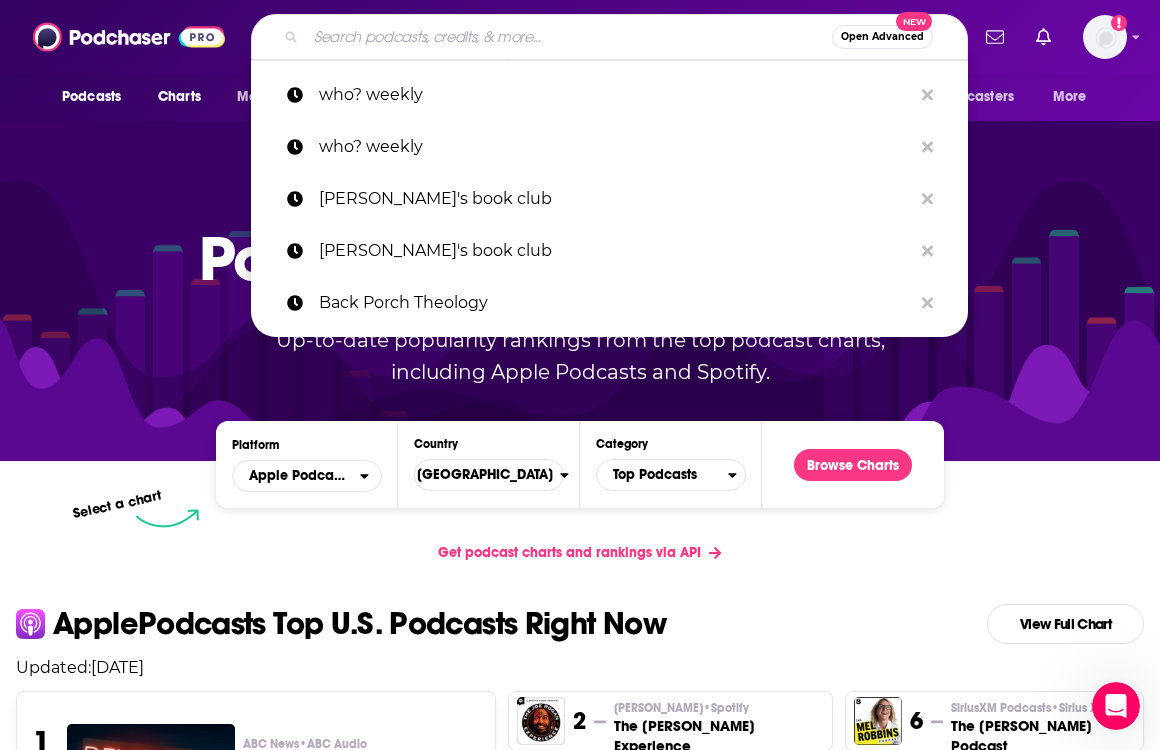 click at bounding box center [569, 37] 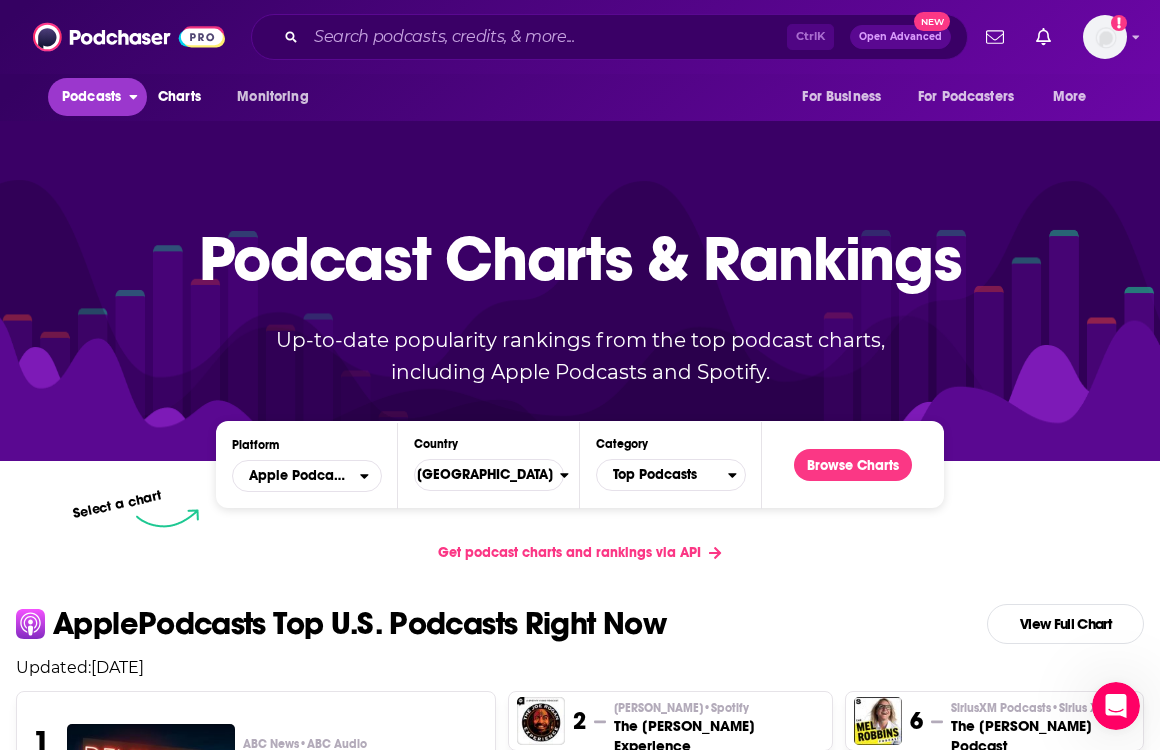 click on "Podcasts" at bounding box center (91, 97) 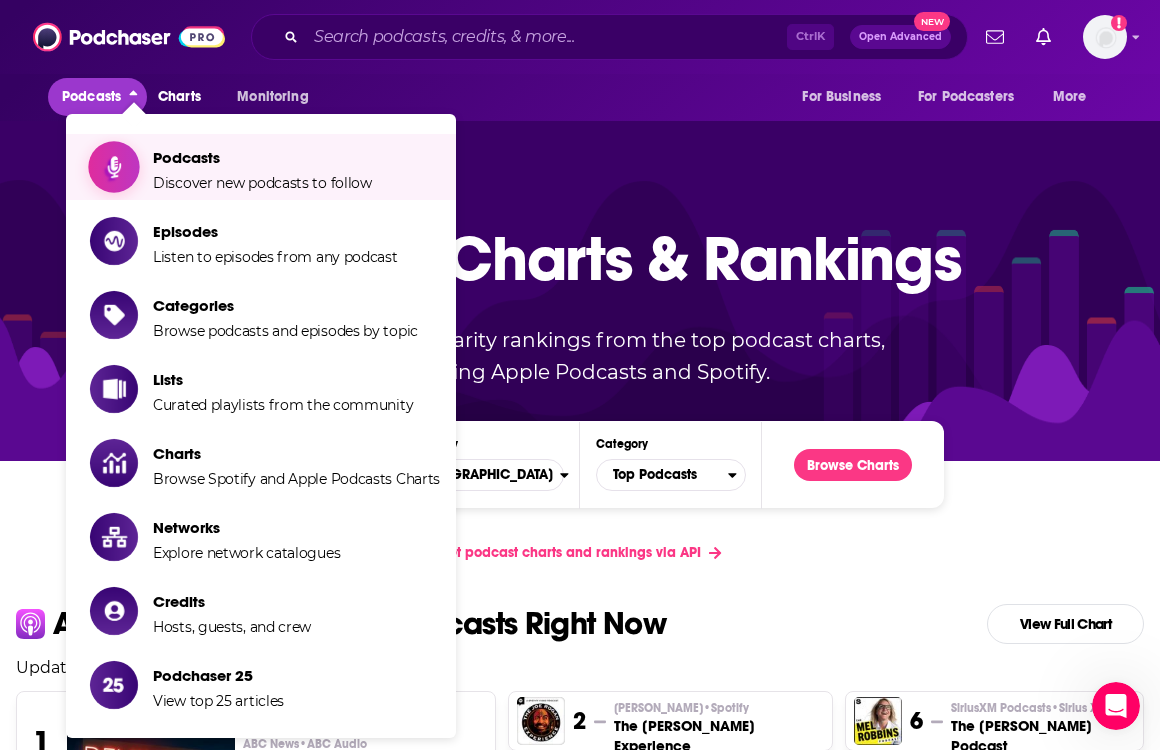 click on "Podcasts" at bounding box center (262, 157) 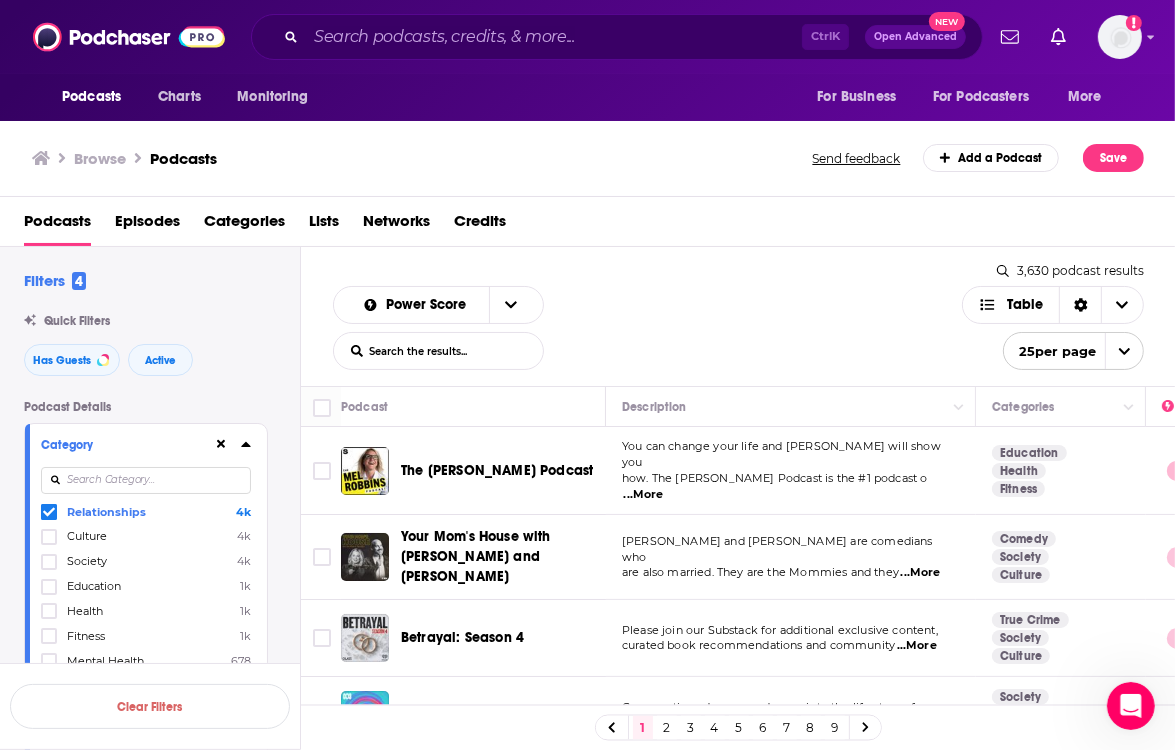 click on "Relationships" at bounding box center [106, 512] 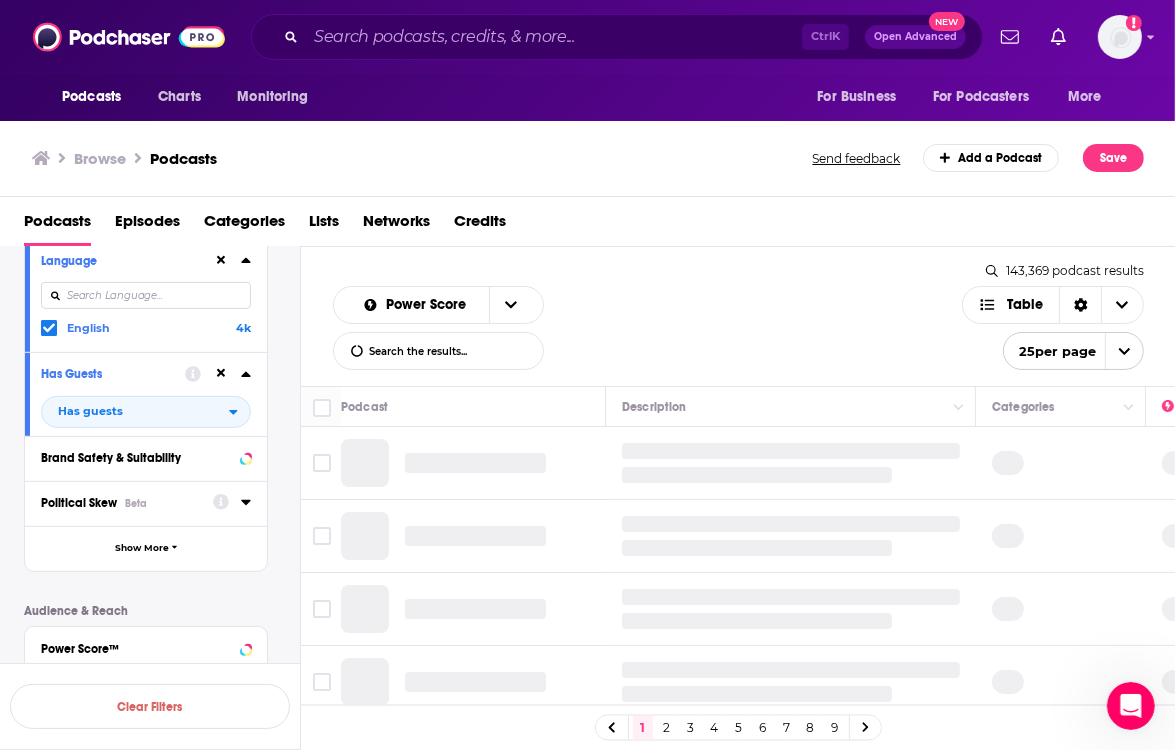 scroll, scrollTop: 300, scrollLeft: 0, axis: vertical 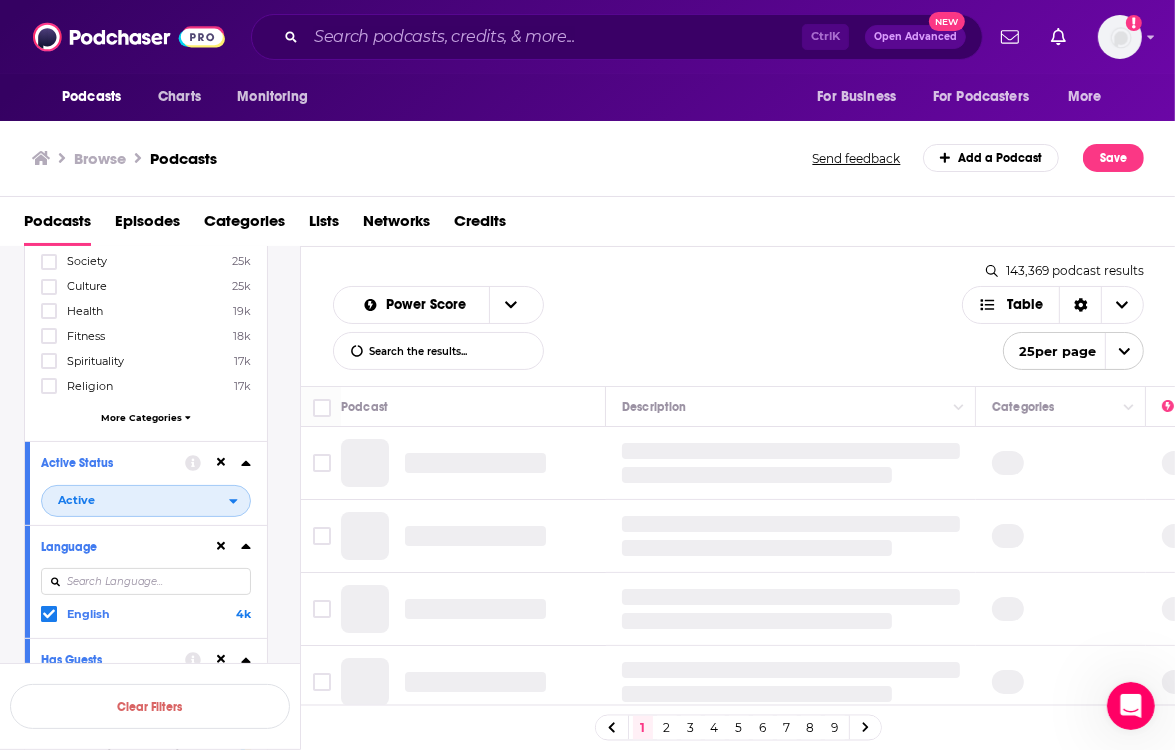 click 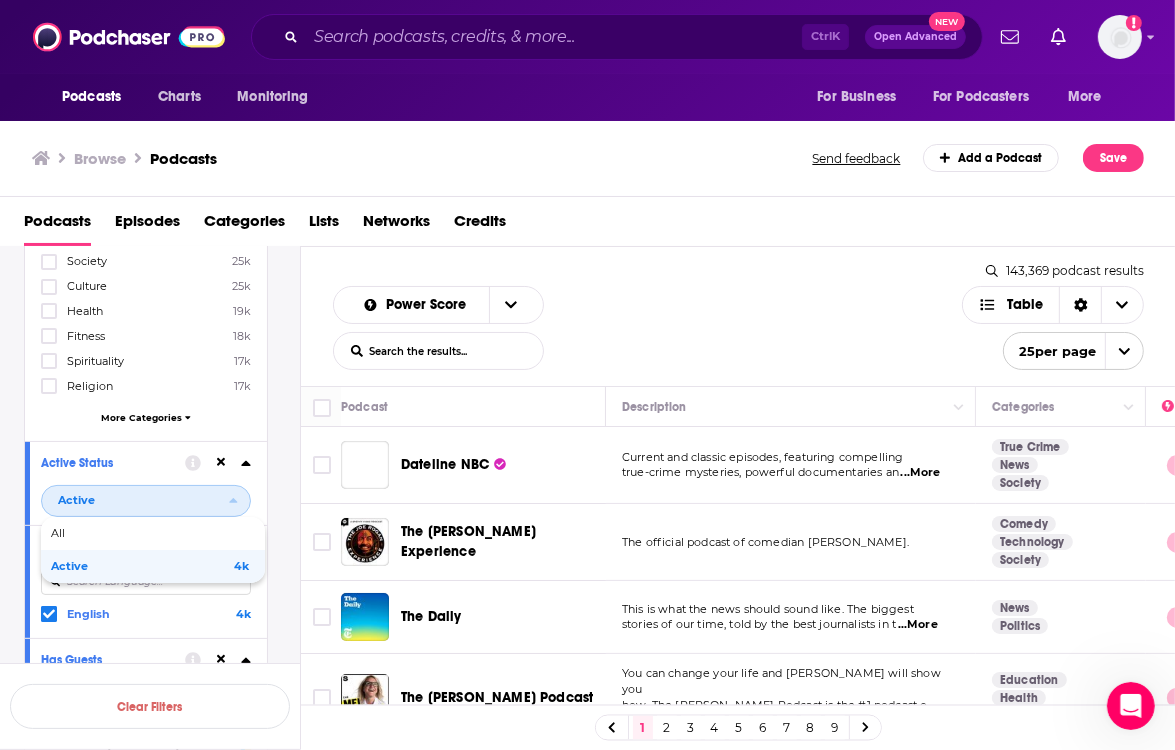 click 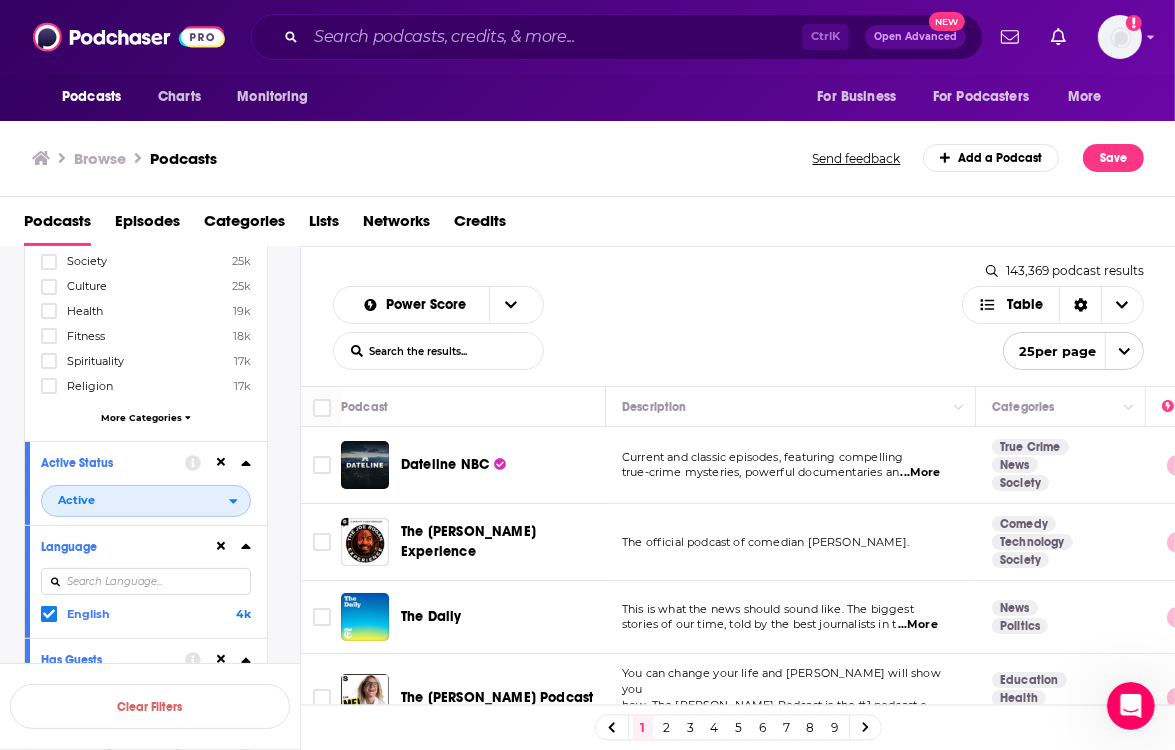 click 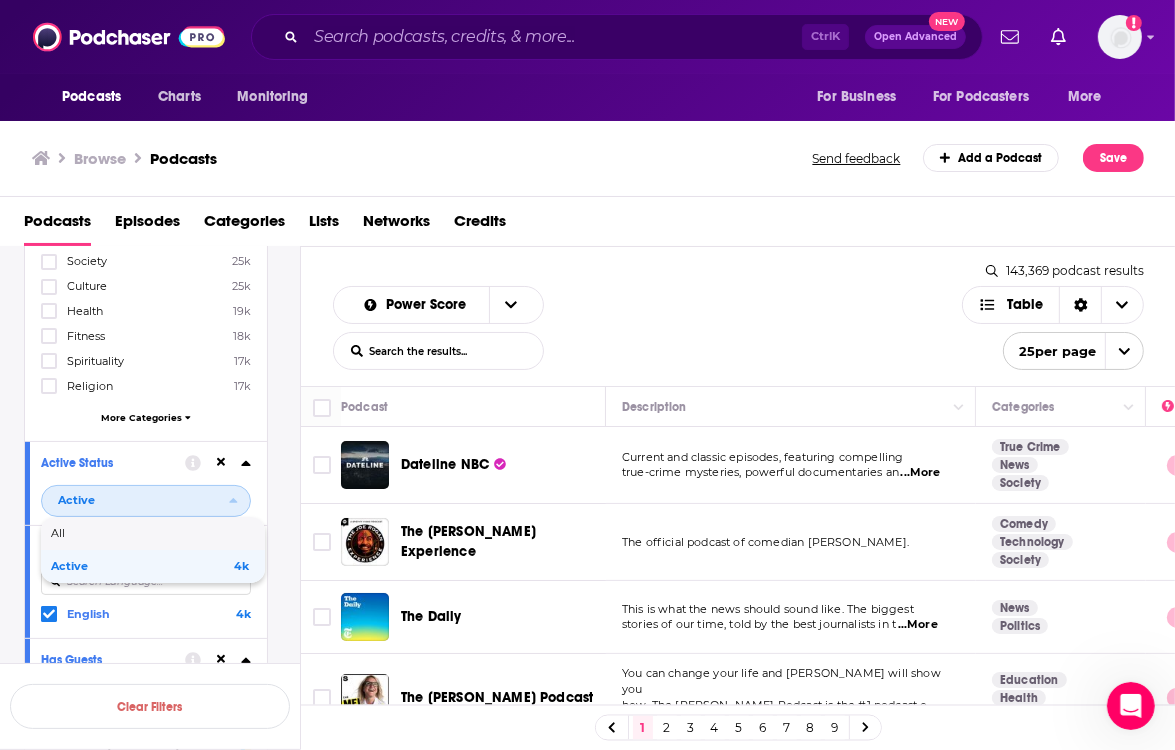click on "All" at bounding box center [153, 533] 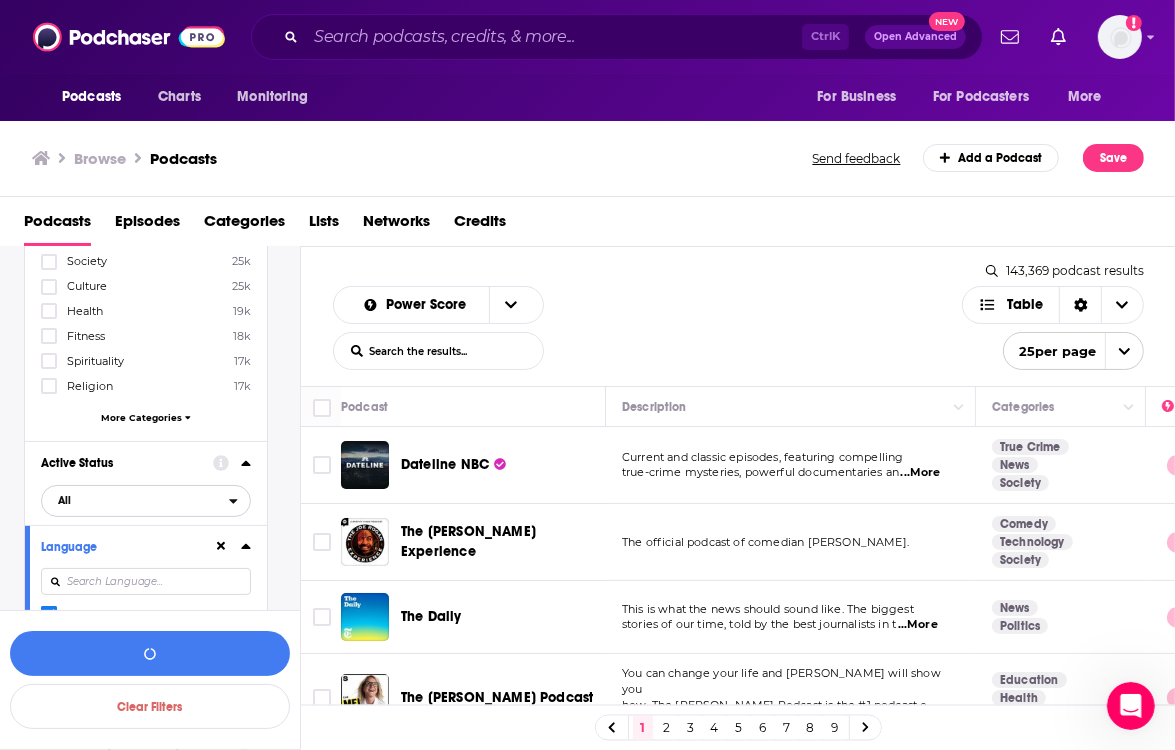 scroll, scrollTop: 600, scrollLeft: 0, axis: vertical 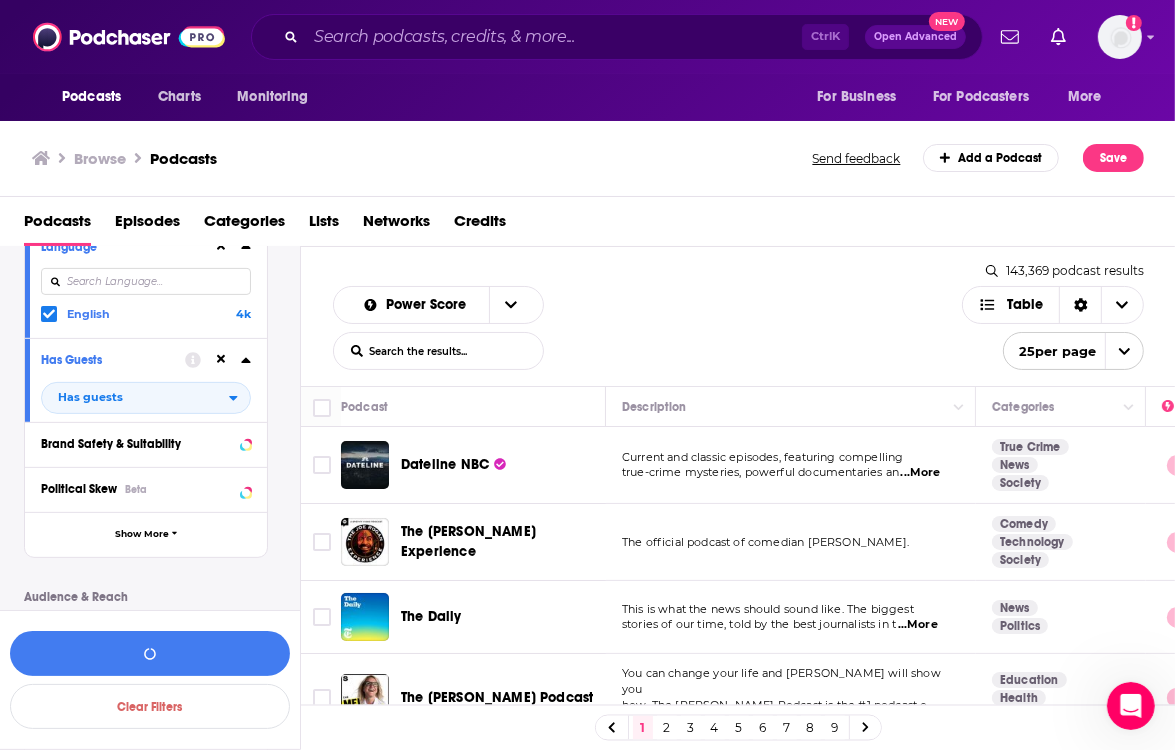 click 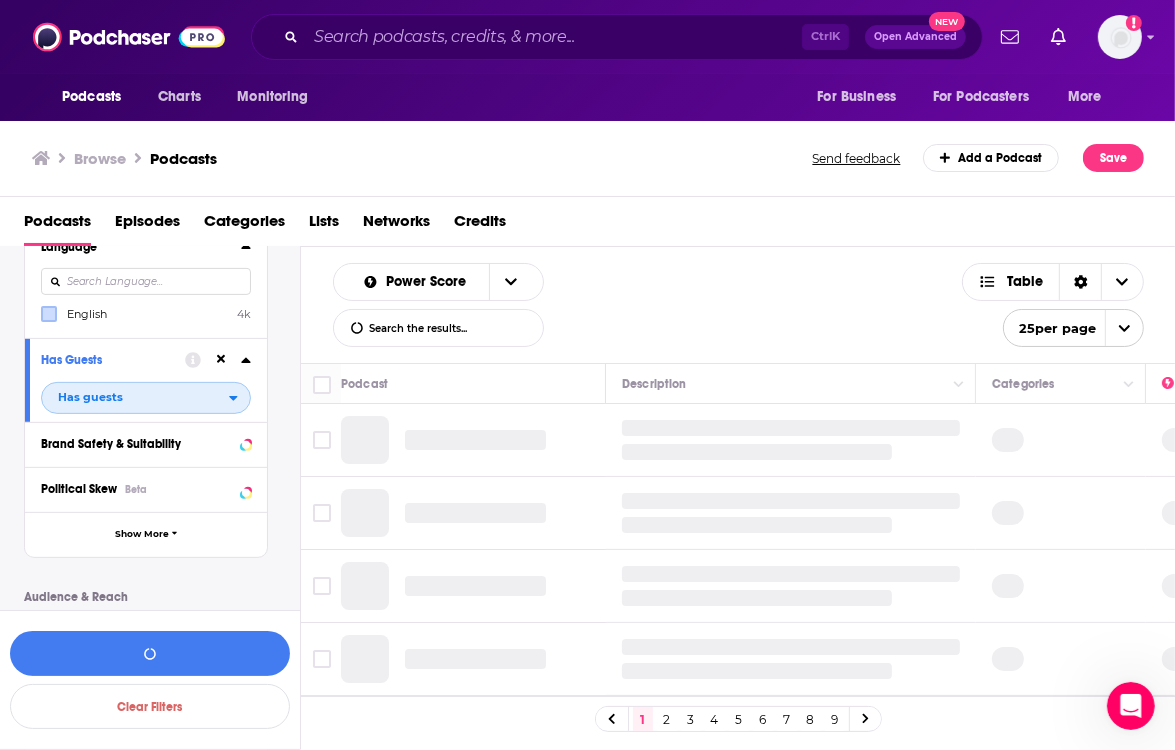 click 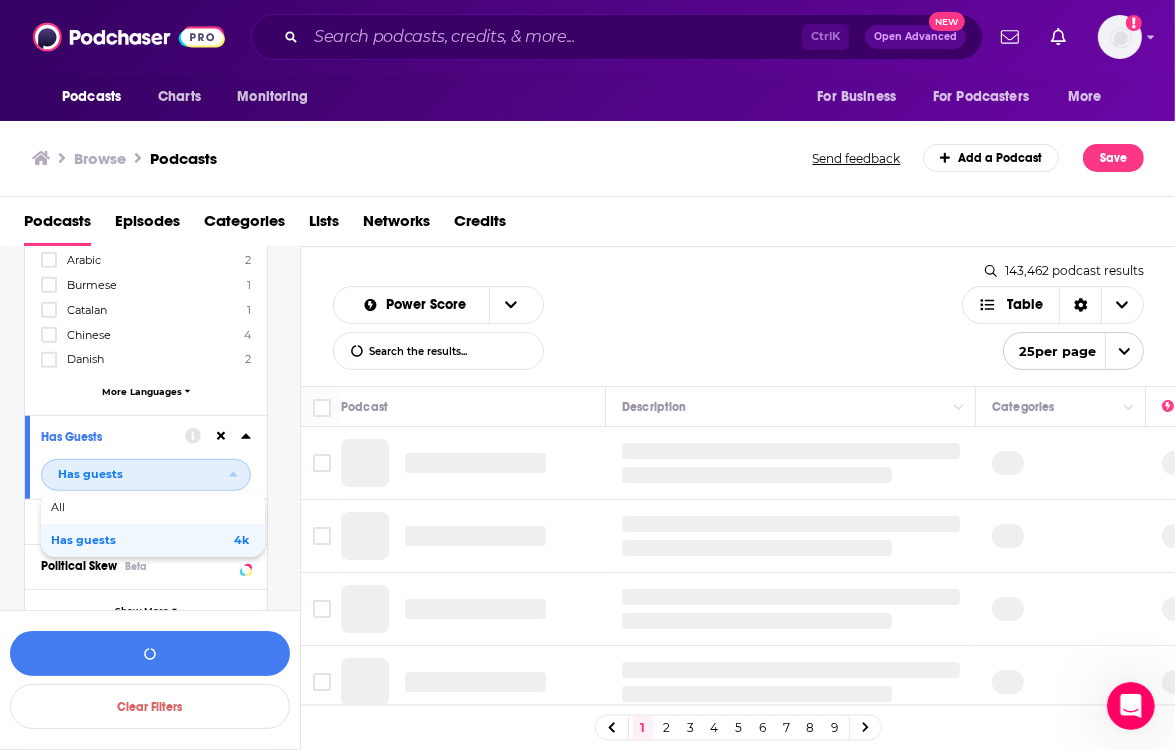 scroll, scrollTop: 900, scrollLeft: 0, axis: vertical 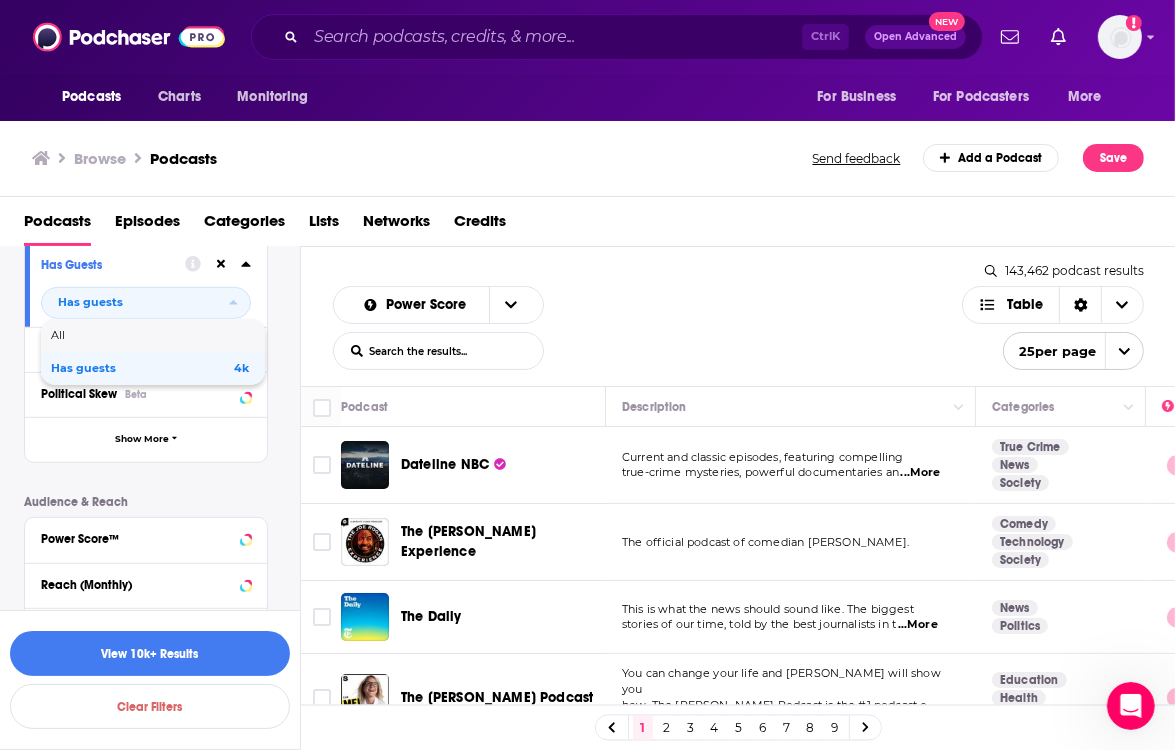 click 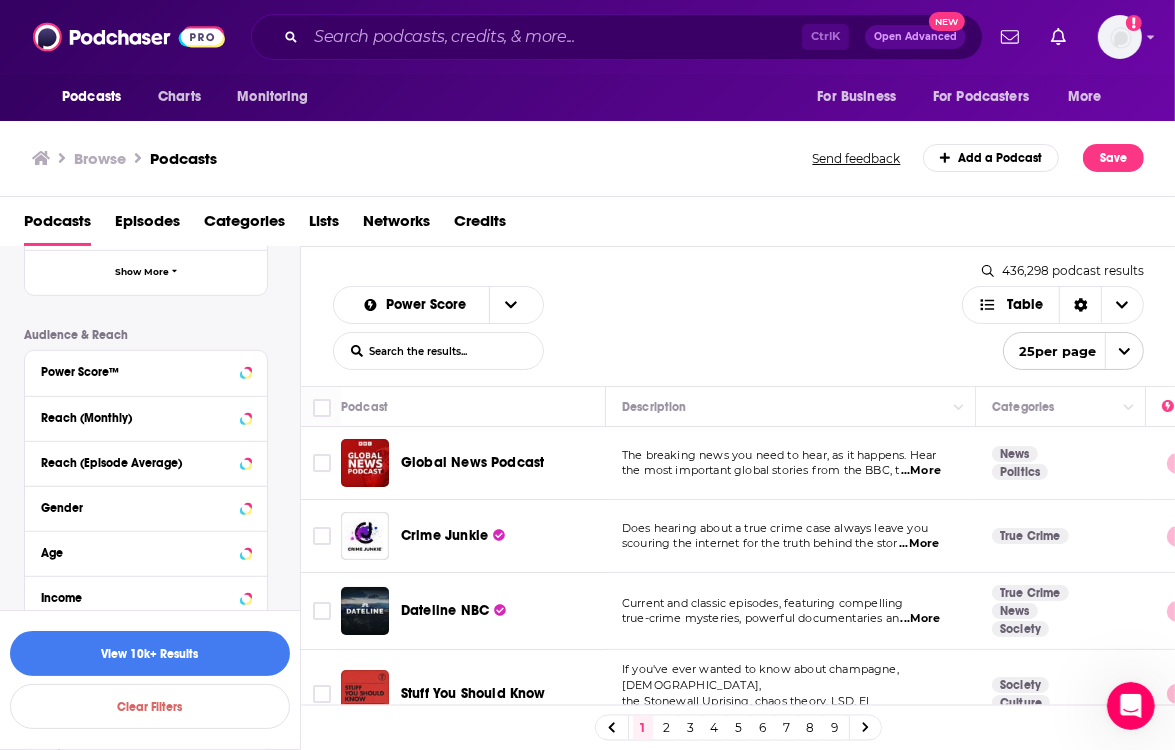 scroll, scrollTop: 1136, scrollLeft: 0, axis: vertical 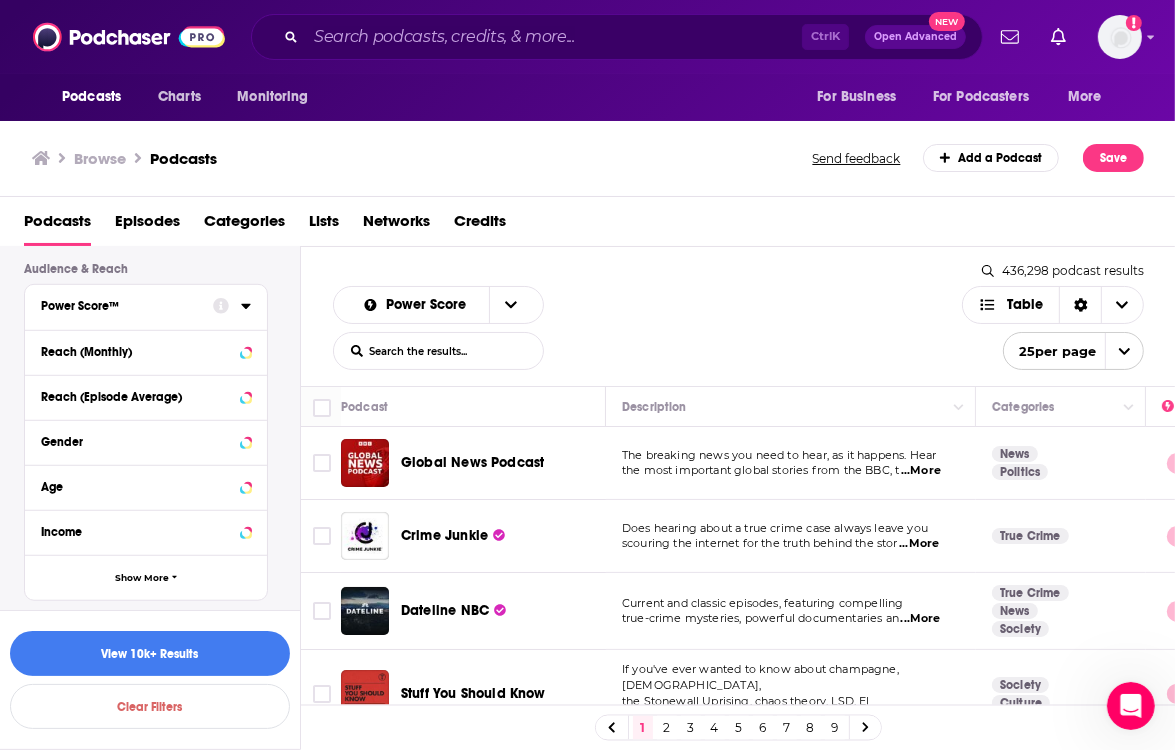 drag, startPoint x: 202, startPoint y: 297, endPoint x: 211, endPoint y: 310, distance: 15.811388 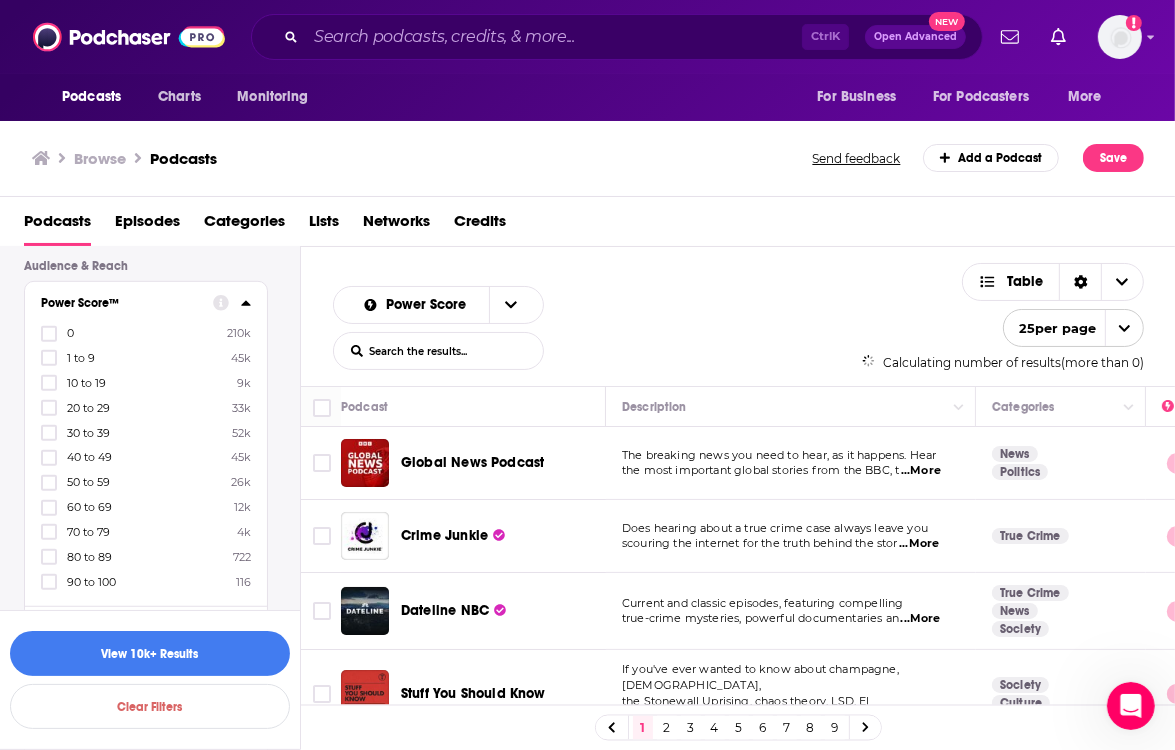 click 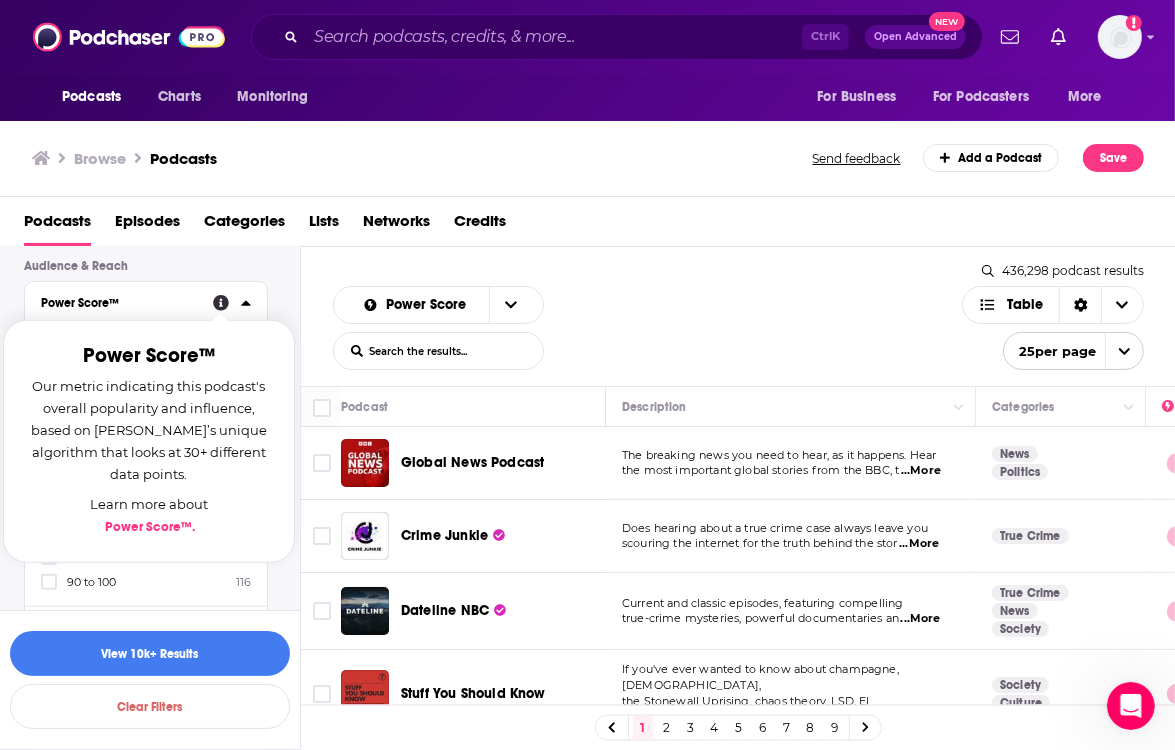 click 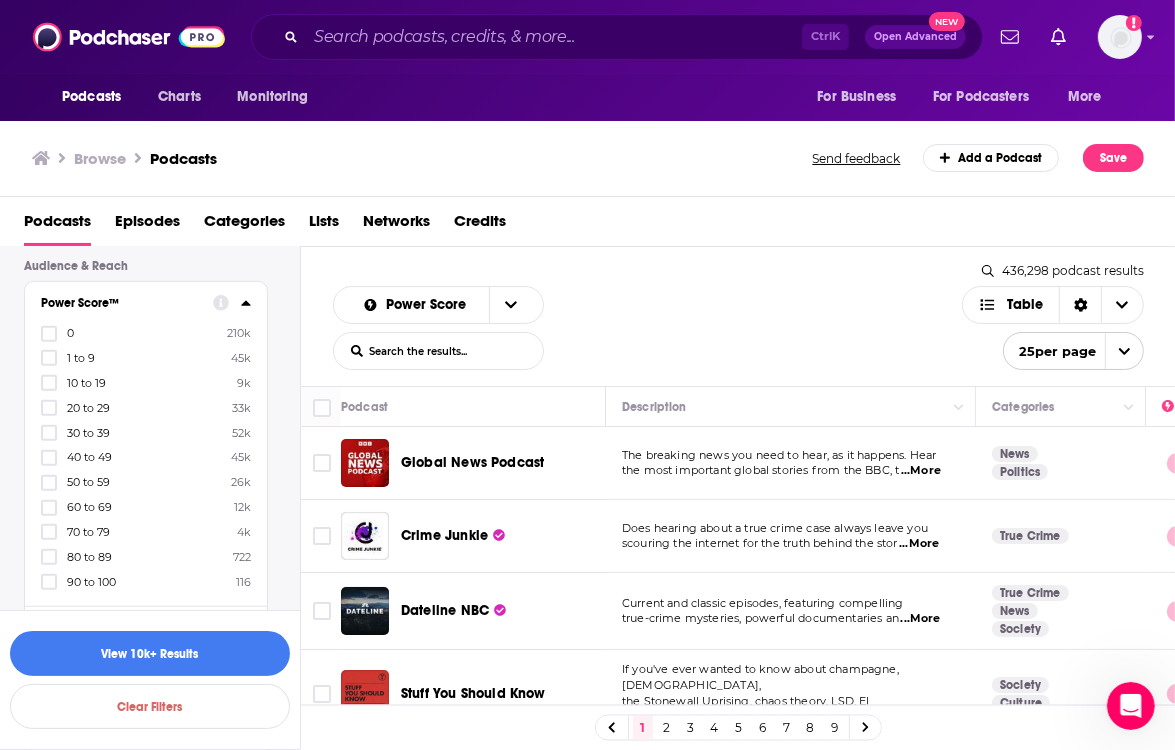 click 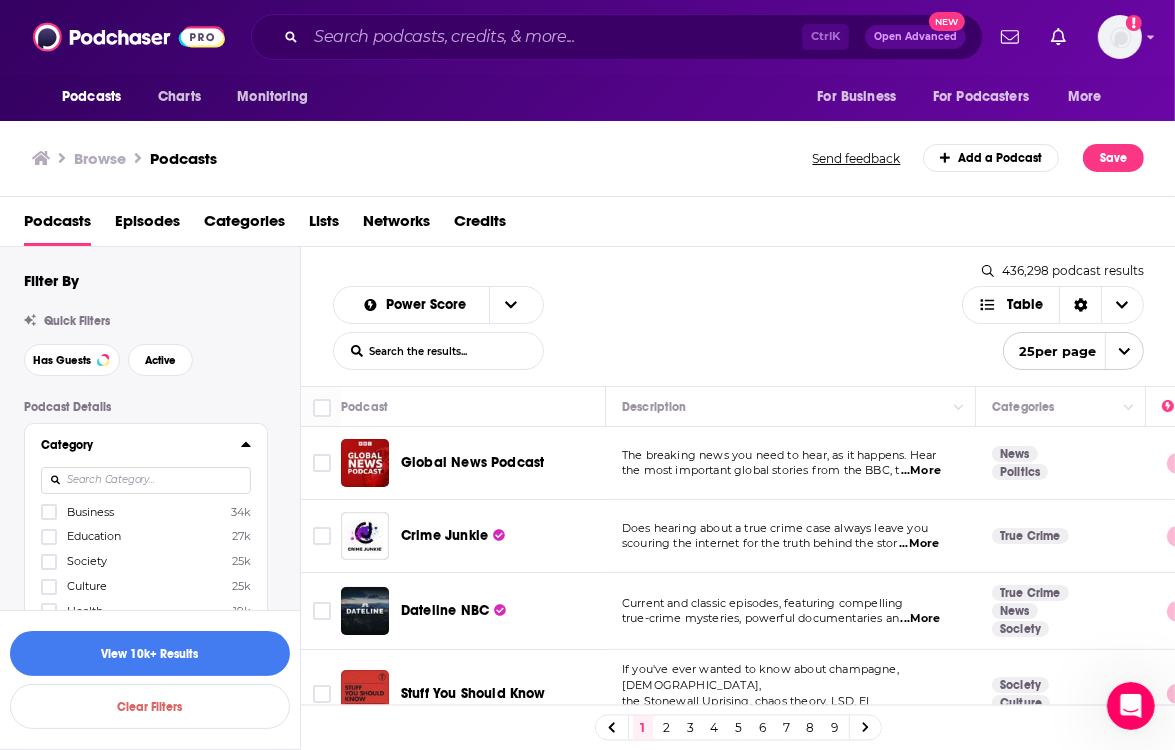 scroll, scrollTop: 100, scrollLeft: 0, axis: vertical 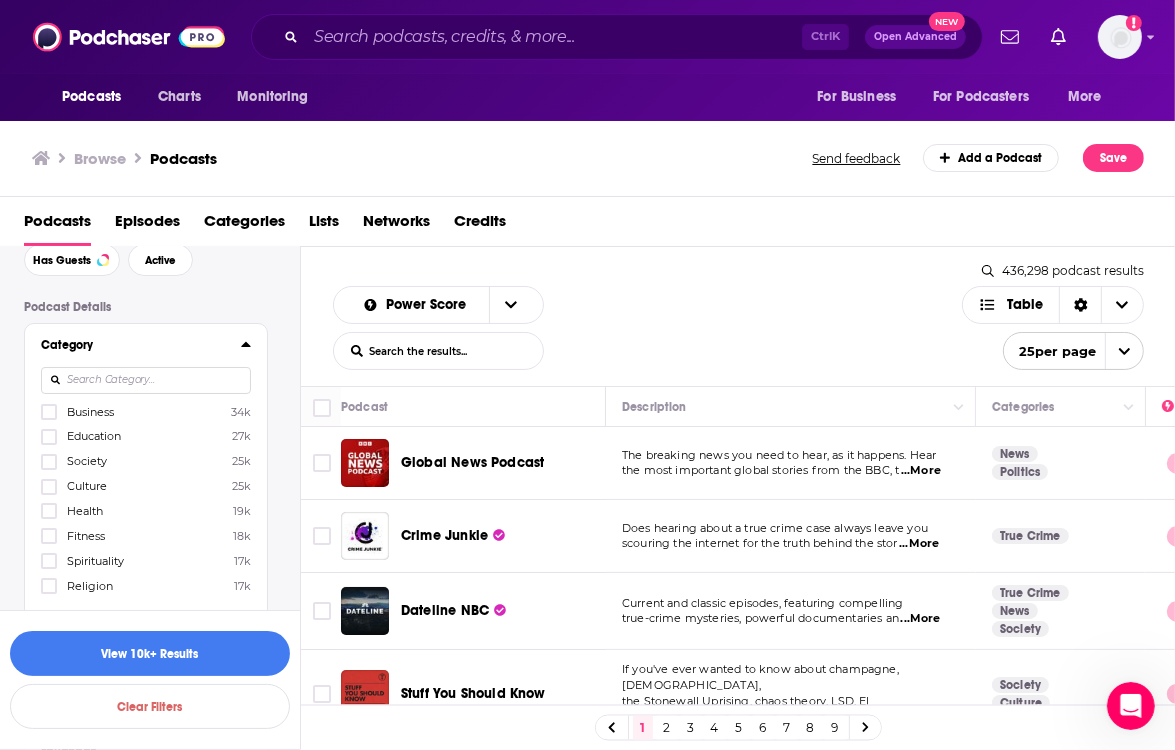 drag, startPoint x: 716, startPoint y: 318, endPoint x: 622, endPoint y: 177, distance: 169.4609 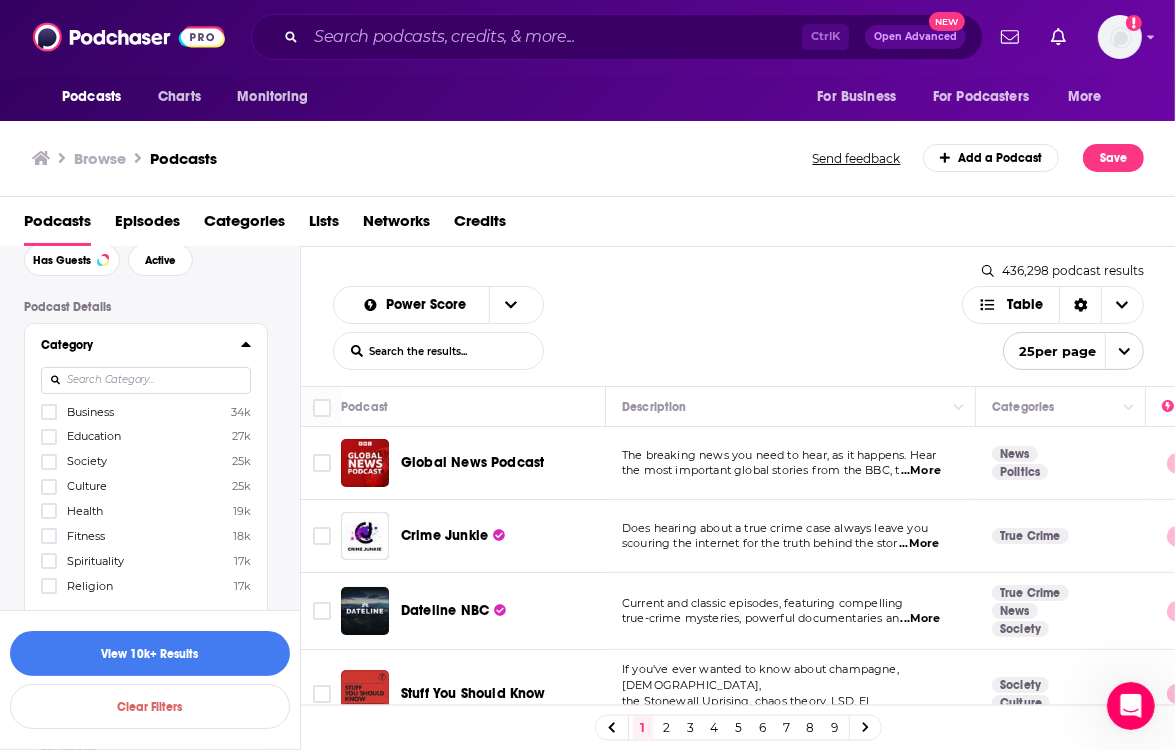 click on "Category" at bounding box center [141, 344] 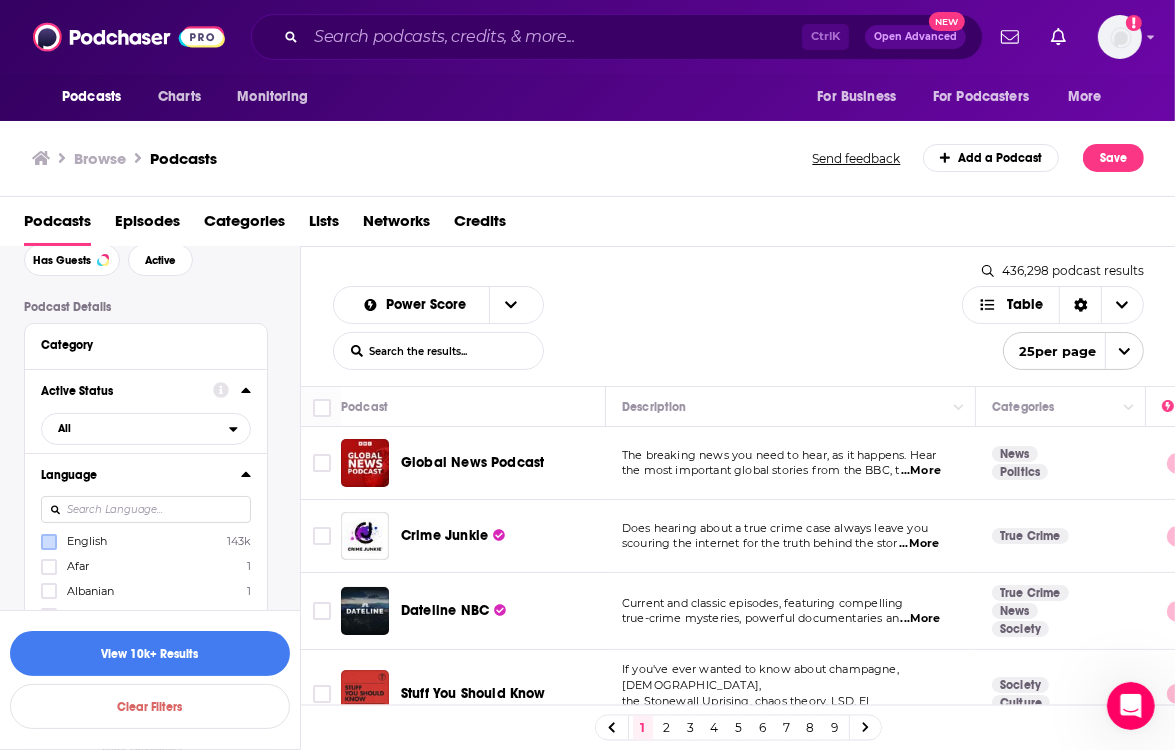 scroll, scrollTop: 0, scrollLeft: 0, axis: both 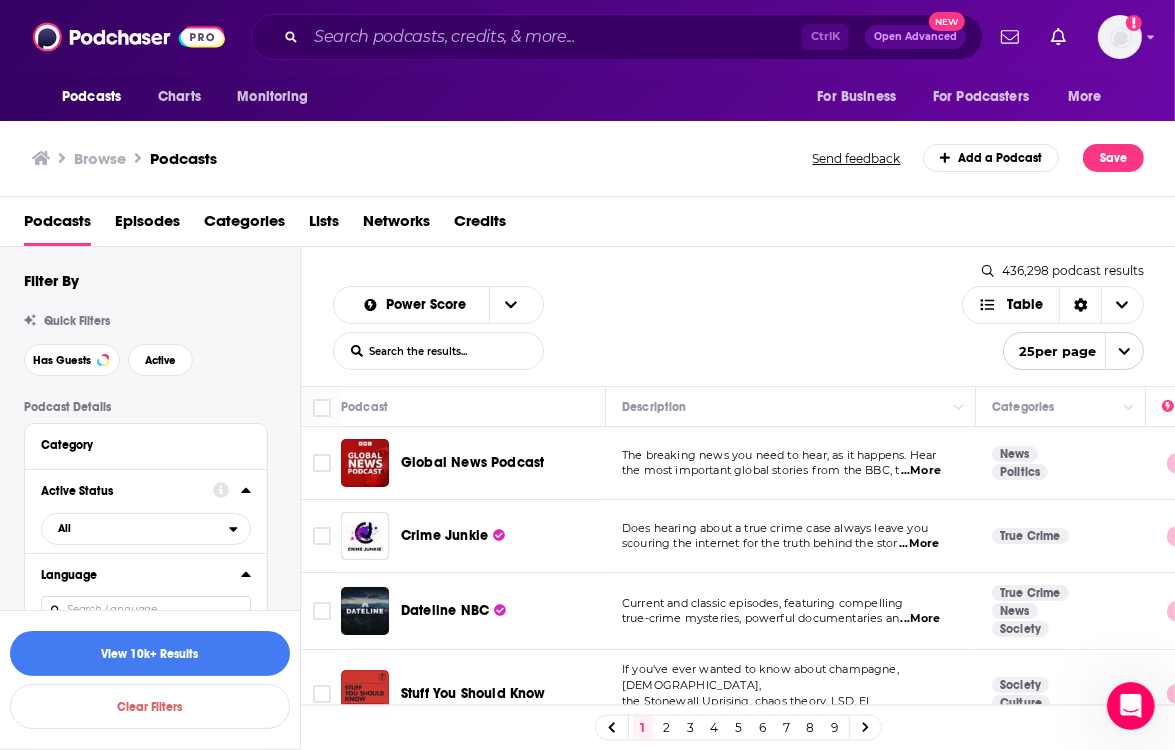 click on "Power Score List Search Input Search the results... Table" at bounding box center [647, 328] 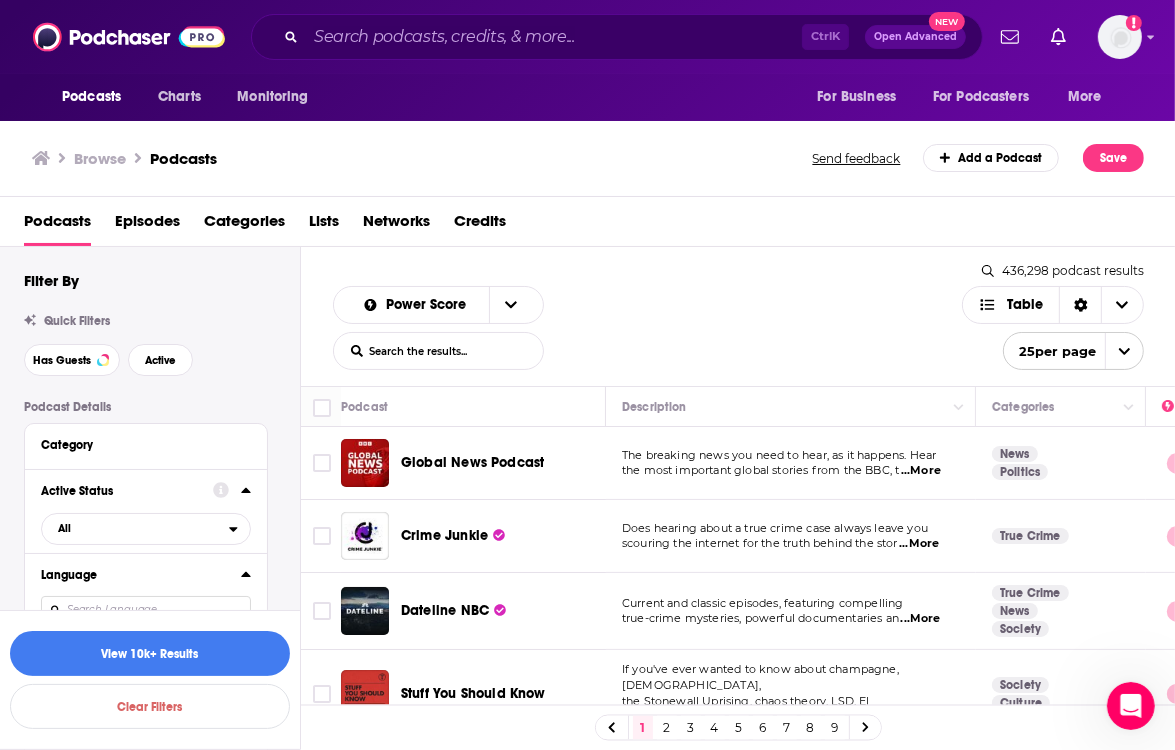 click on "Power Score List Search Input Search the results... Table" at bounding box center [647, 328] 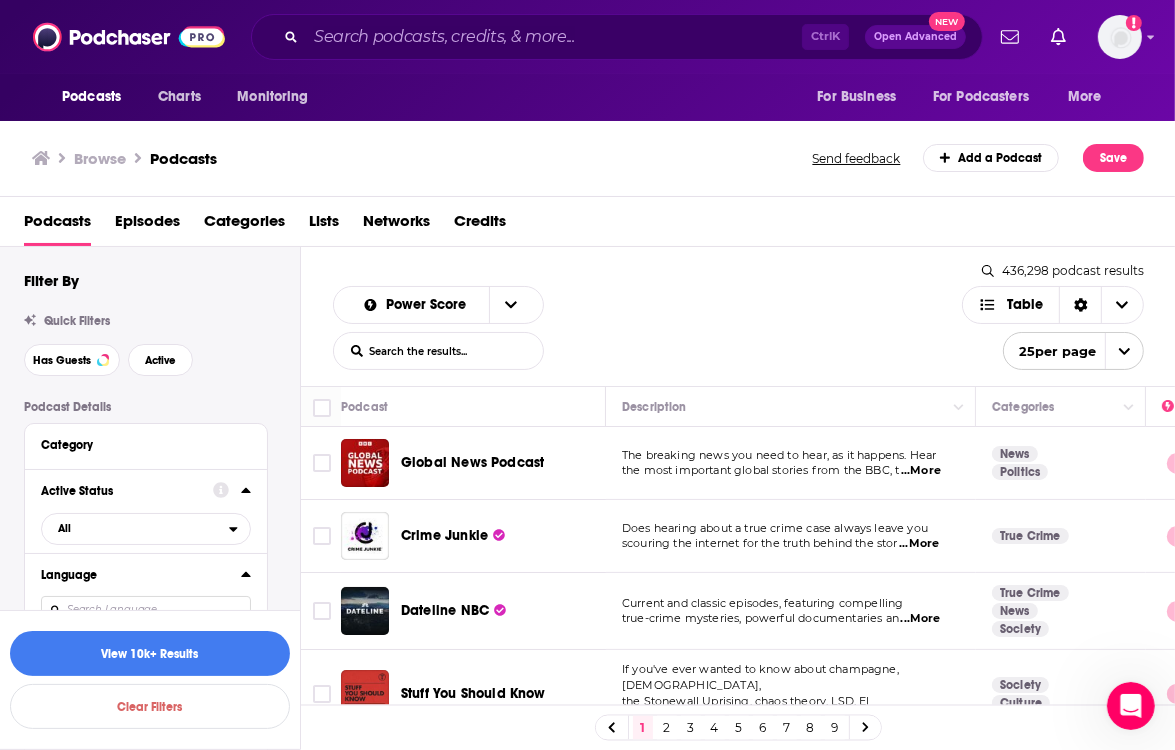 click on "Power Score List Search Input Search the results... Table" at bounding box center (647, 328) 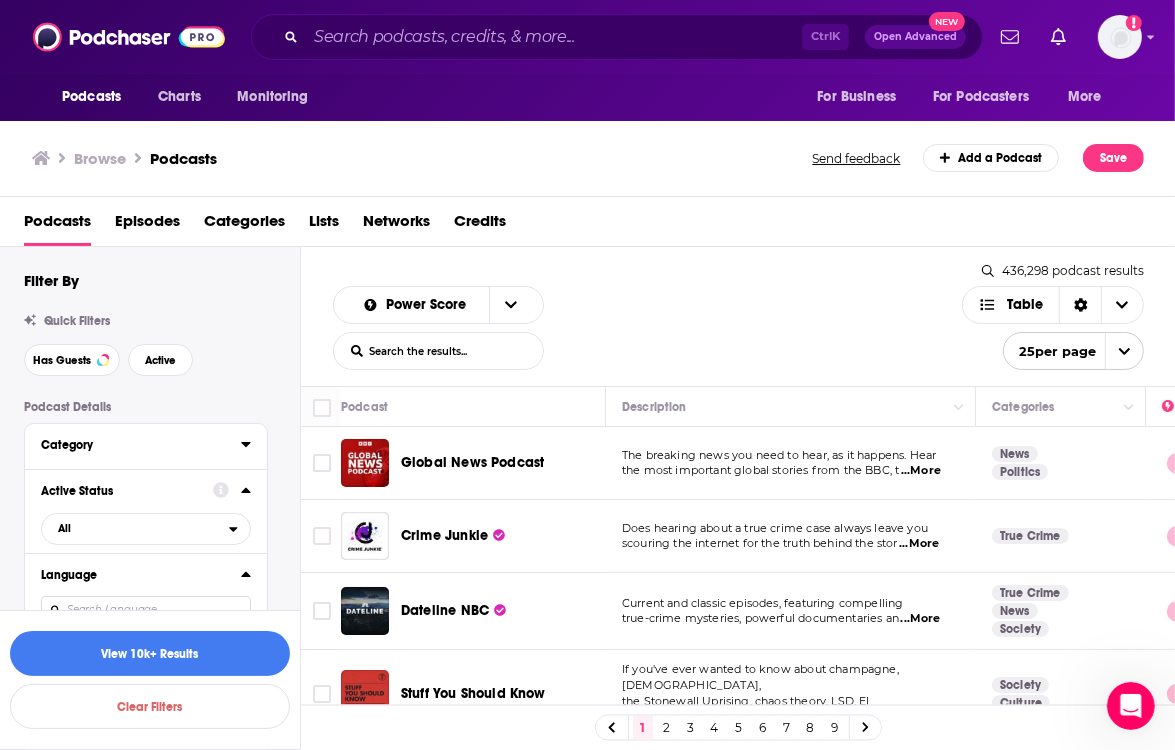 scroll, scrollTop: 100, scrollLeft: 0, axis: vertical 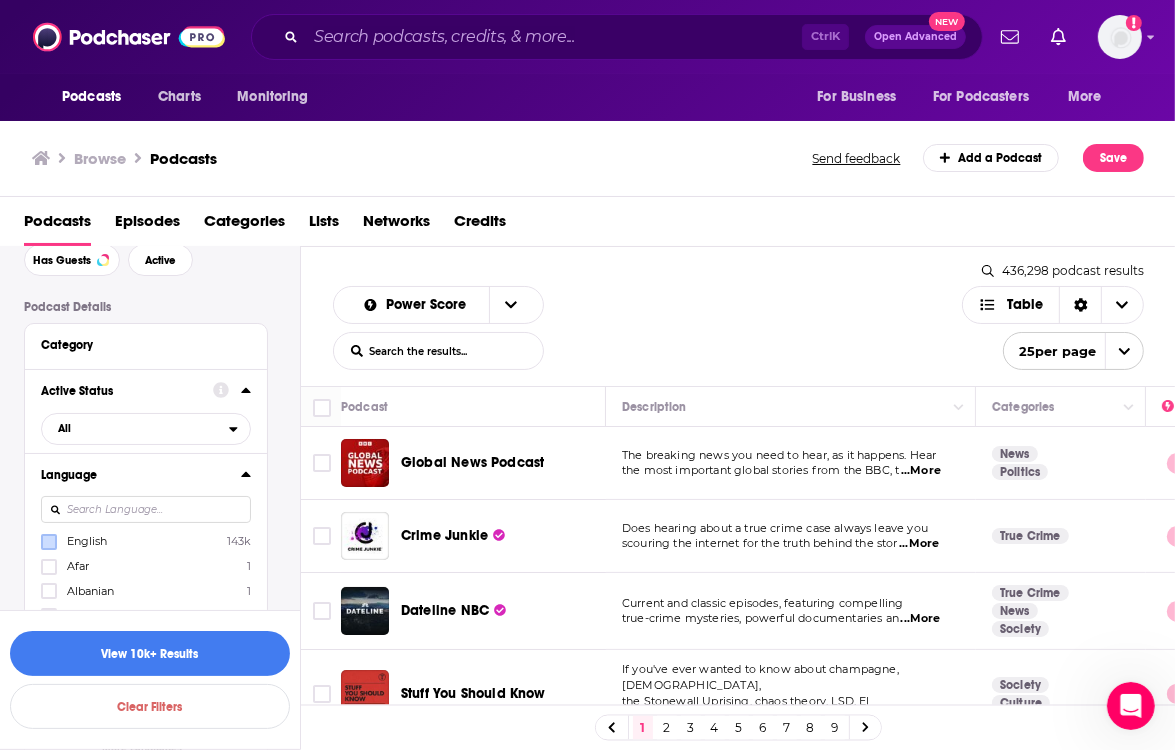 click on "Category" at bounding box center (146, 346) 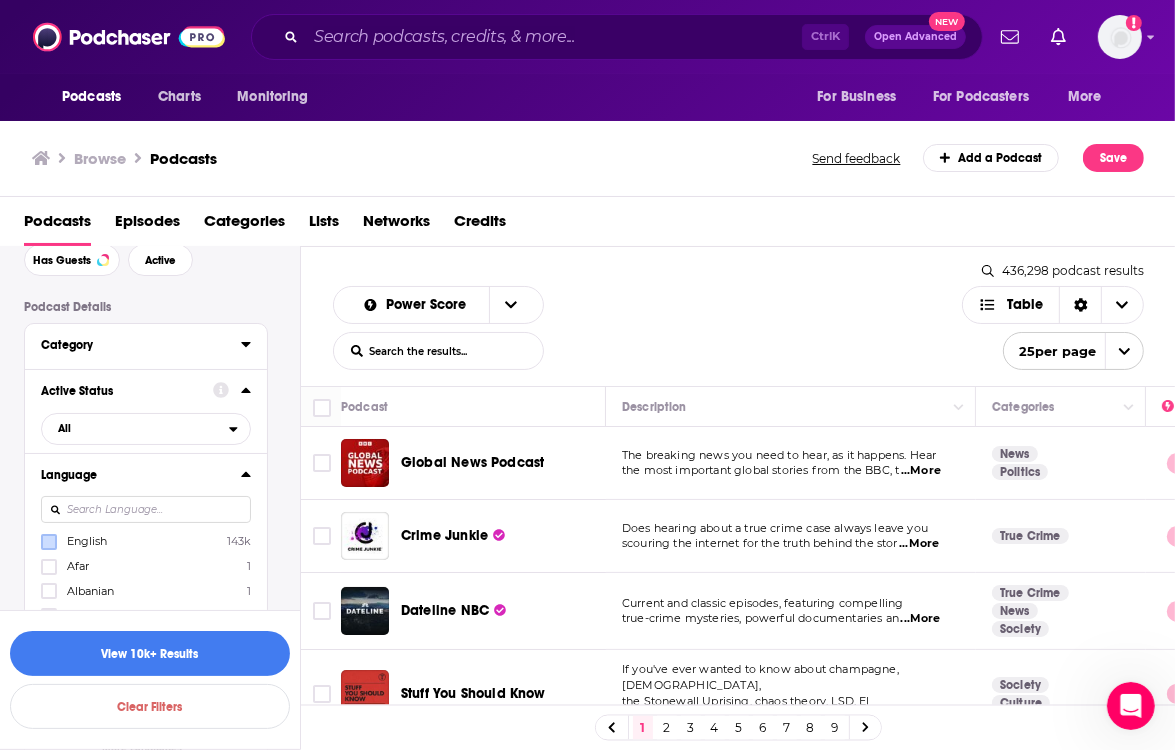 click 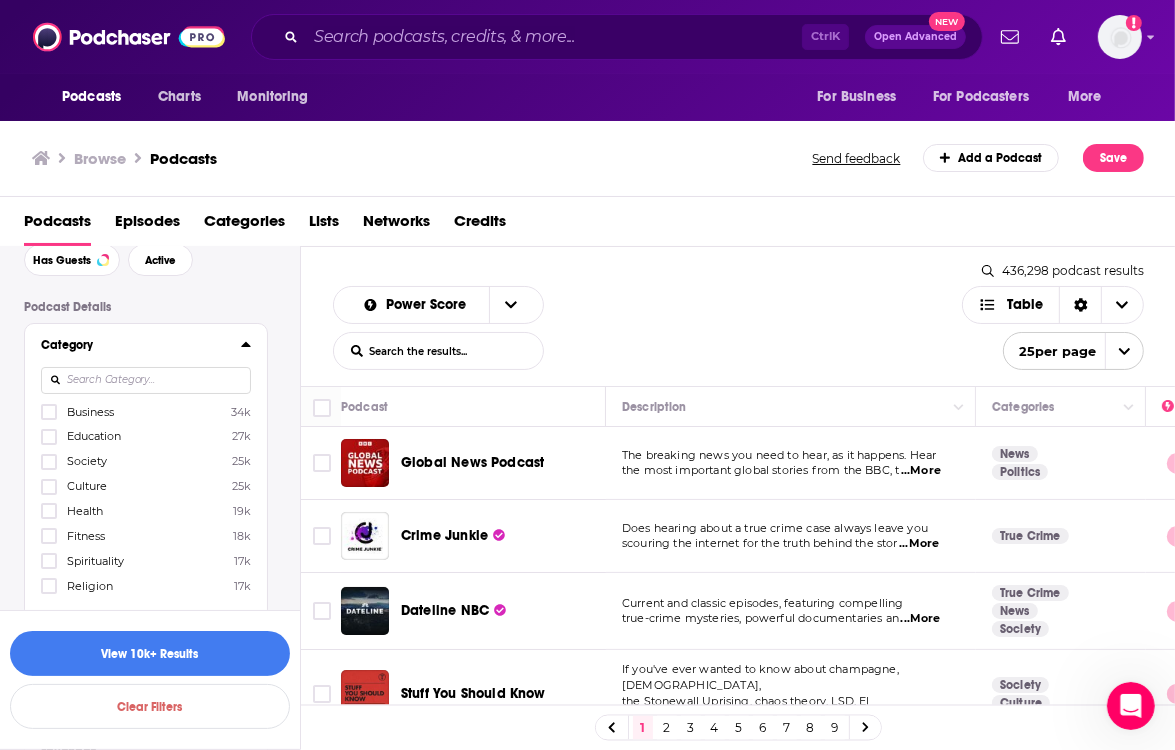 drag, startPoint x: 848, startPoint y: 252, endPoint x: 449, endPoint y: 87, distance: 431.77078 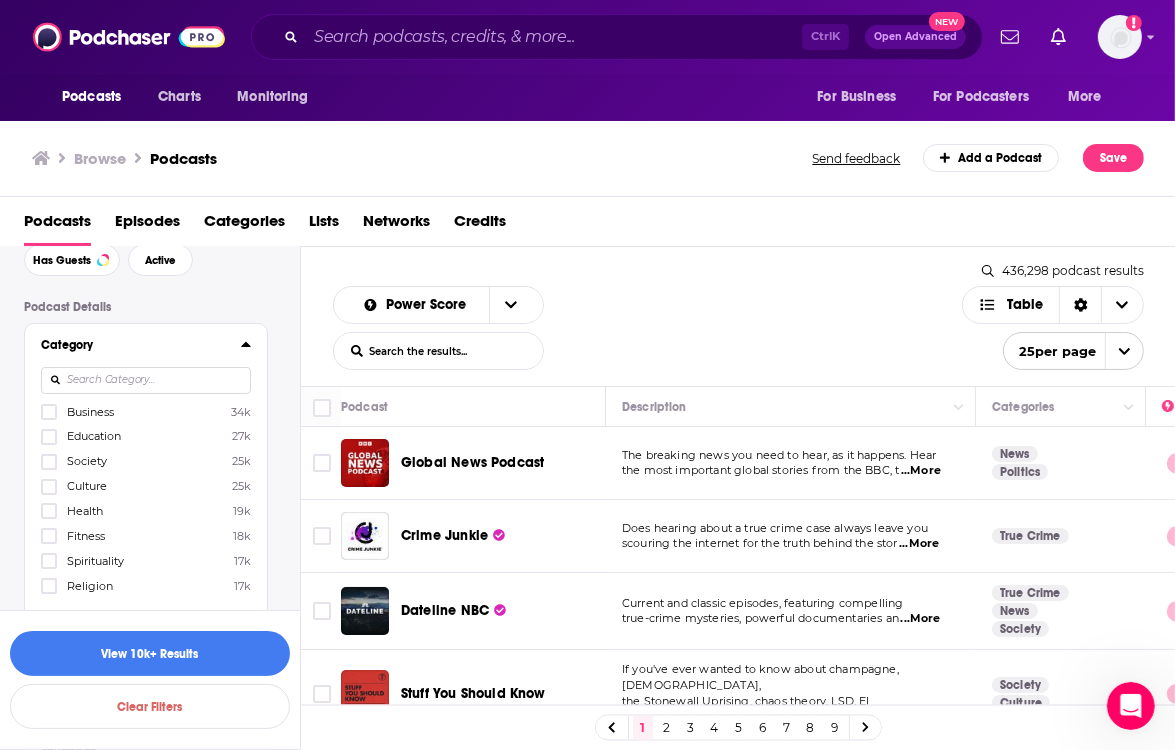 click on "Power Score List Search Input Search the results... Table" at bounding box center [647, 328] 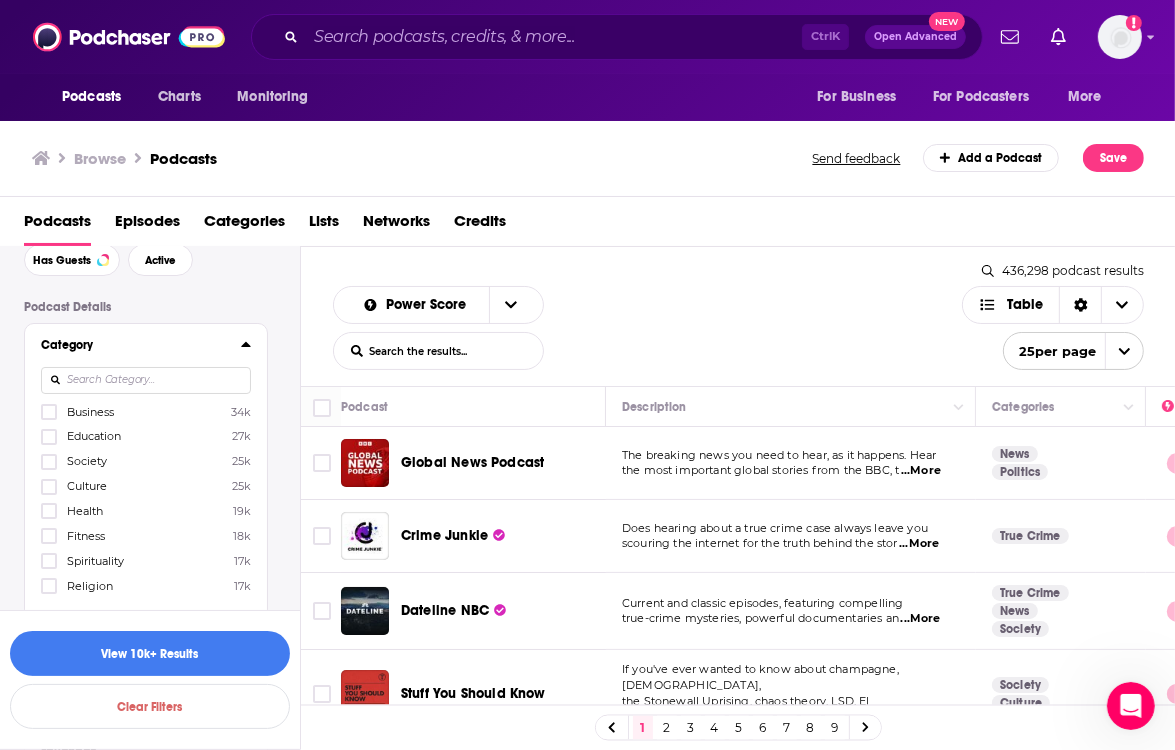 click on "Podcast Details Category Business 34k Education 27k Society 25k Culture 25k Health 19k Fitness 18k Spirituality 17k Religion 17k More Categories Active Status All Language English 143k Afar 1 Albanian 1 Arabic 2 Burmese 1 Catalan 1 Chinese 4 Danish 2 More Languages Has Guests All Brand Safety & Suitability Political Skew Beta Show More" at bounding box center [146, 781] 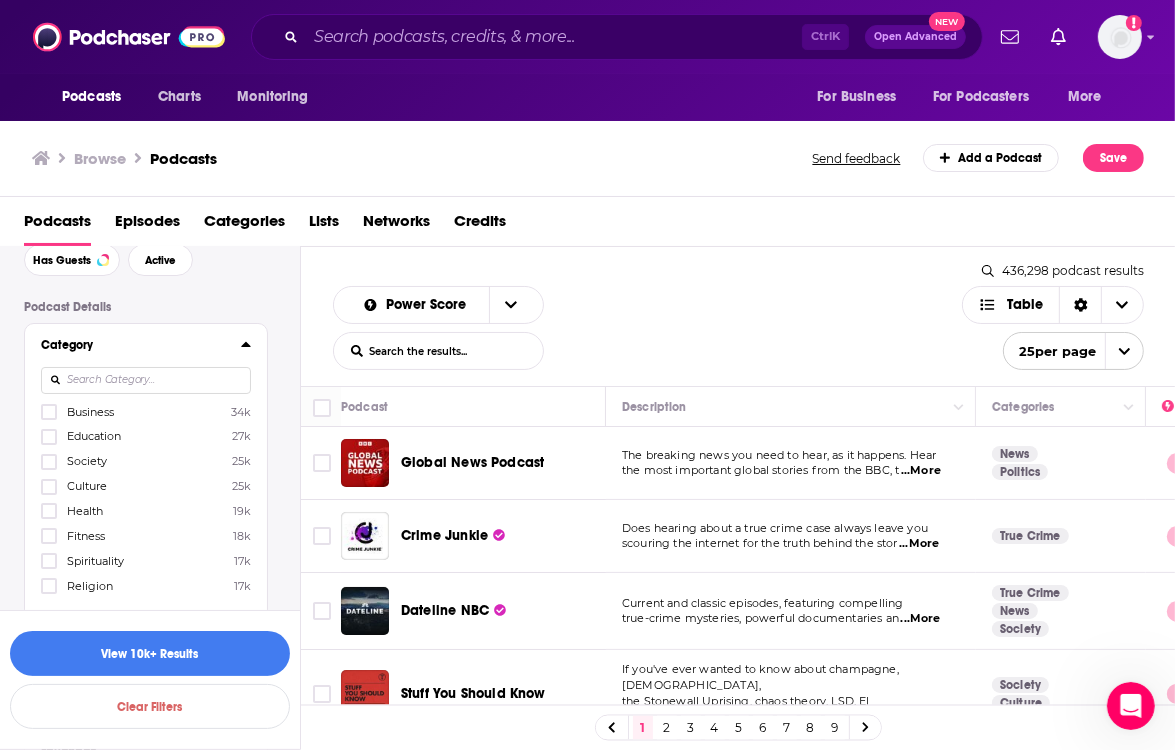 scroll, scrollTop: 0, scrollLeft: 0, axis: both 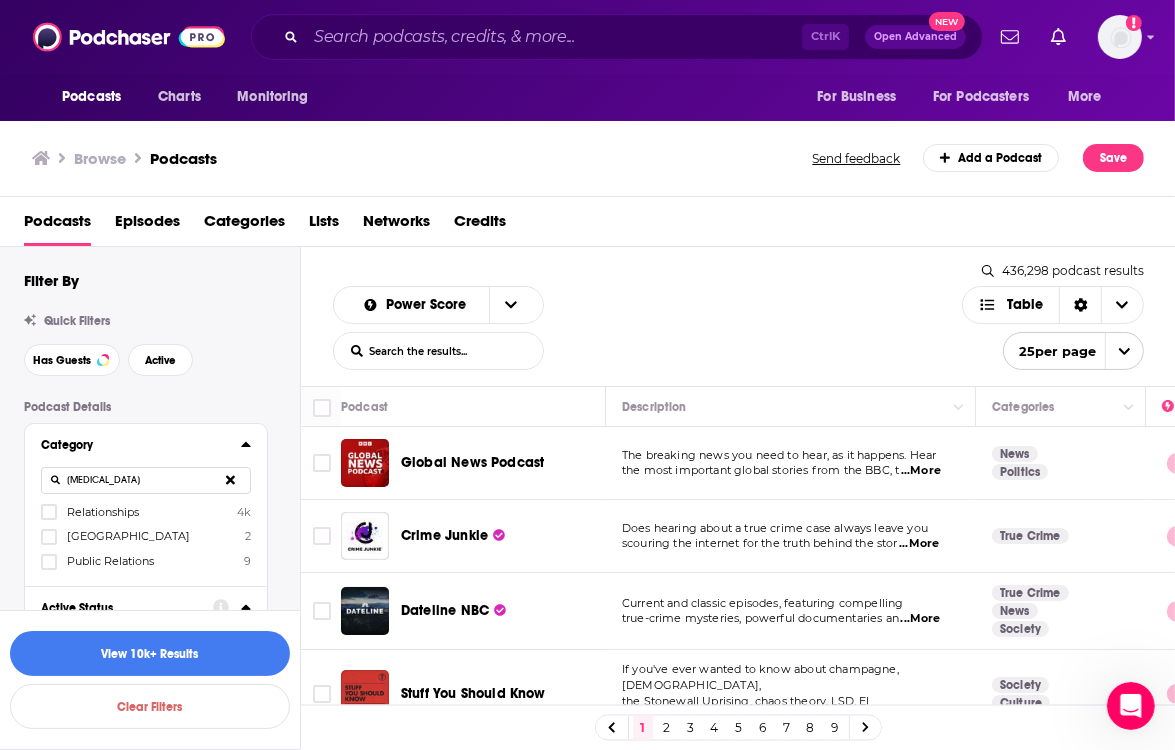 type on "[MEDICAL_DATA]" 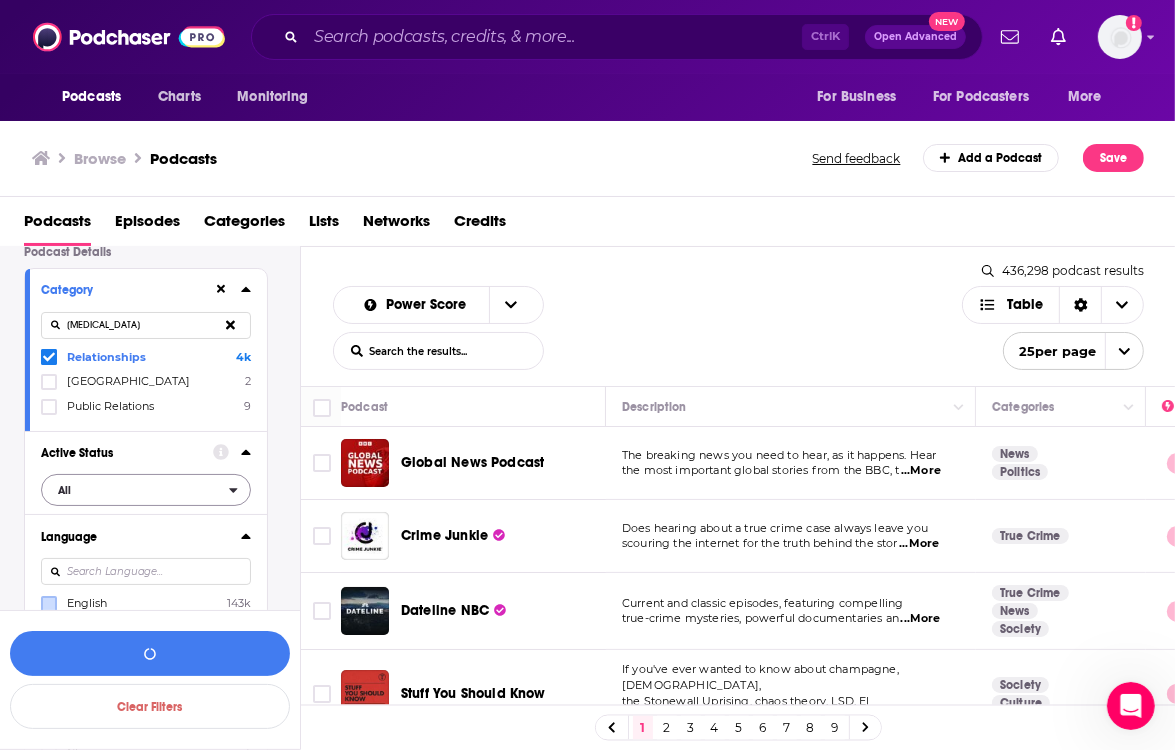 scroll, scrollTop: 200, scrollLeft: 0, axis: vertical 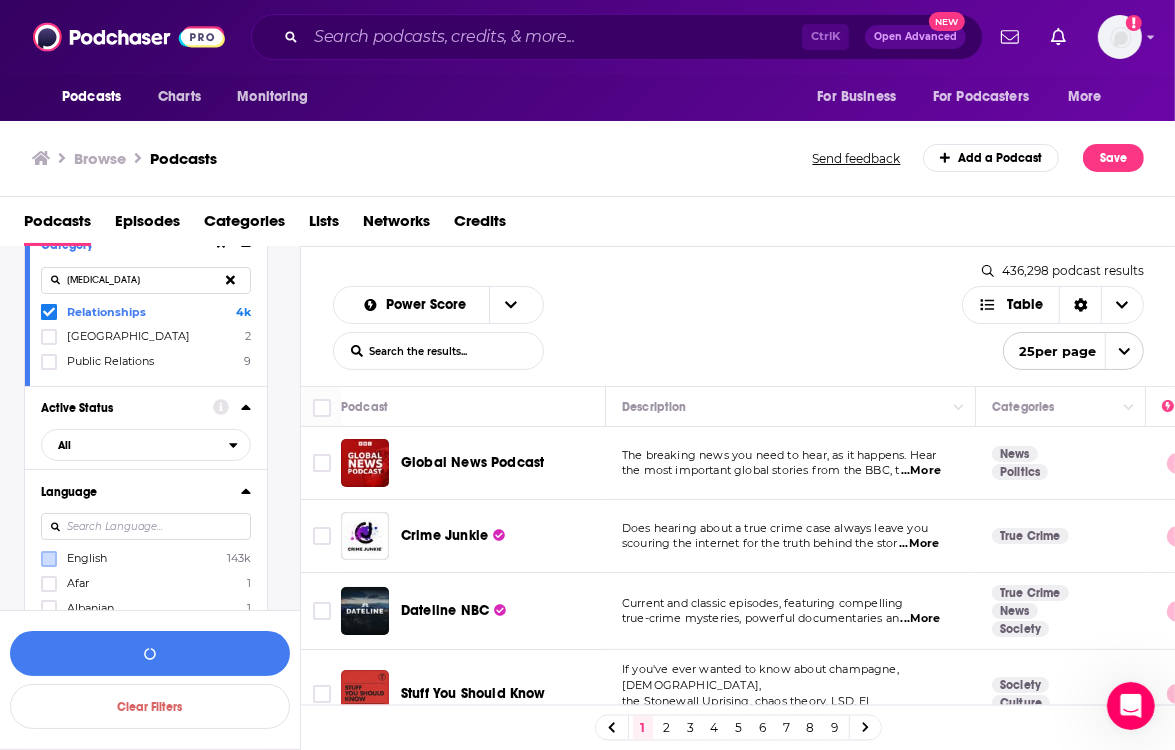 click on "[MEDICAL_DATA]" at bounding box center (146, 280) 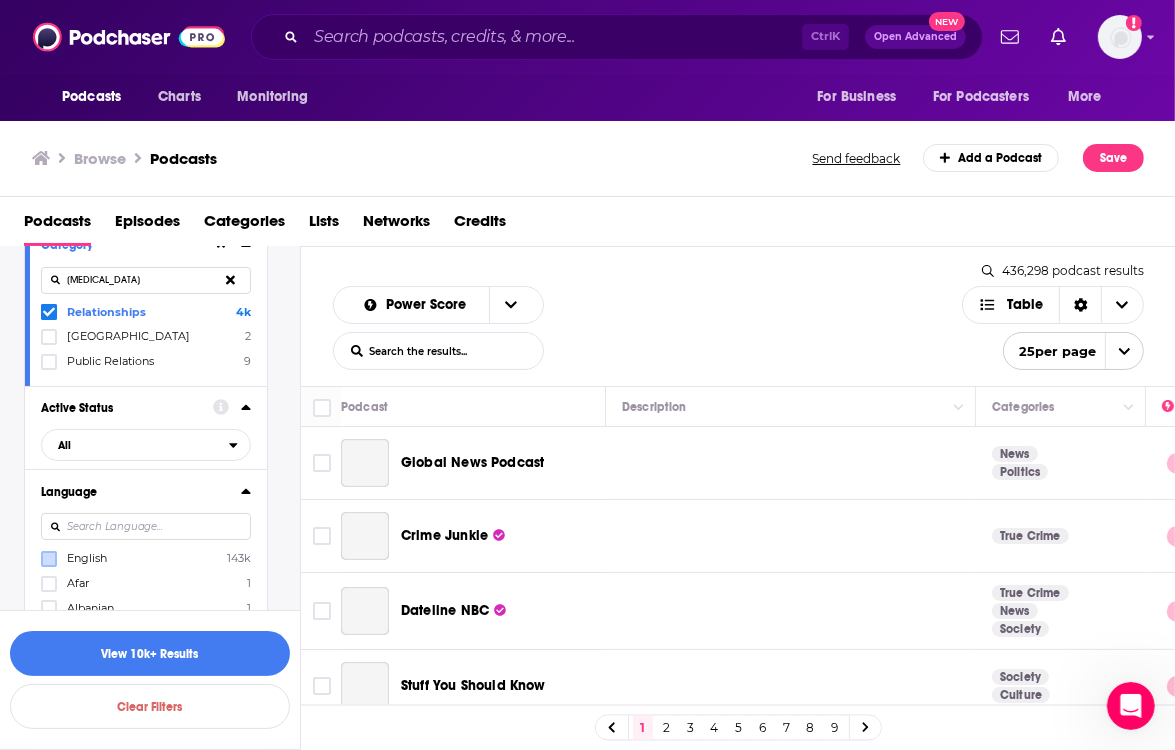 click on "[MEDICAL_DATA]" at bounding box center [146, 280] 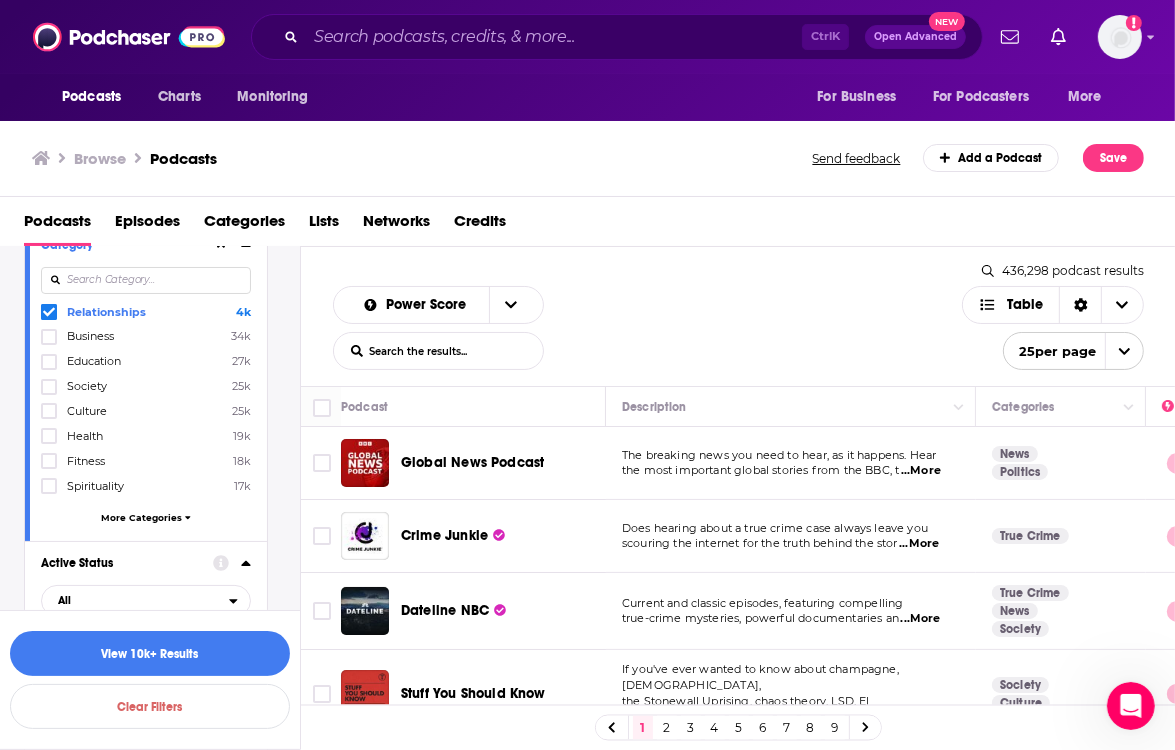 type 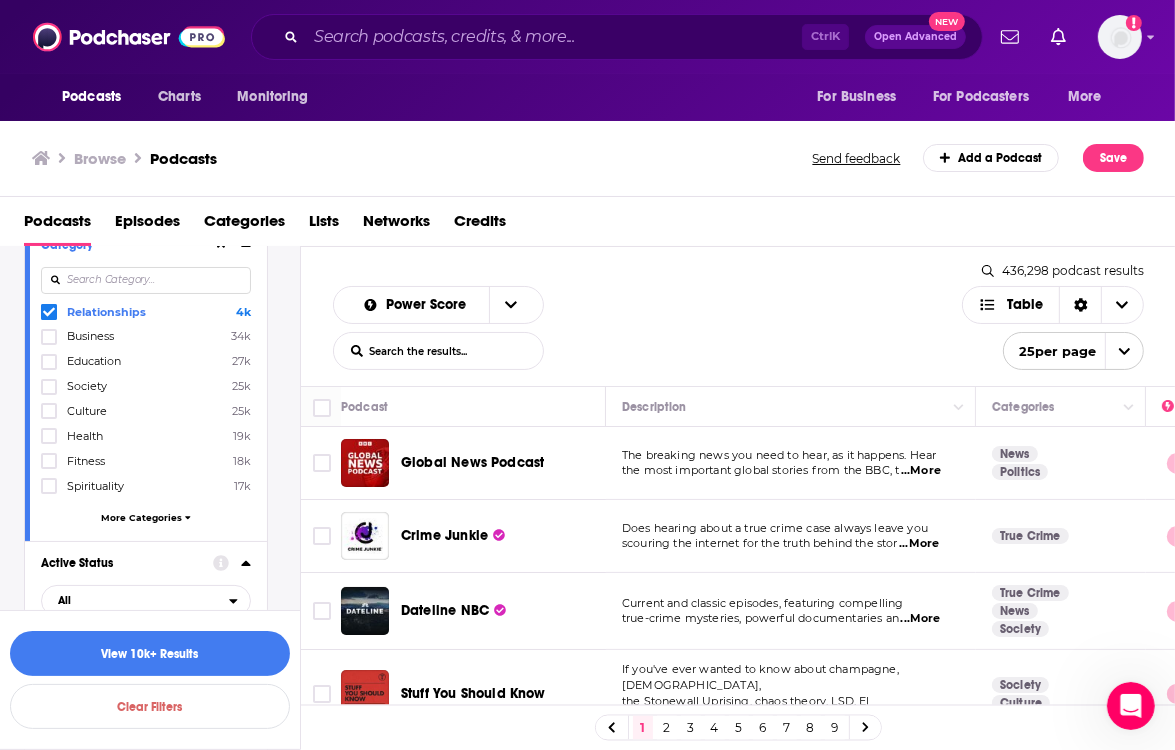 click on "Power Score List Search Input Search the results... Table" at bounding box center (647, 328) 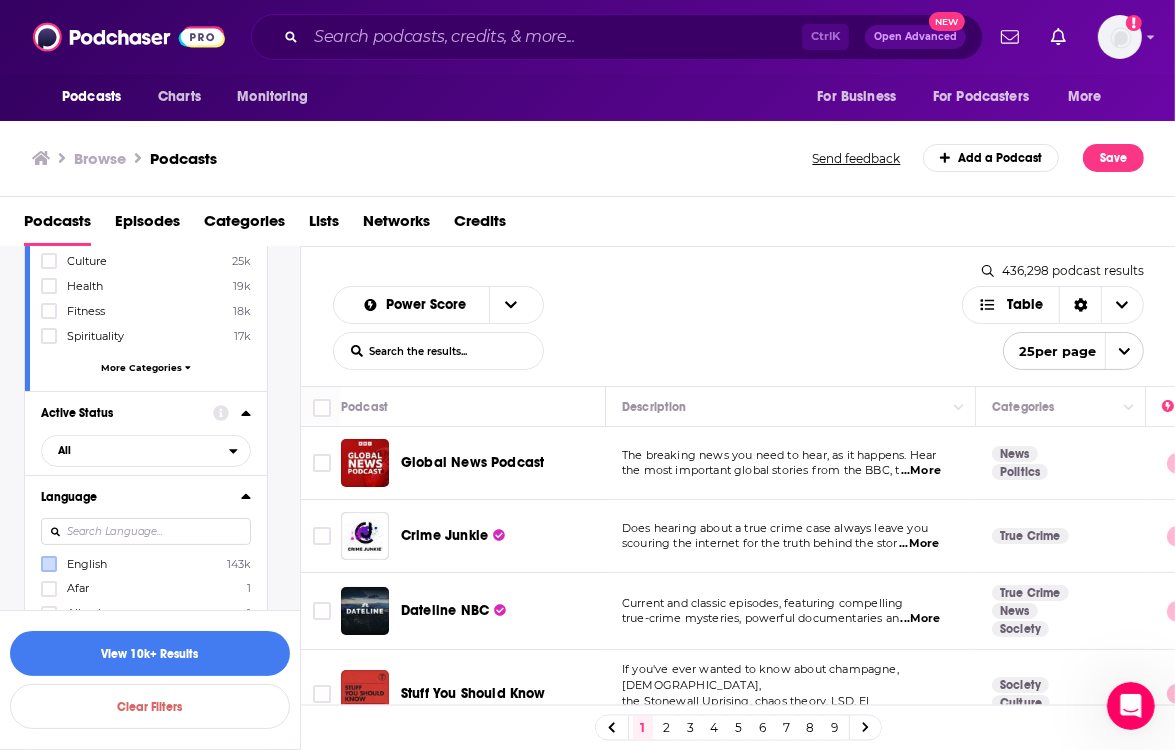 scroll, scrollTop: 400, scrollLeft: 0, axis: vertical 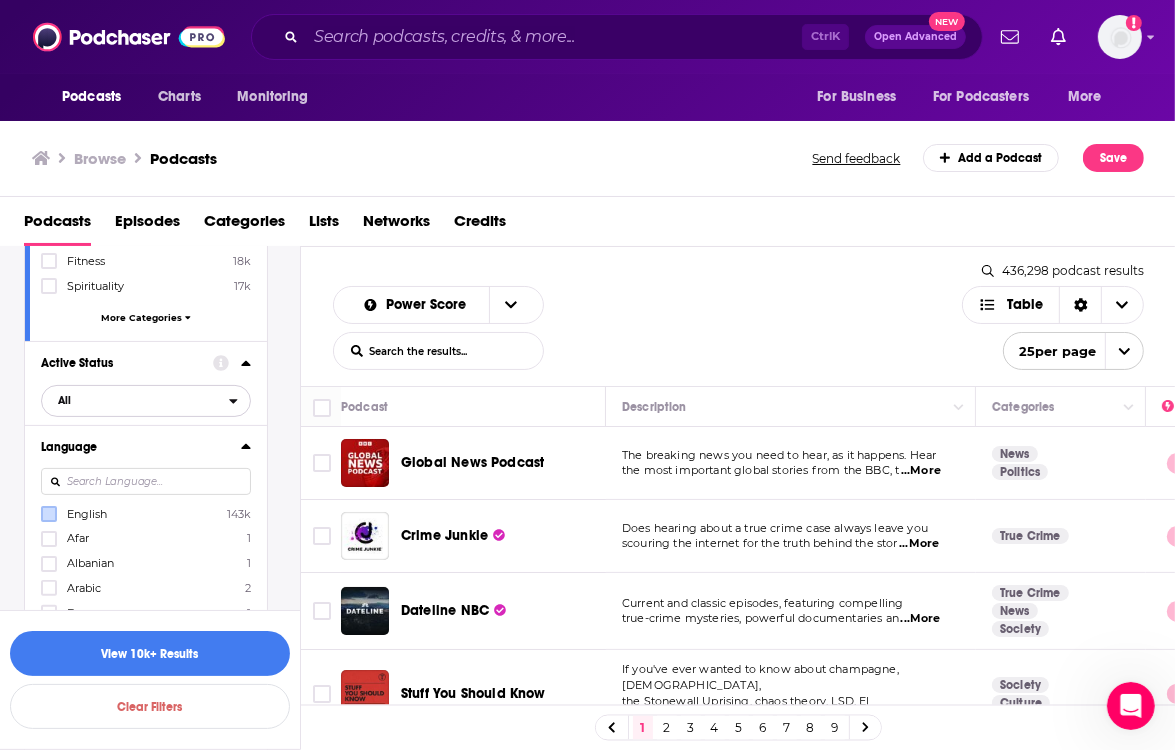 click 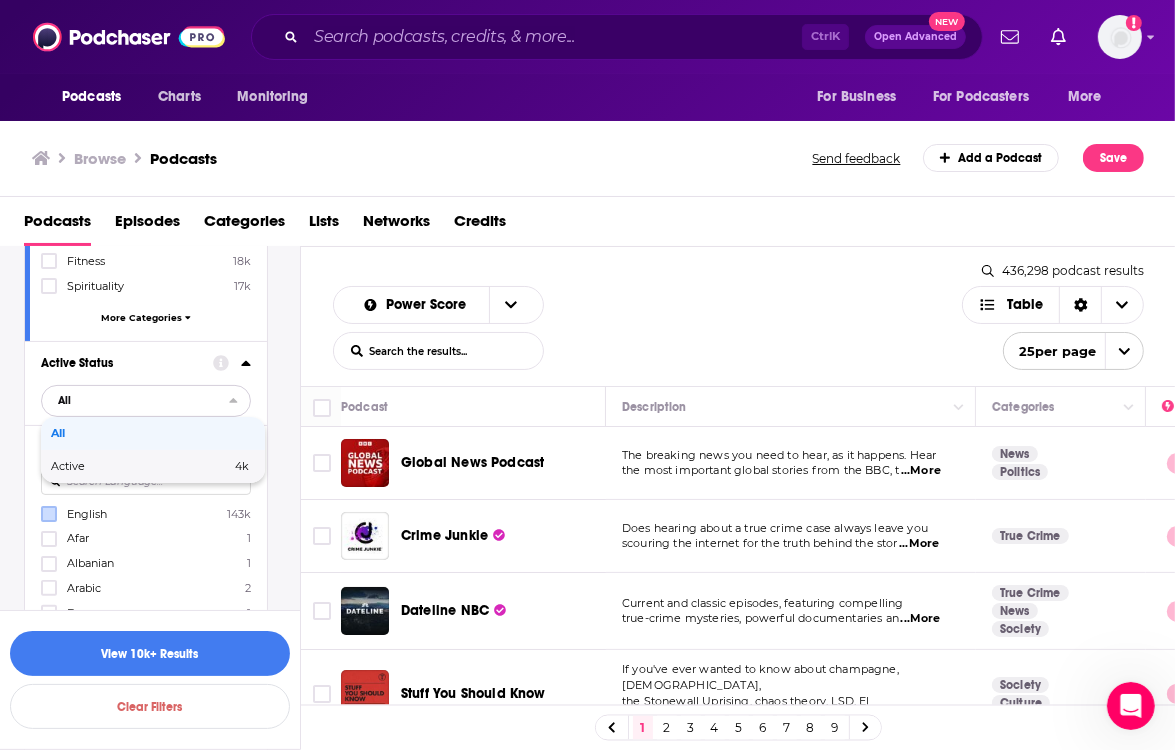 click on "Active 4k" at bounding box center (153, 466) 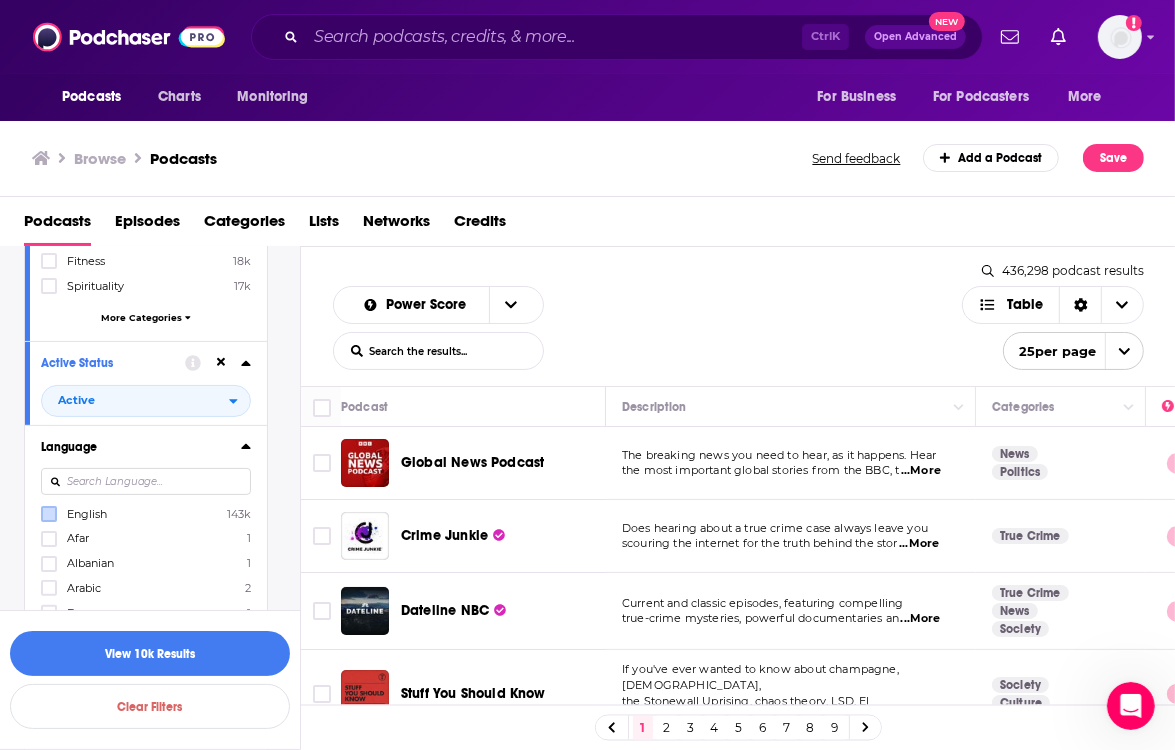 click on "Power Score List Search Input Search the results... Table 436,298   podcast   results List Search Input Search the results... Table 25  per page" at bounding box center (738, 316) 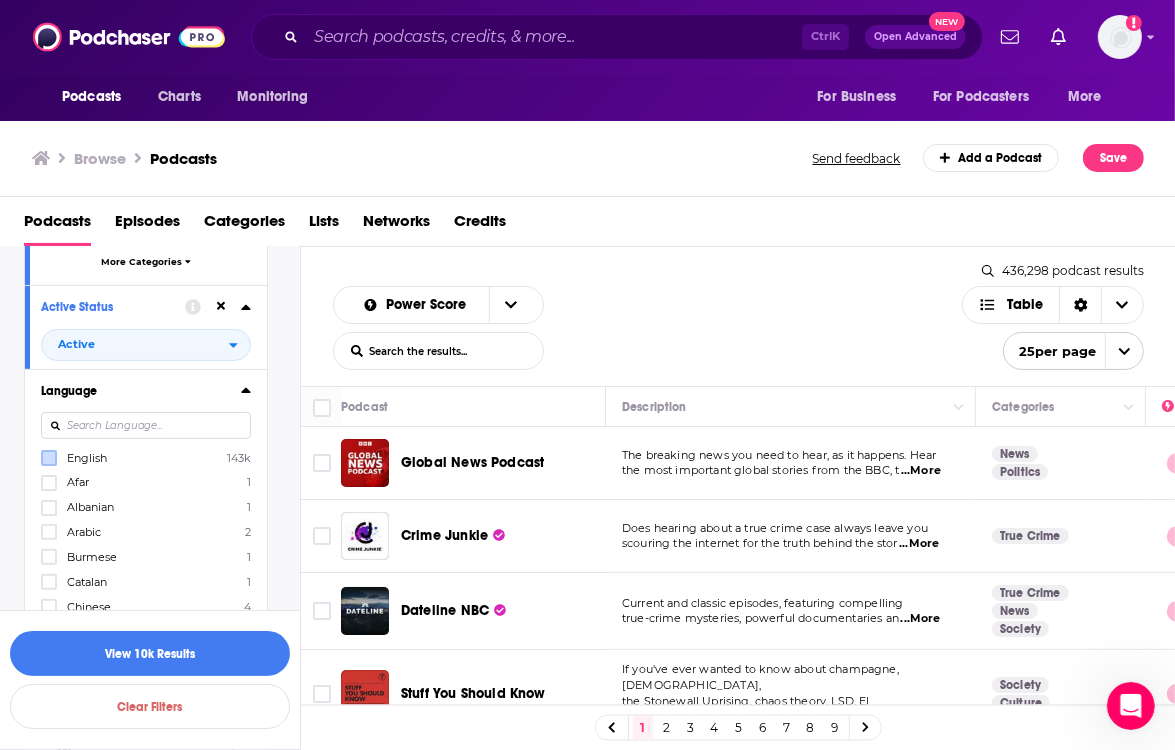 scroll, scrollTop: 500, scrollLeft: 0, axis: vertical 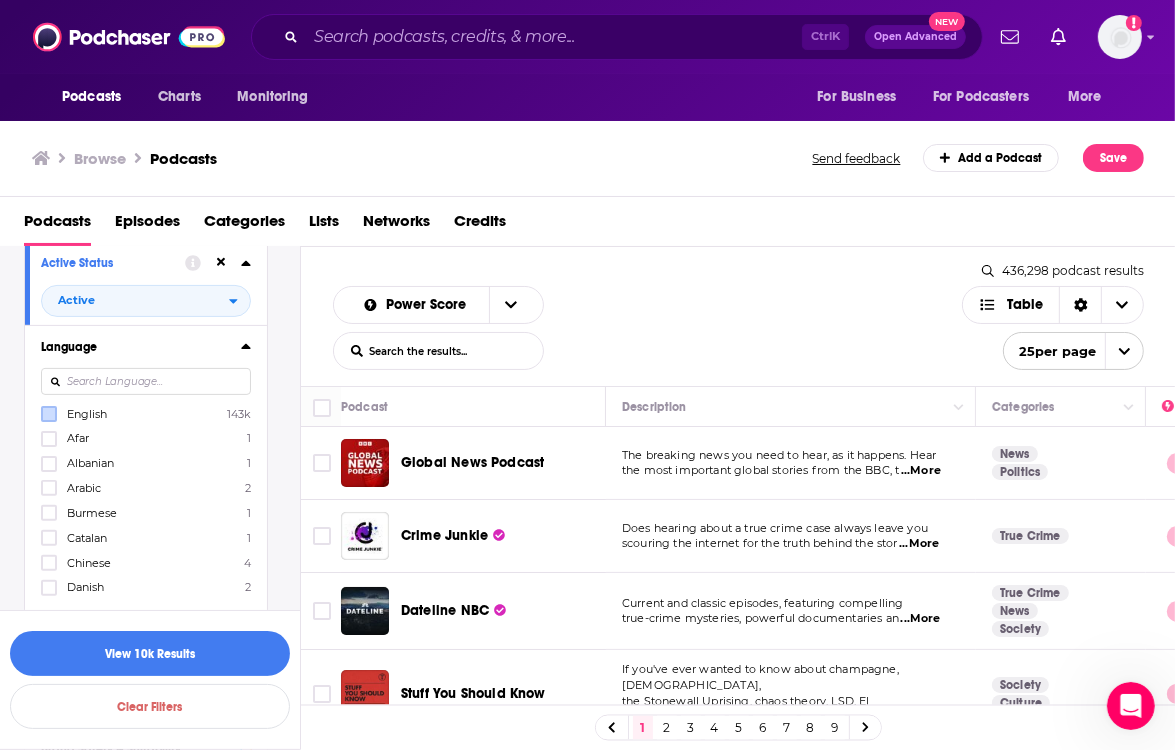 click on "Power Score List Search Input Search the results... Table" at bounding box center [647, 328] 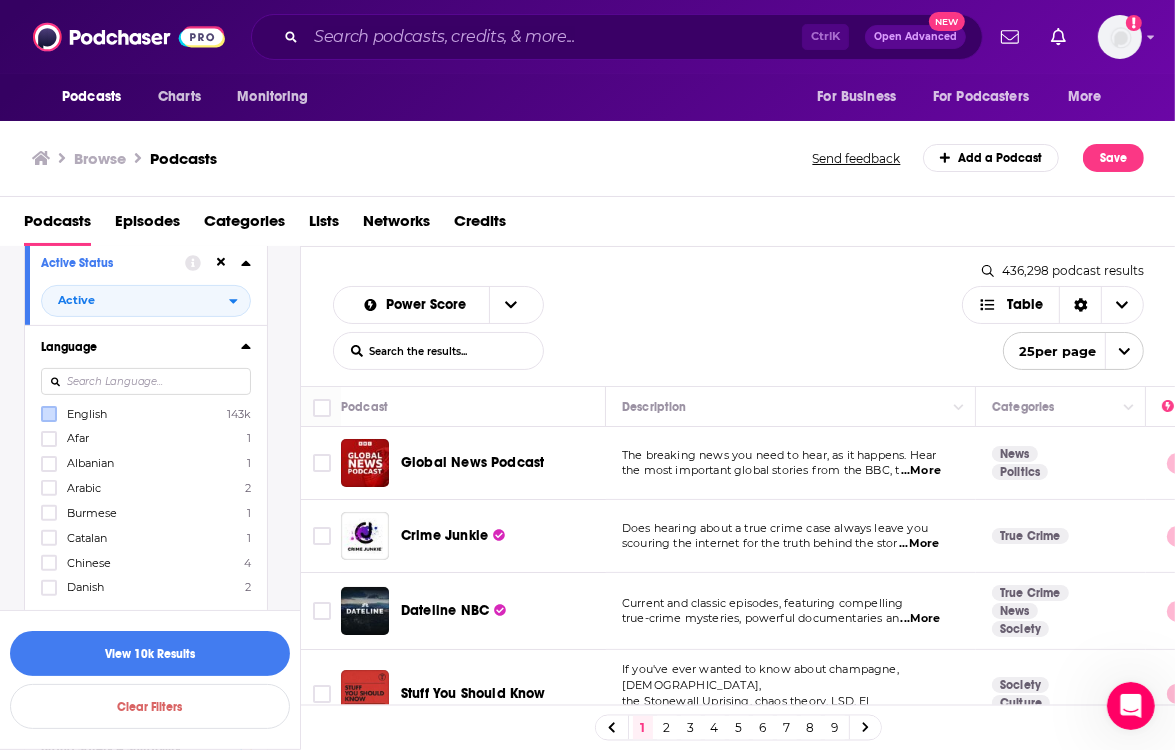 click at bounding box center (146, 382) 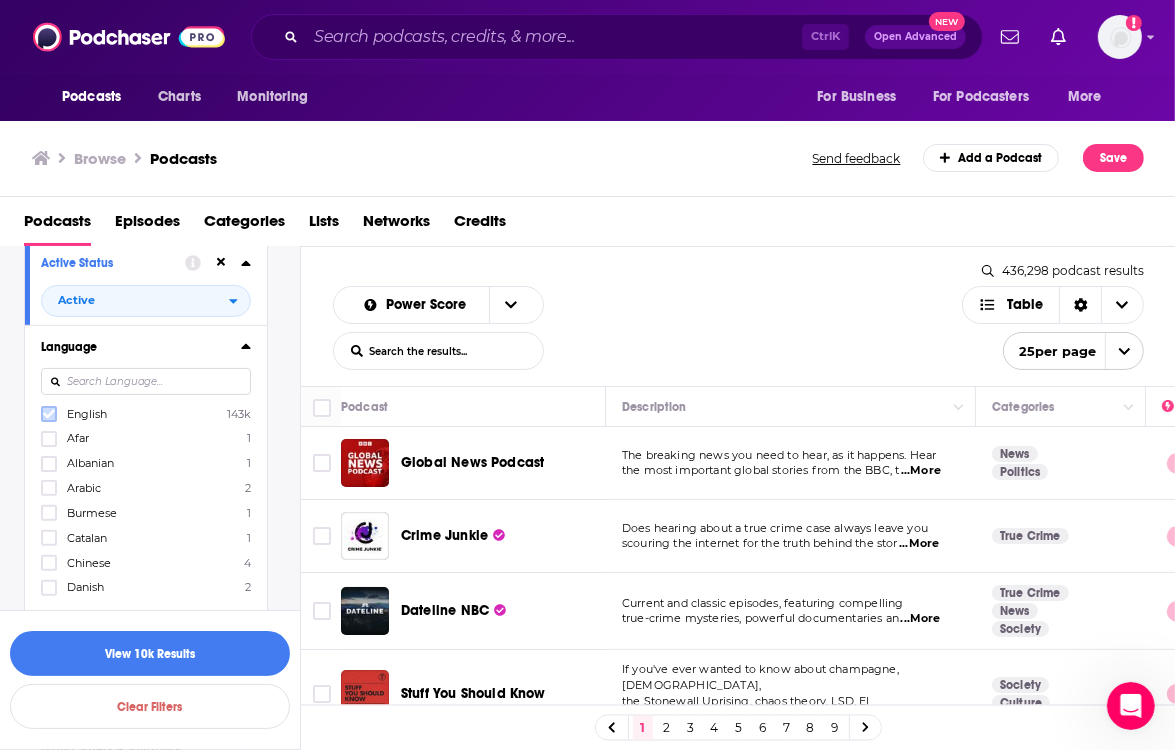 click 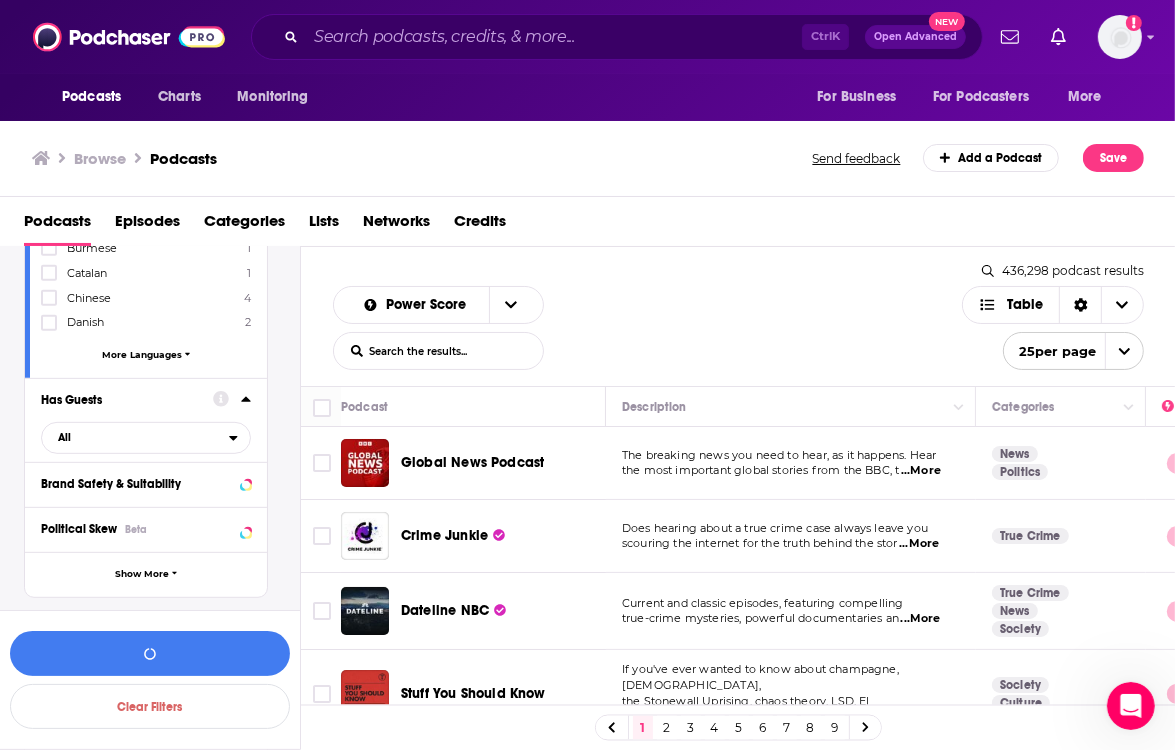 scroll, scrollTop: 800, scrollLeft: 0, axis: vertical 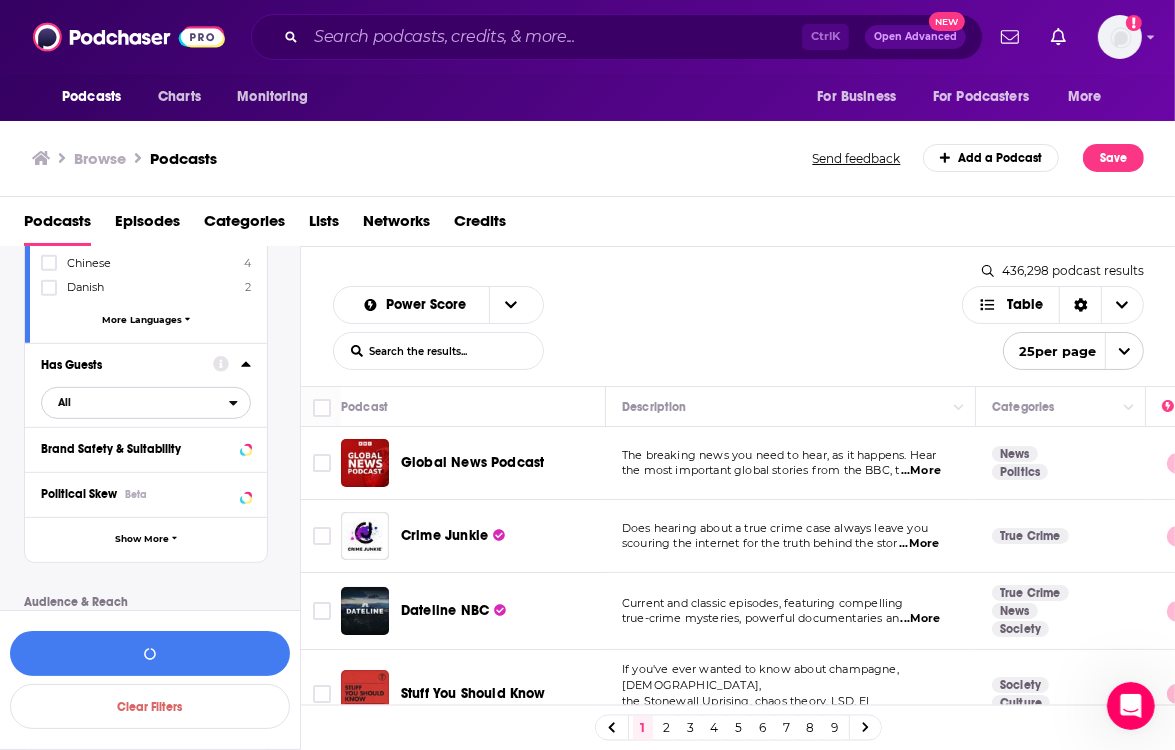 click on "All" at bounding box center (135, 402) 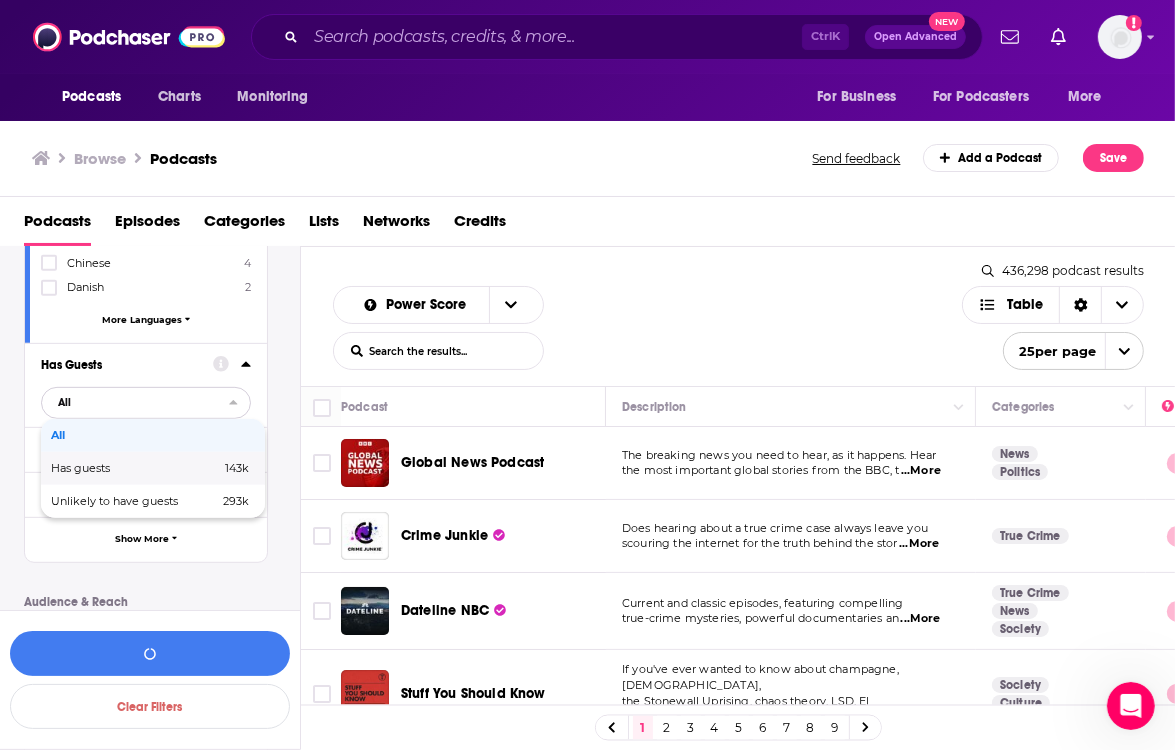 click on "Has guests" at bounding box center (108, 468) 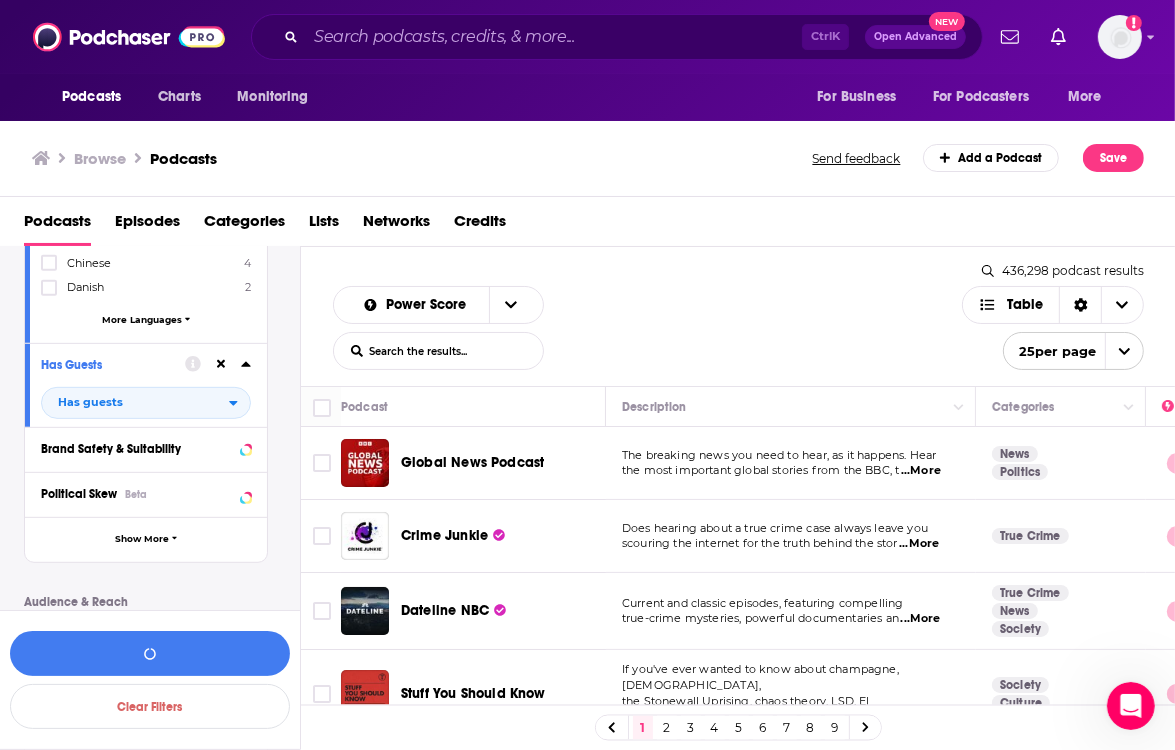 drag, startPoint x: 879, startPoint y: 287, endPoint x: 857, endPoint y: 292, distance: 22.561028 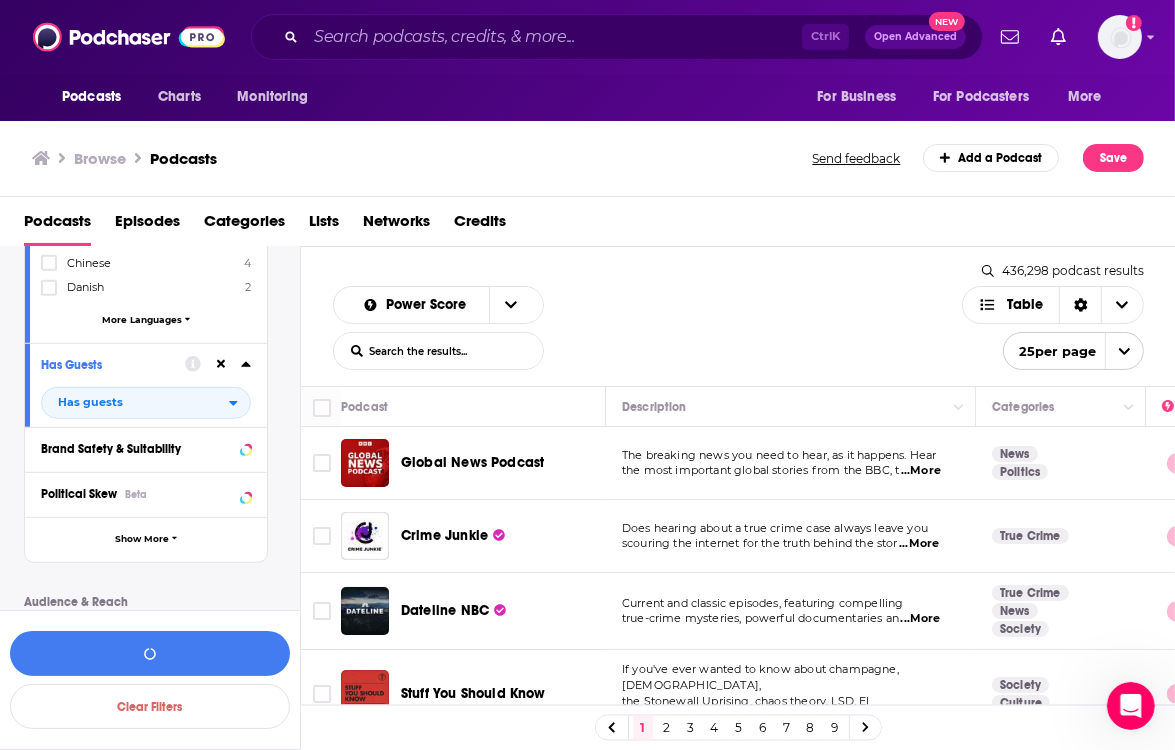 click on "Power Score List Search Input Search the results... Table" at bounding box center (647, 328) 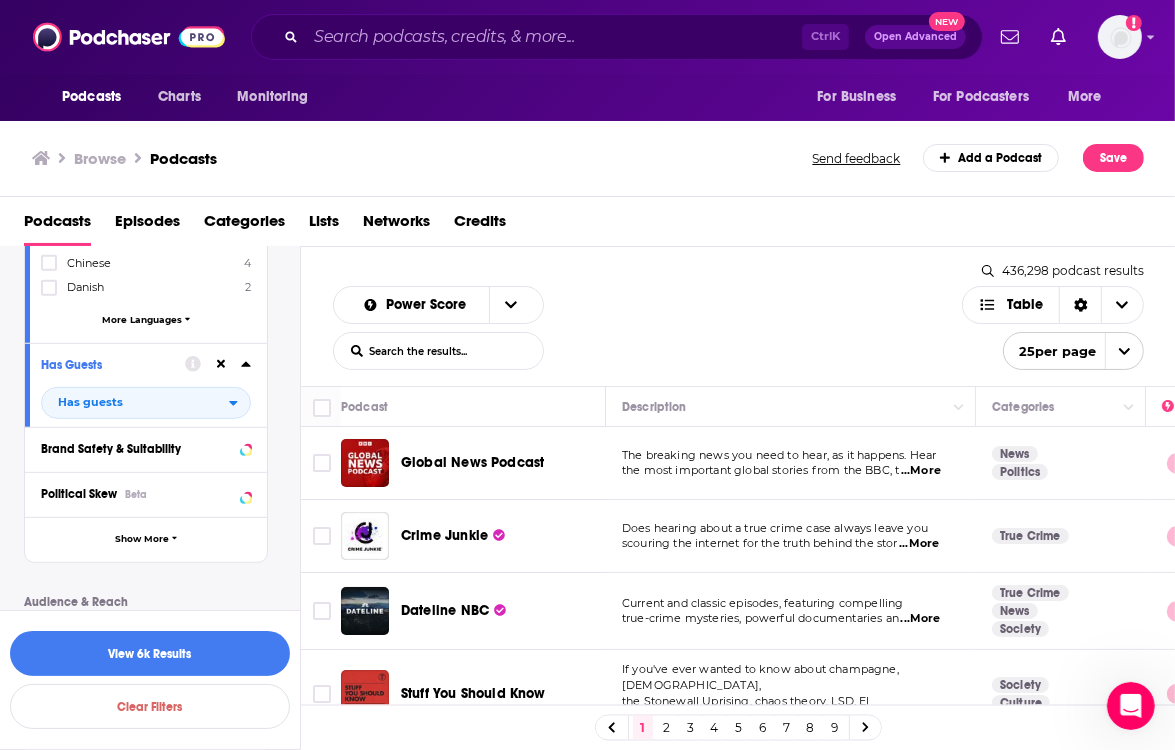 click on "Power Score List Search Input Search the results... Table" at bounding box center (647, 328) 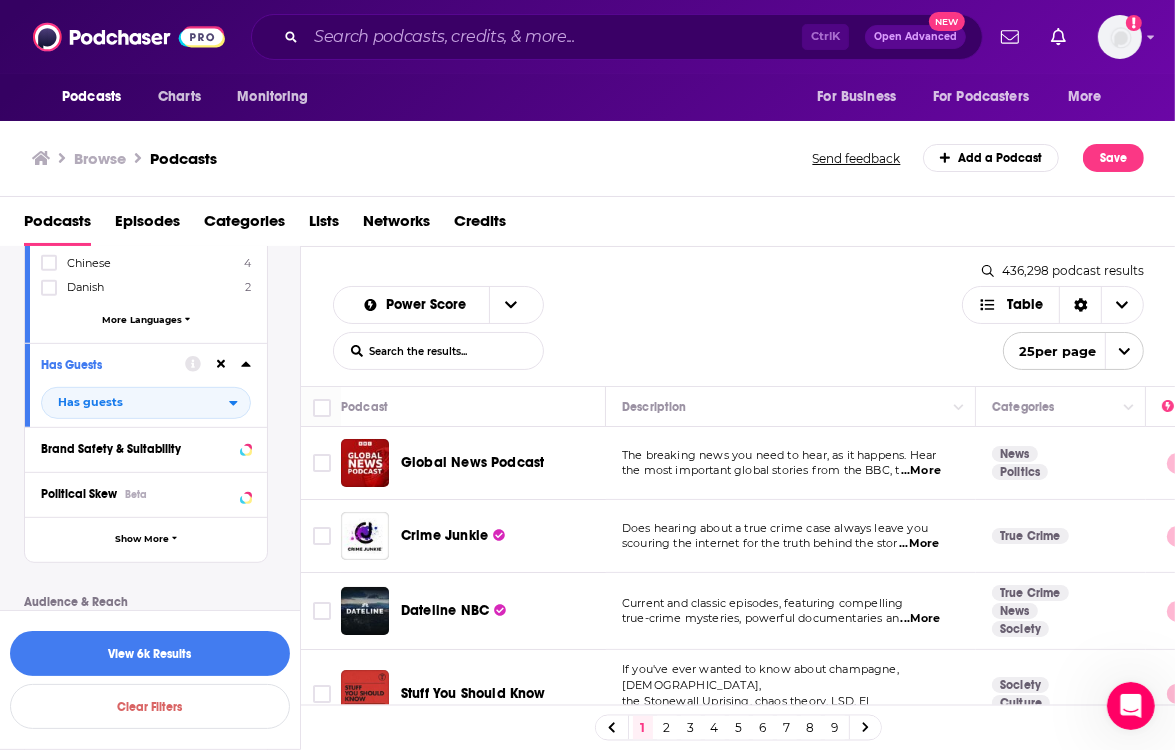 scroll, scrollTop: 900, scrollLeft: 0, axis: vertical 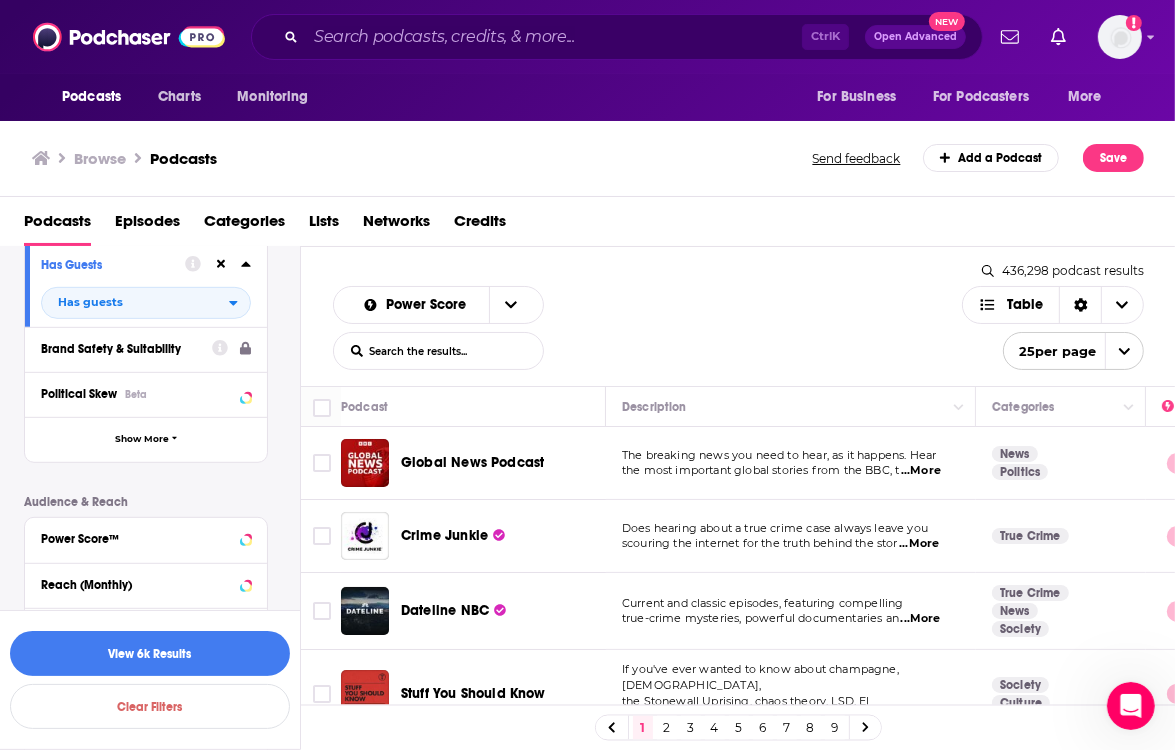 click 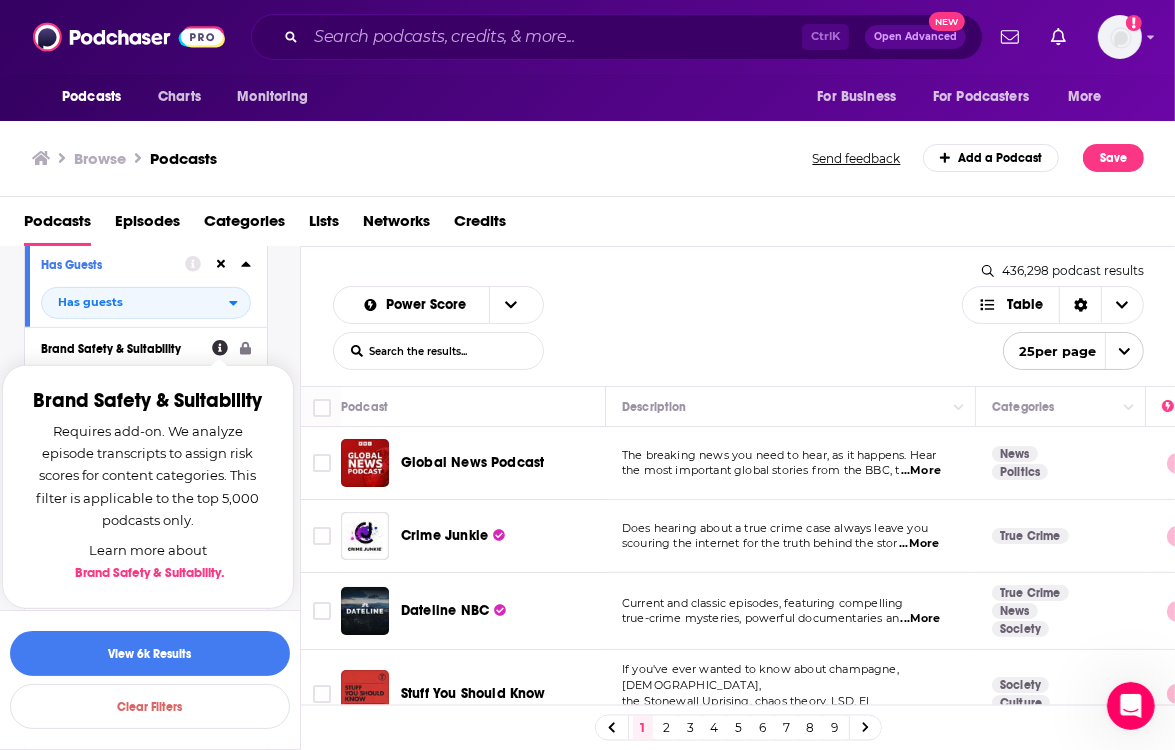 click on "Power Score List Search Input Search the results... Table 436,298   podcast   results List Search Input Search the results... Table 25  per page" at bounding box center [738, 316] 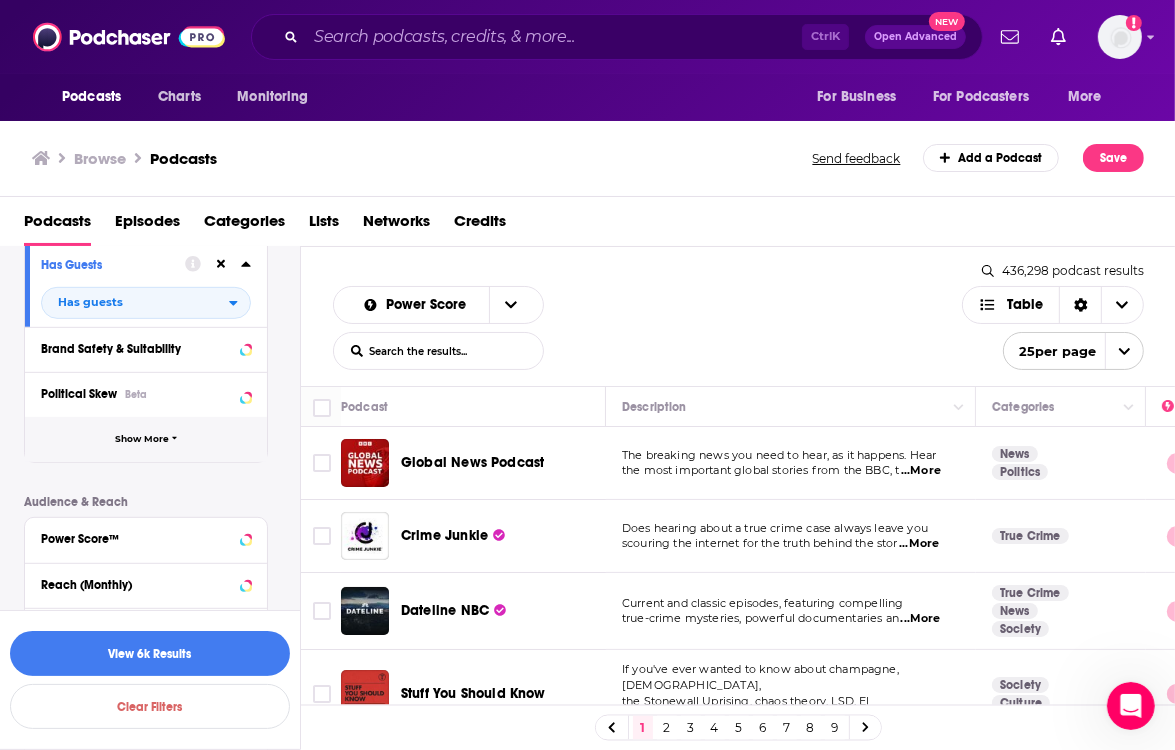 click on "Show More" at bounding box center [142, 439] 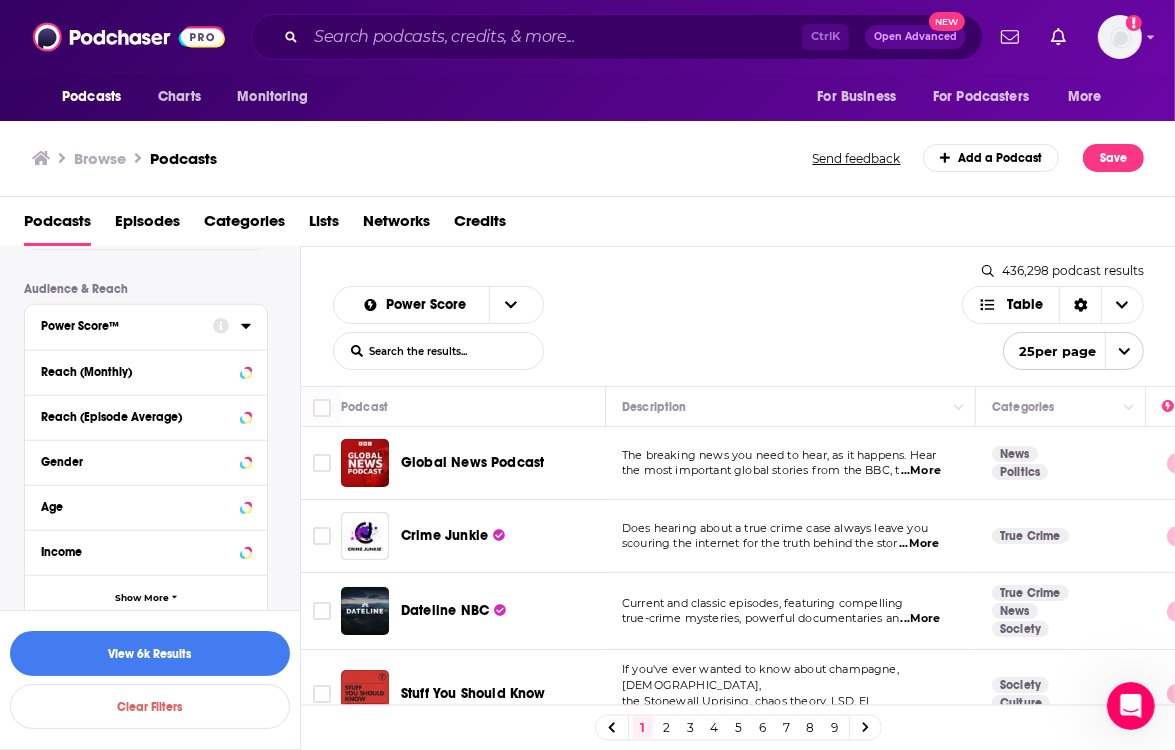 scroll, scrollTop: 1540, scrollLeft: 0, axis: vertical 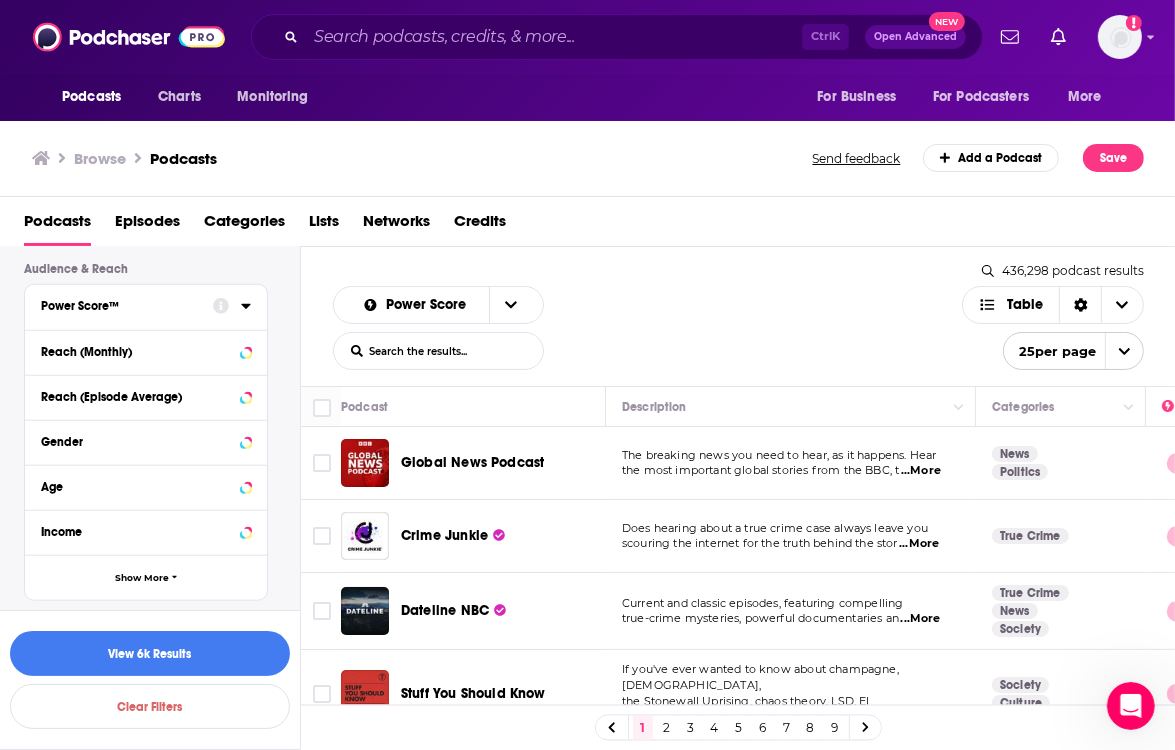click at bounding box center [232, 305] 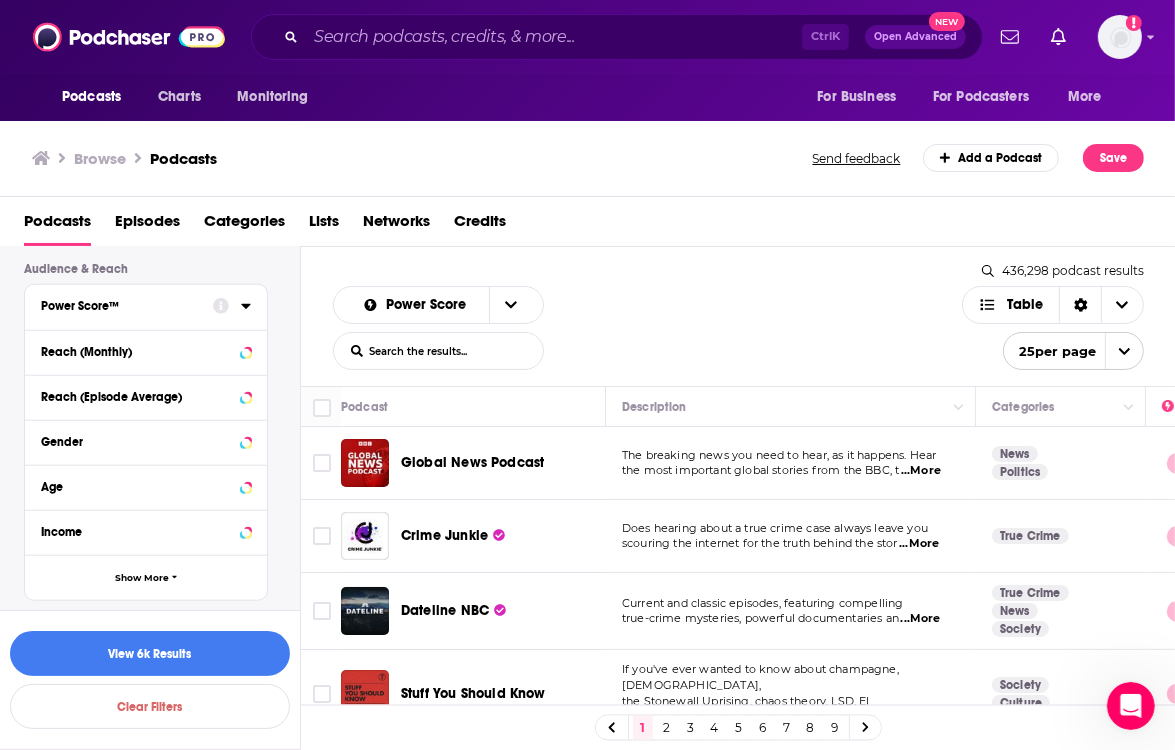 click 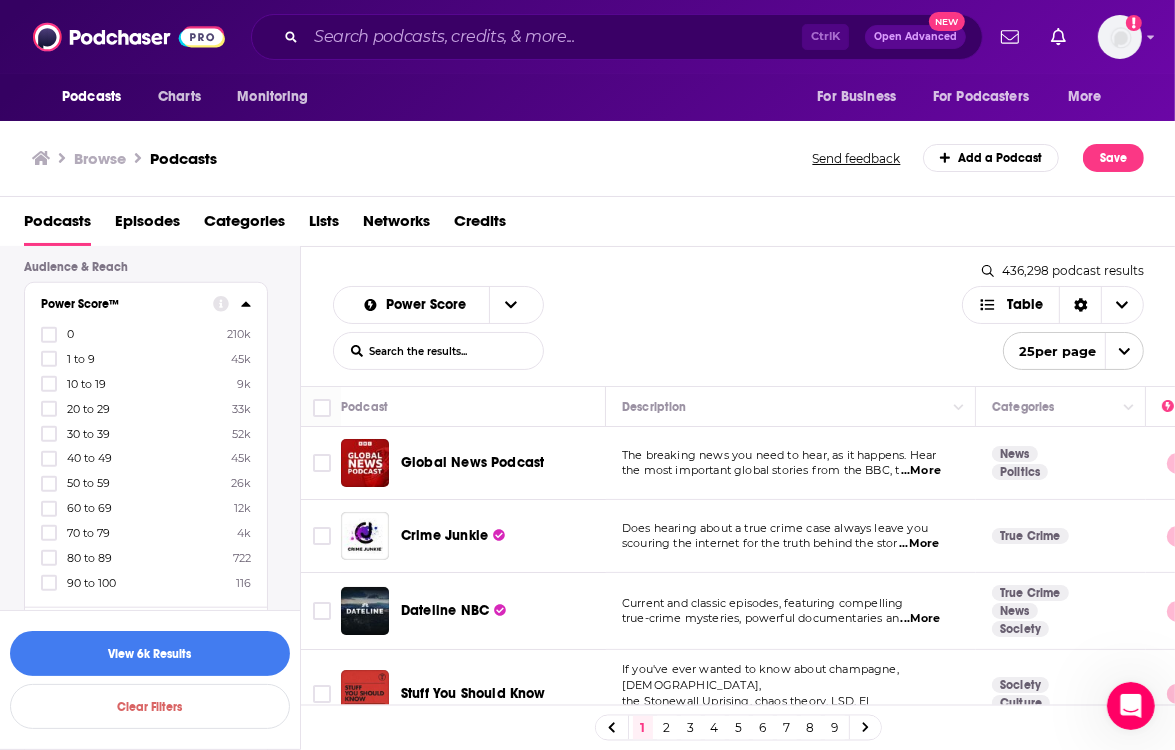 click 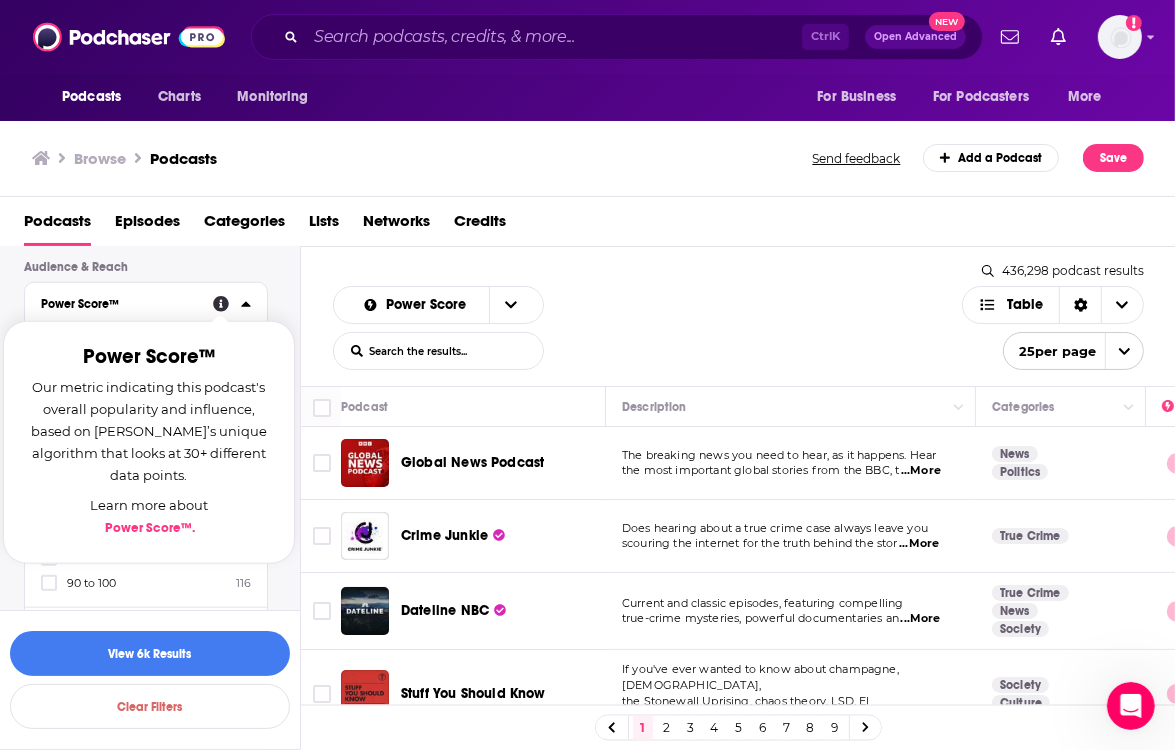 click on "Power Score List Search Input Search the results... Table" at bounding box center [647, 328] 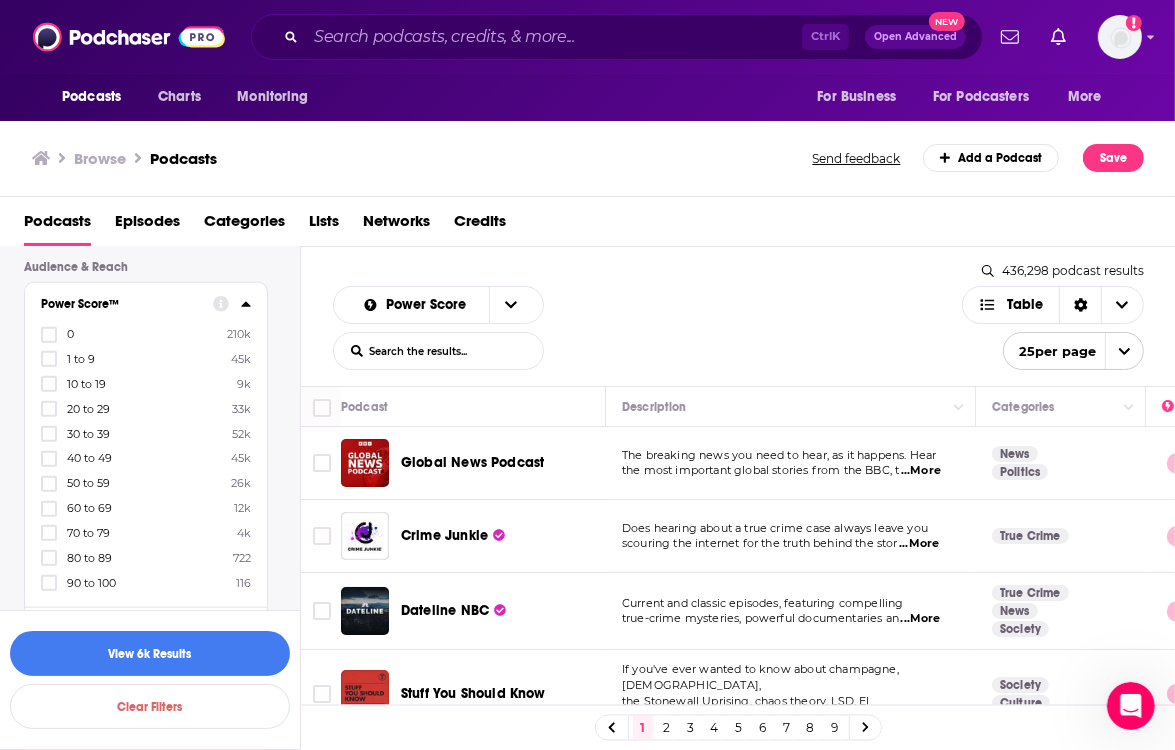 scroll, scrollTop: 1740, scrollLeft: 0, axis: vertical 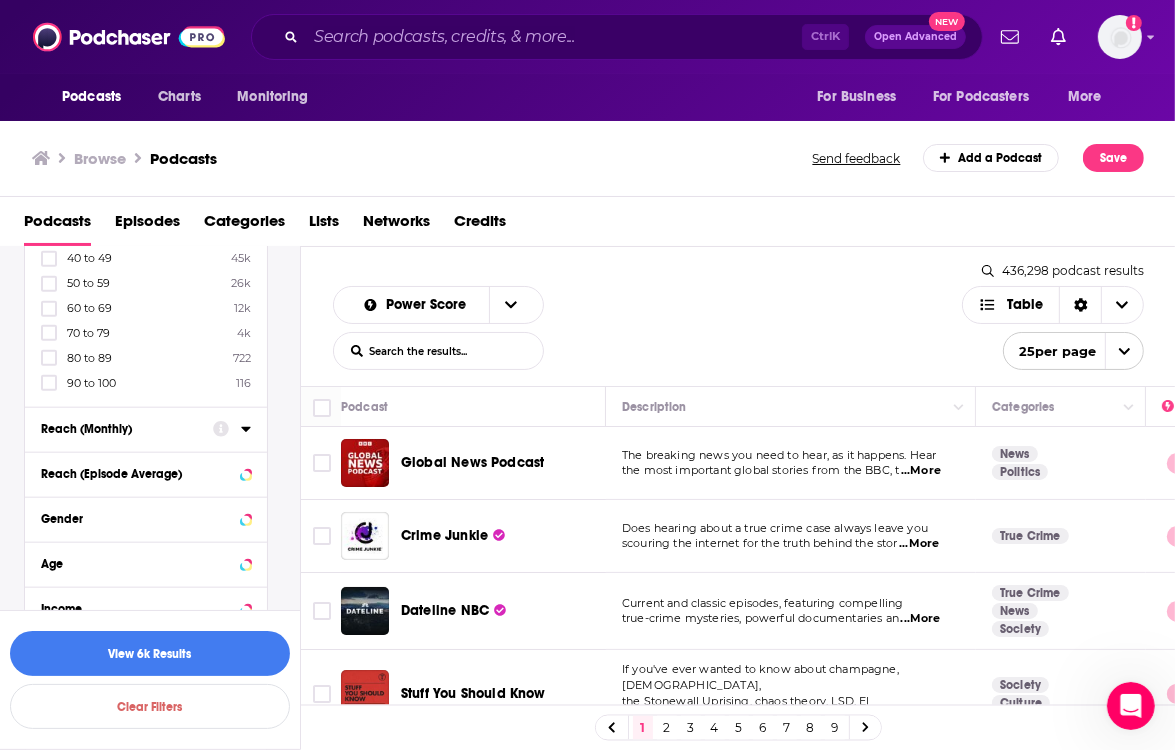 click 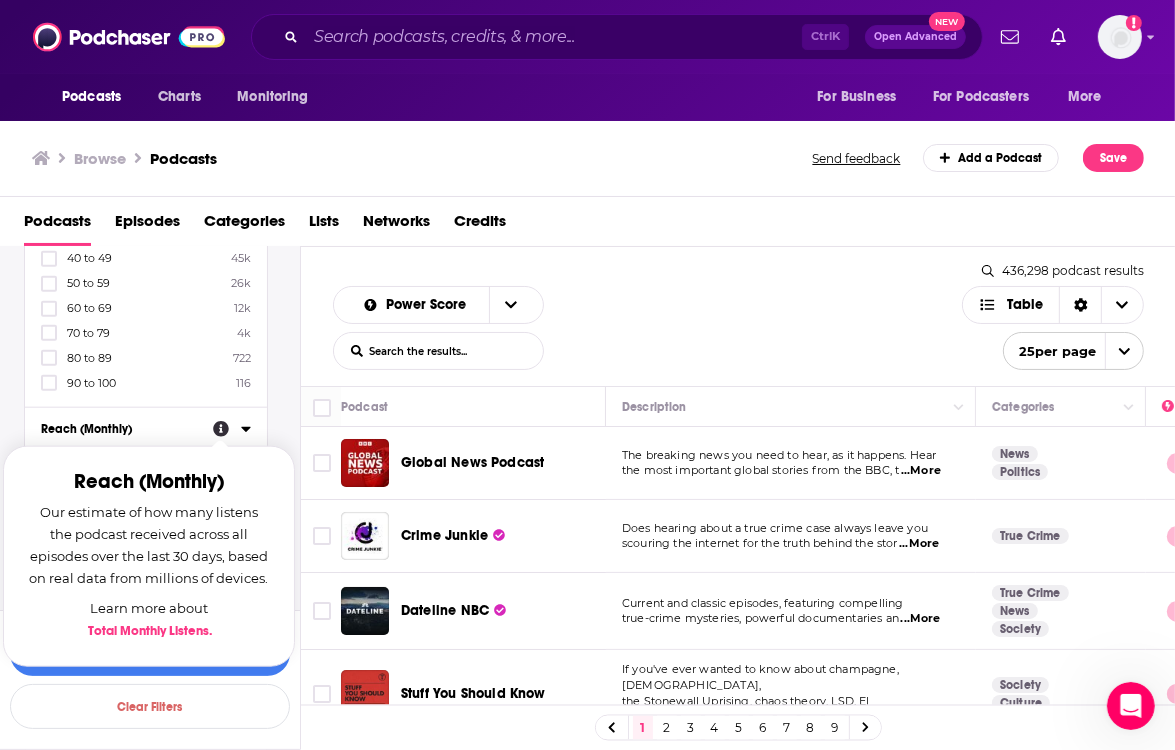 click 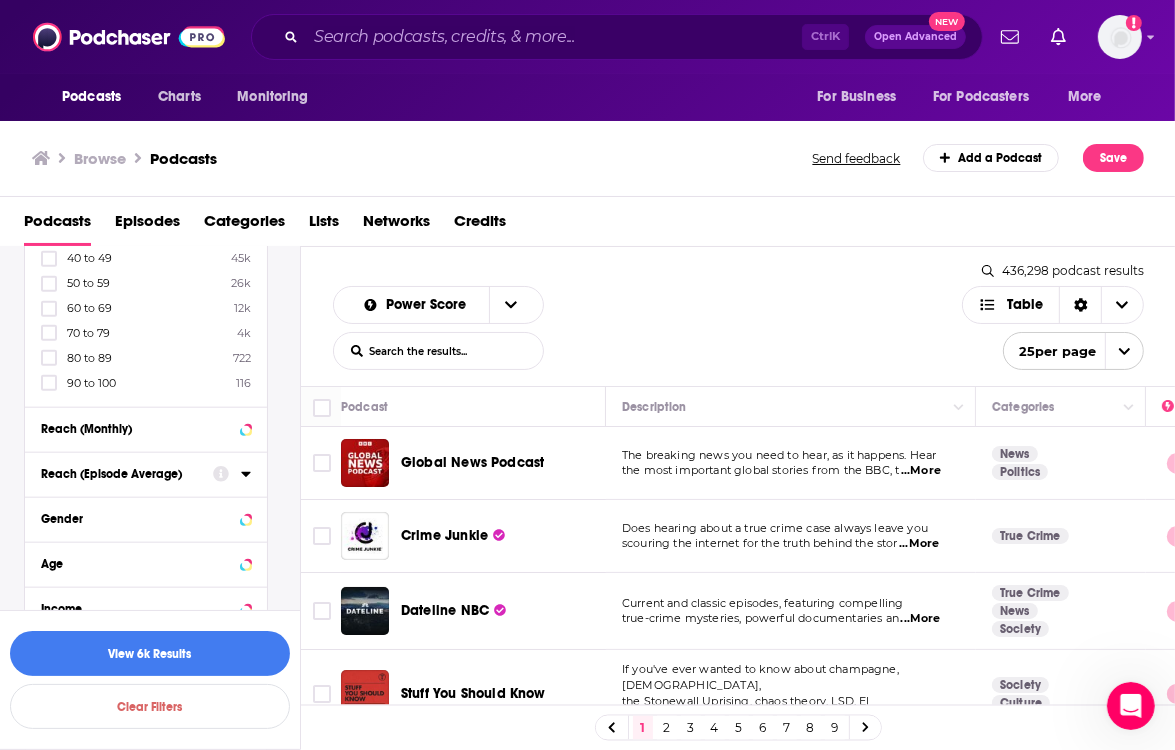 drag, startPoint x: 727, startPoint y: 342, endPoint x: 587, endPoint y: 82, distance: 295.29645 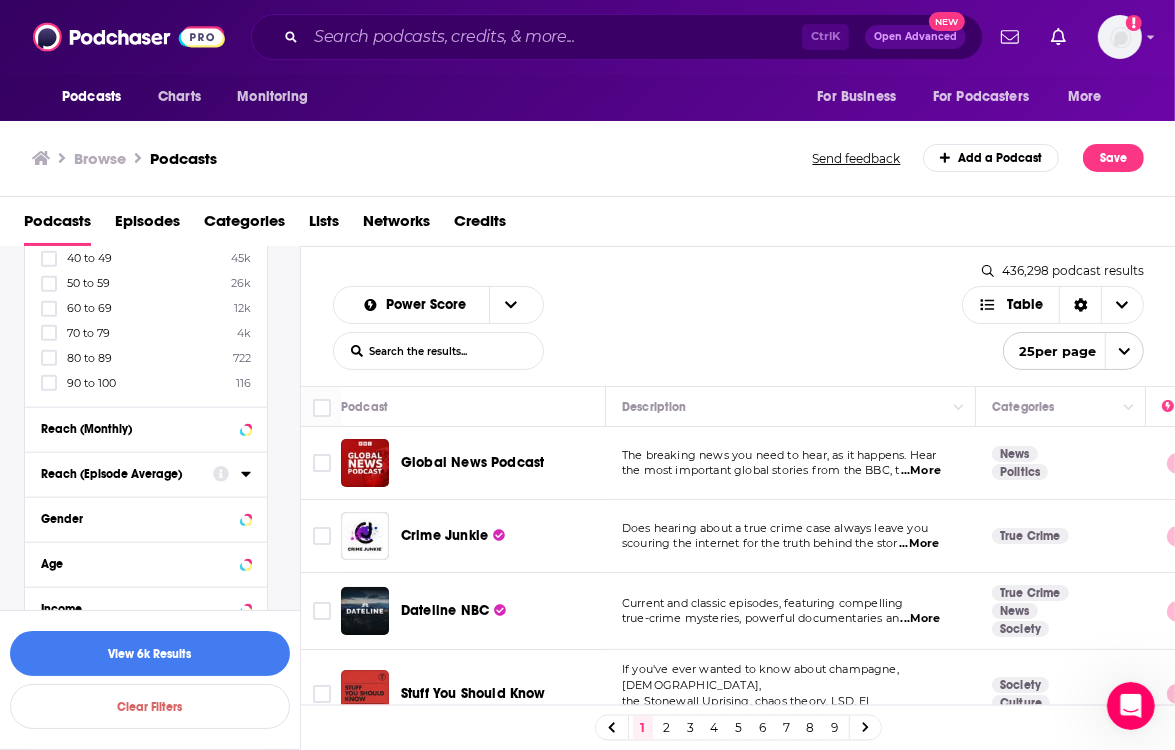 click on "Power Score List Search Input Search the results... Table" at bounding box center (647, 328) 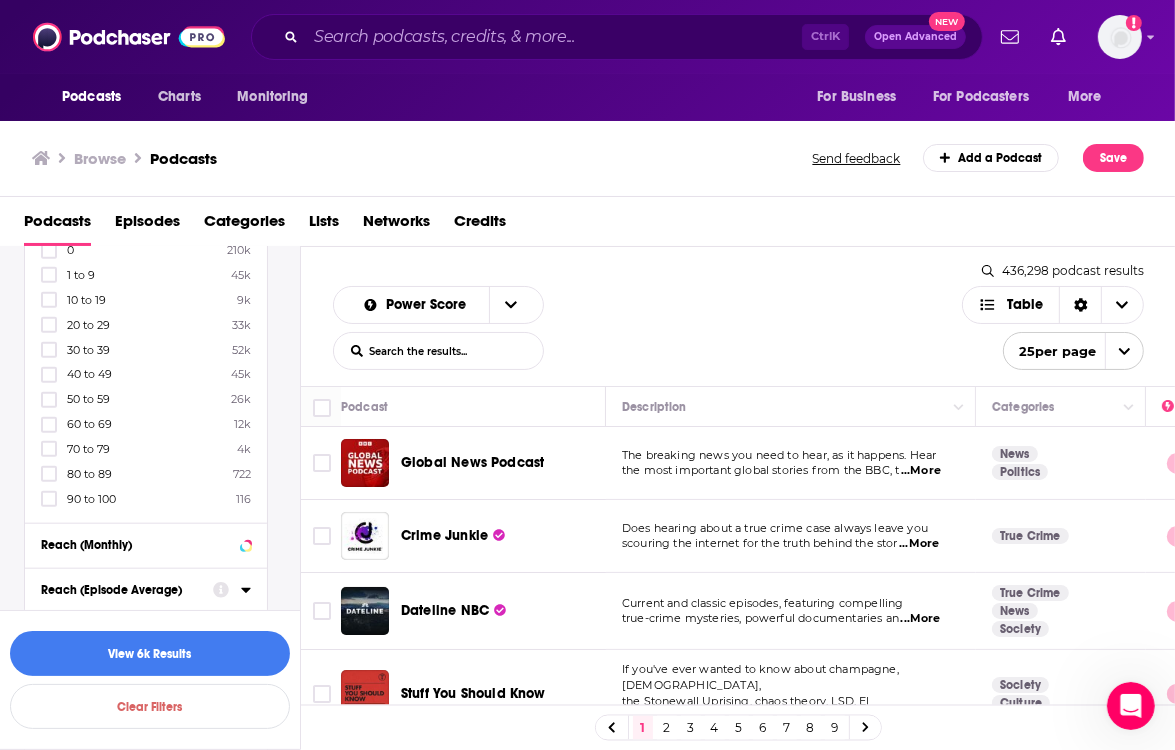 scroll, scrollTop: 1640, scrollLeft: 0, axis: vertical 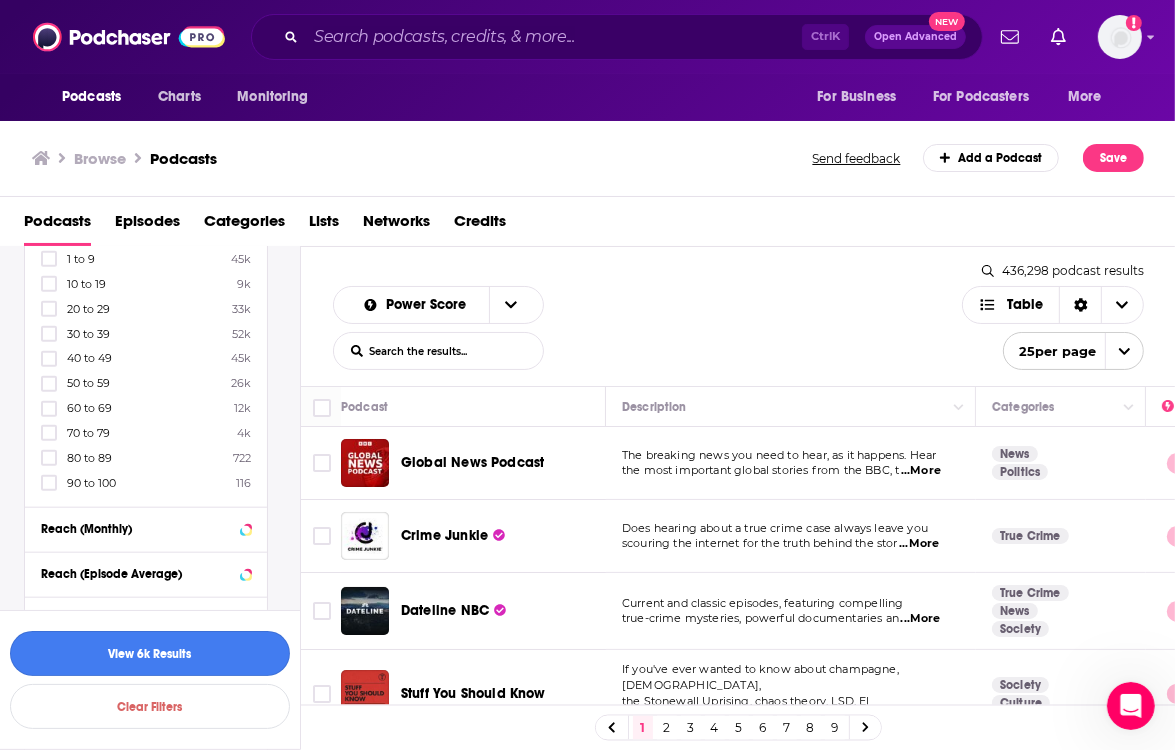 click on "View 6k Results" at bounding box center (150, 653) 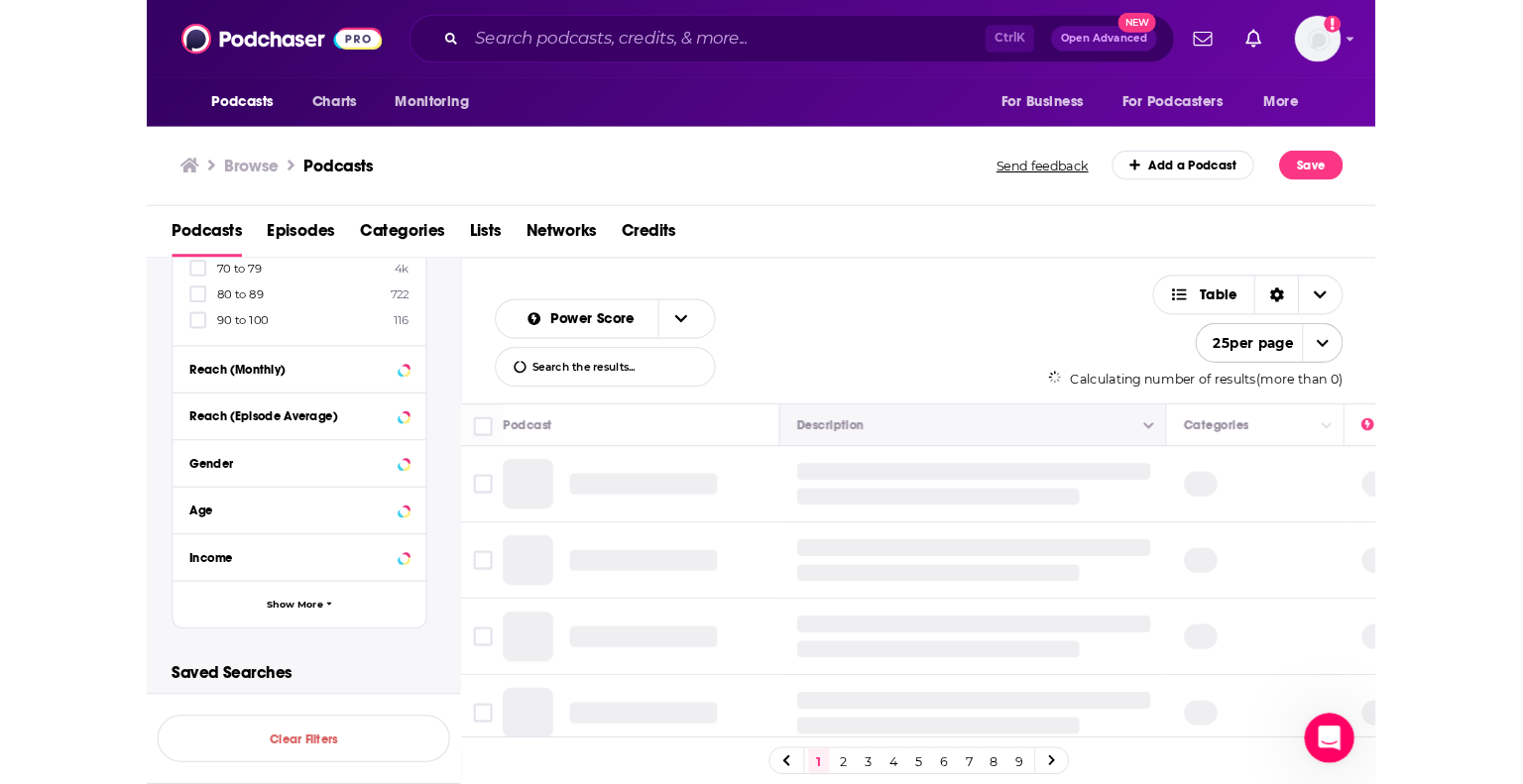 scroll, scrollTop: 1422, scrollLeft: 0, axis: vertical 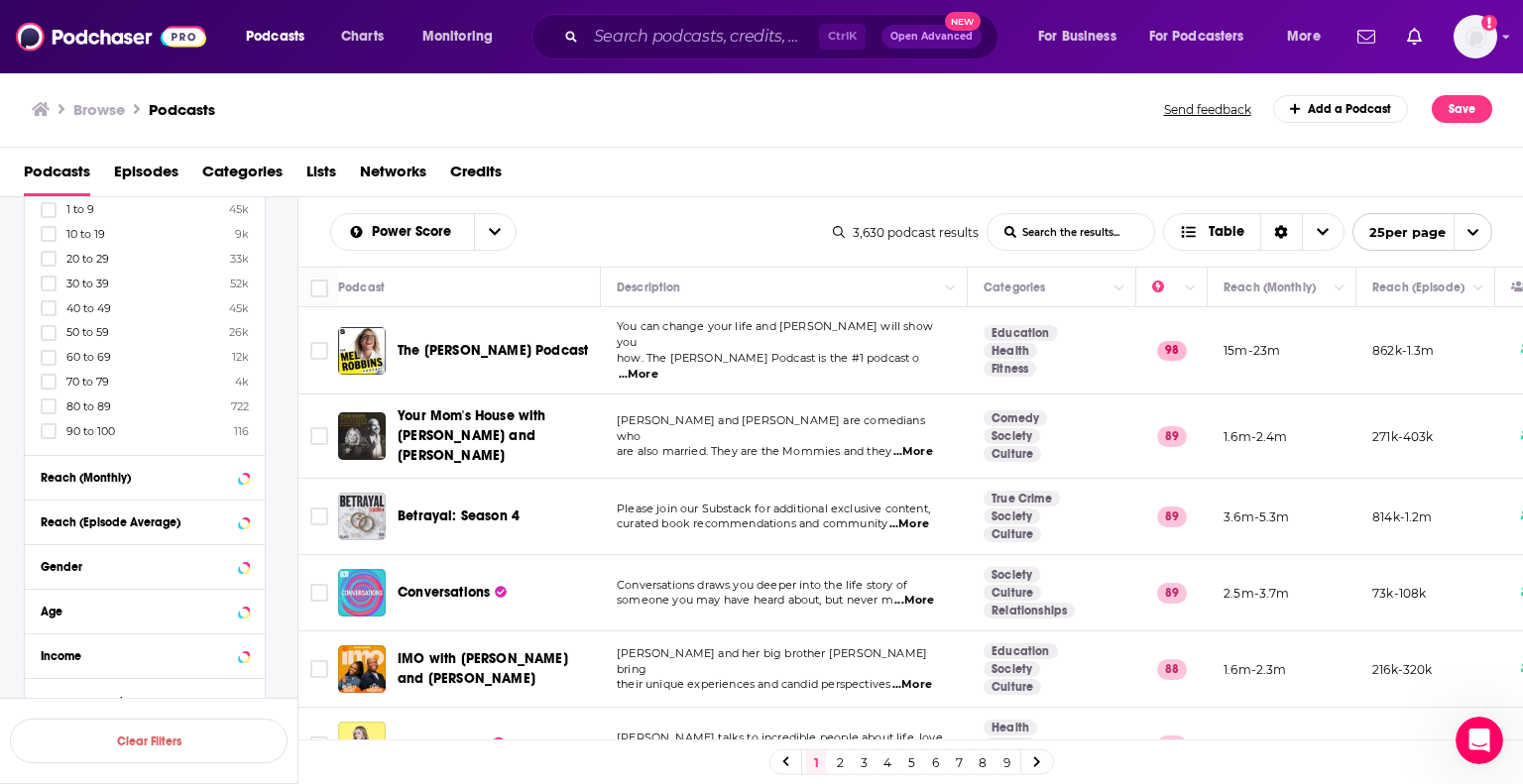 click on "The [PERSON_NAME] Podcast" at bounding box center [493, 350] 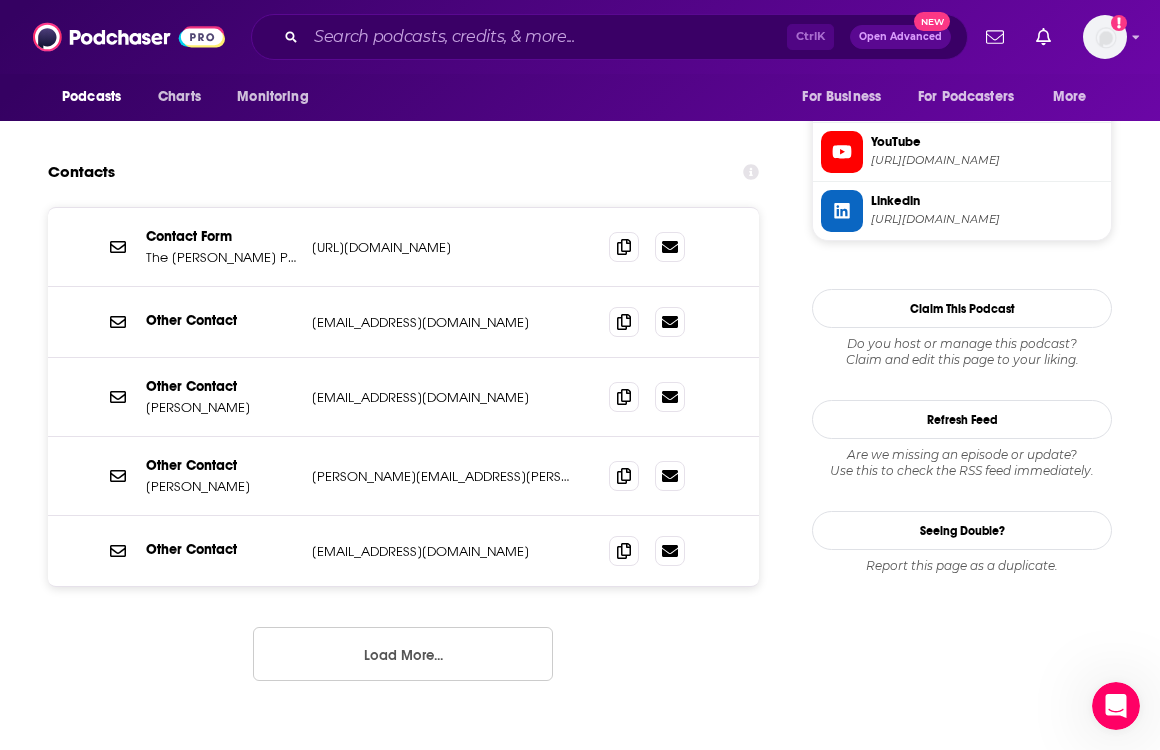 scroll, scrollTop: 2031, scrollLeft: 0, axis: vertical 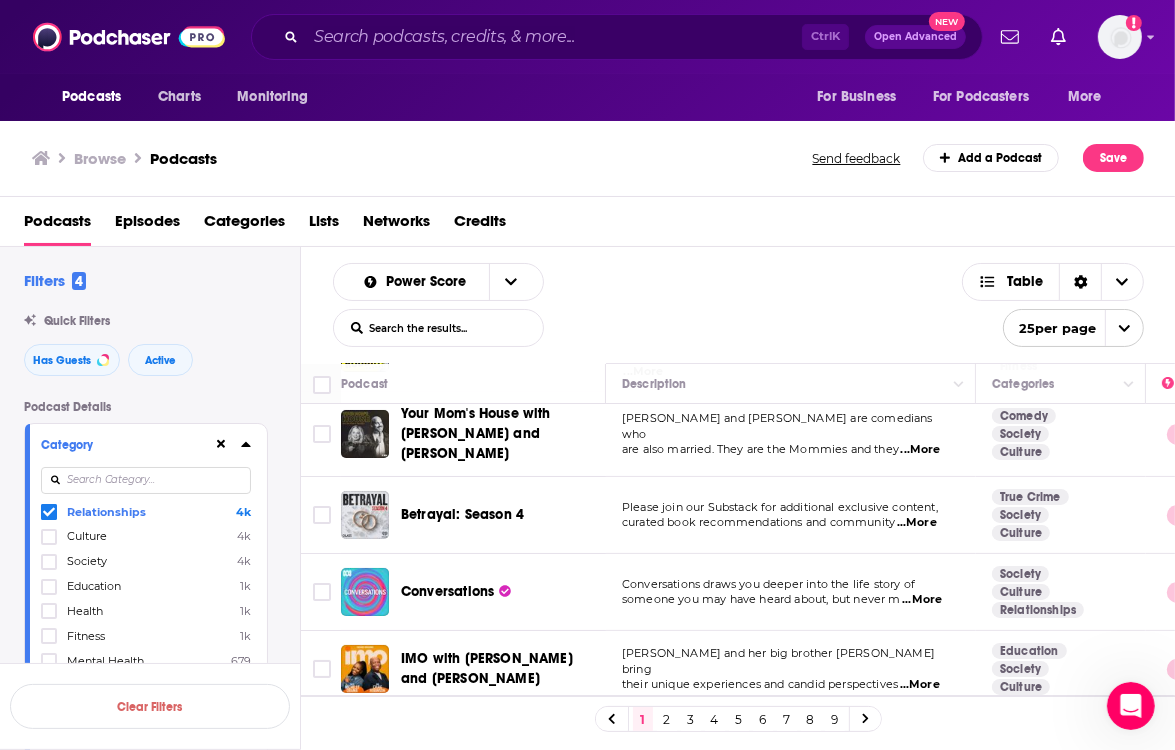 click on "Betrayal: Season 4" at bounding box center [462, 514] 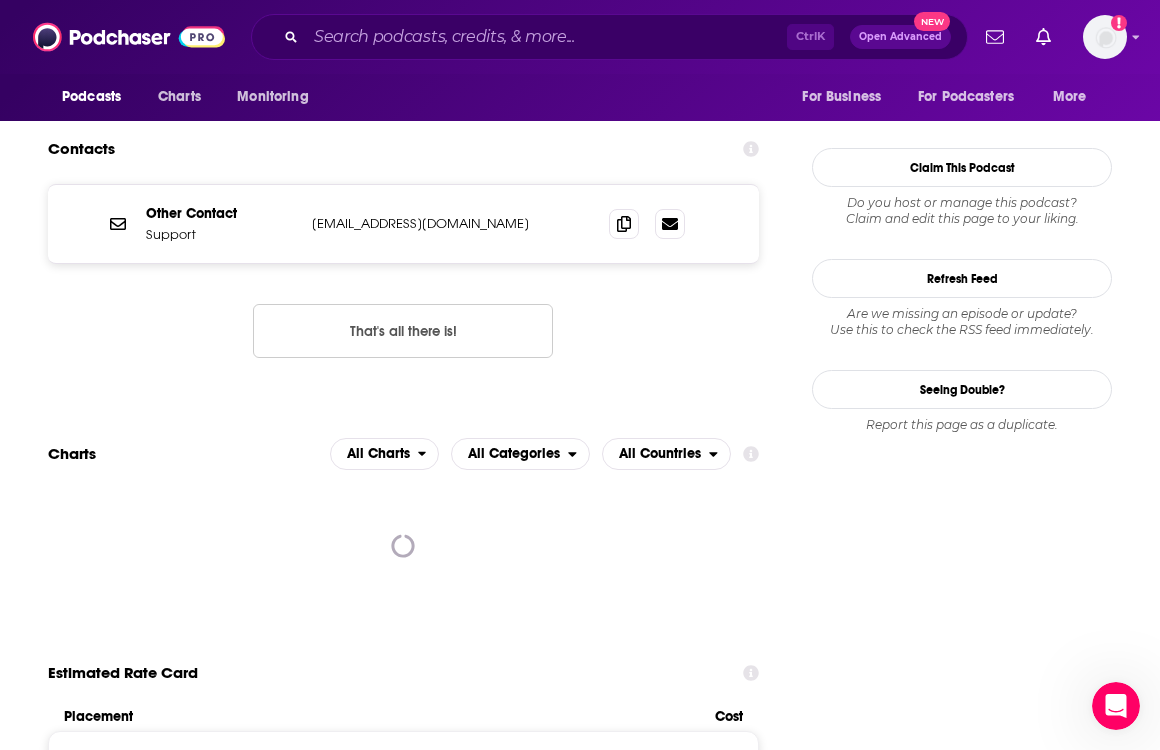 scroll, scrollTop: 1700, scrollLeft: 0, axis: vertical 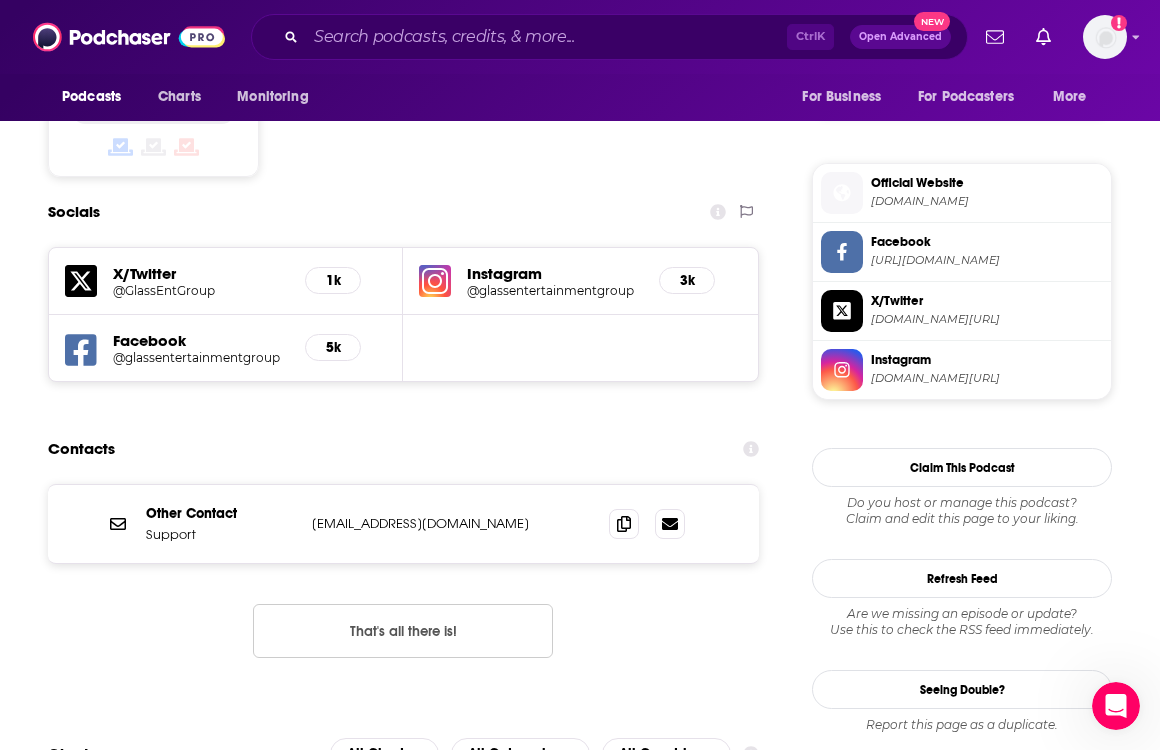 click on "Contacts" at bounding box center [403, 449] 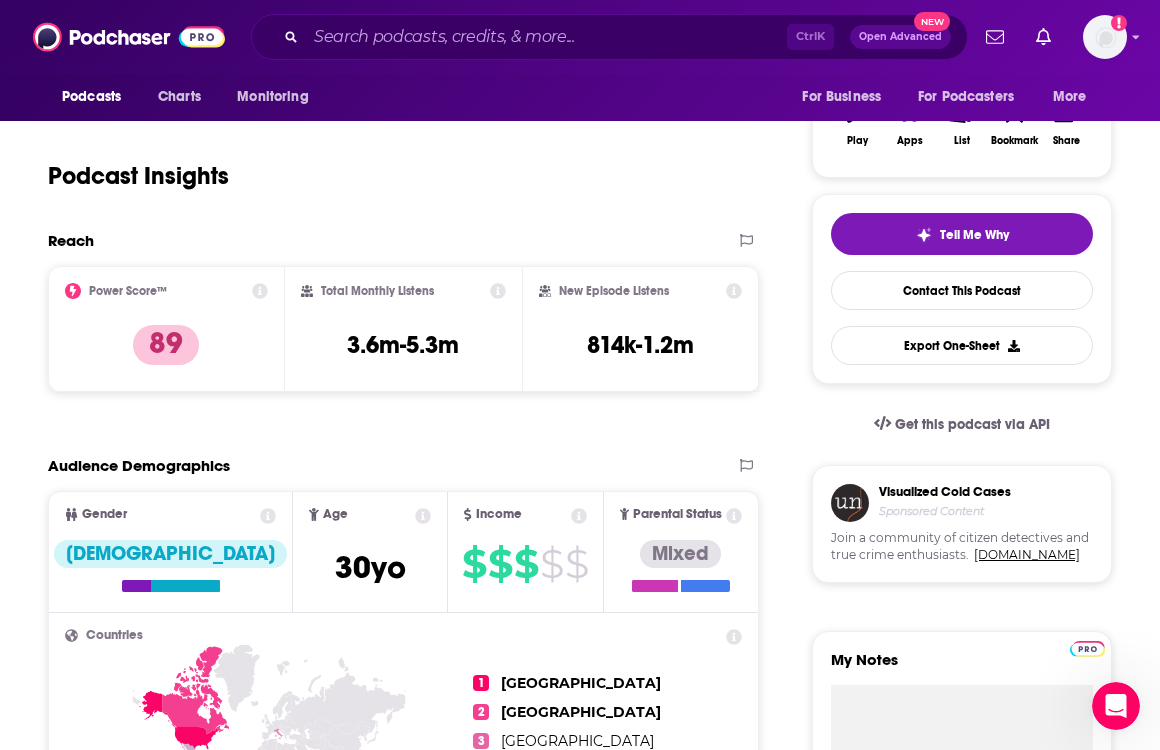 scroll, scrollTop: 200, scrollLeft: 0, axis: vertical 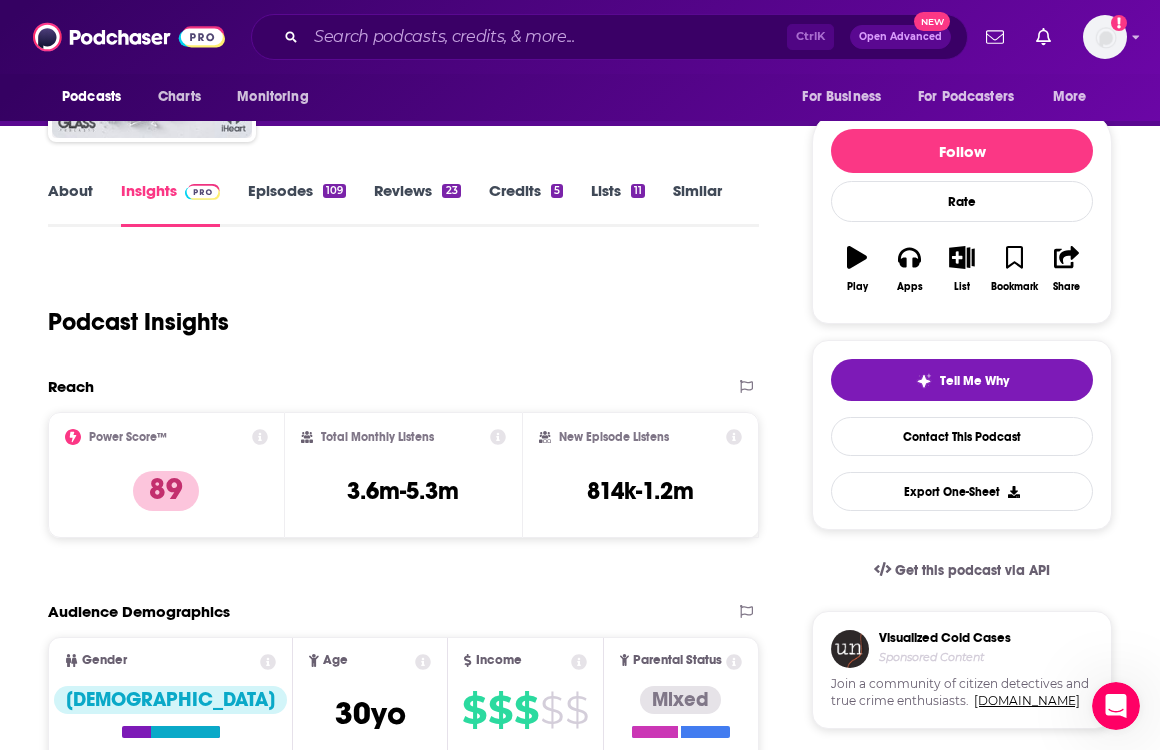 click on "Podcast Insights" at bounding box center (395, 310) 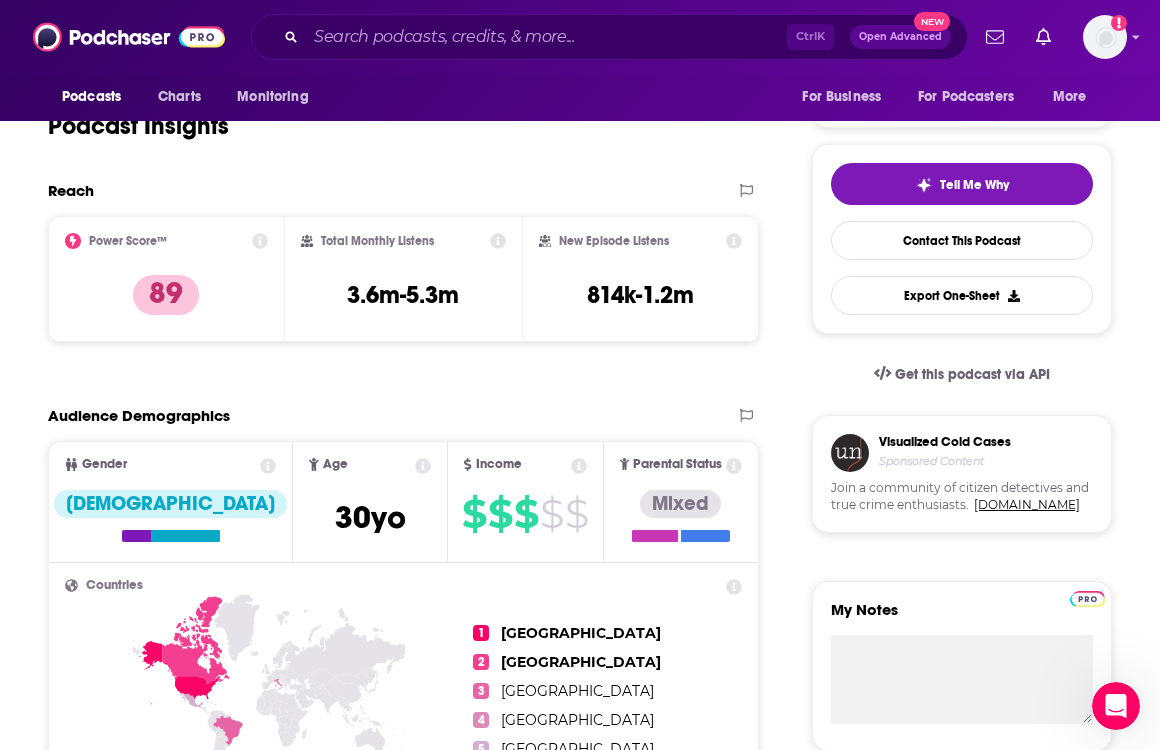 scroll, scrollTop: 400, scrollLeft: 0, axis: vertical 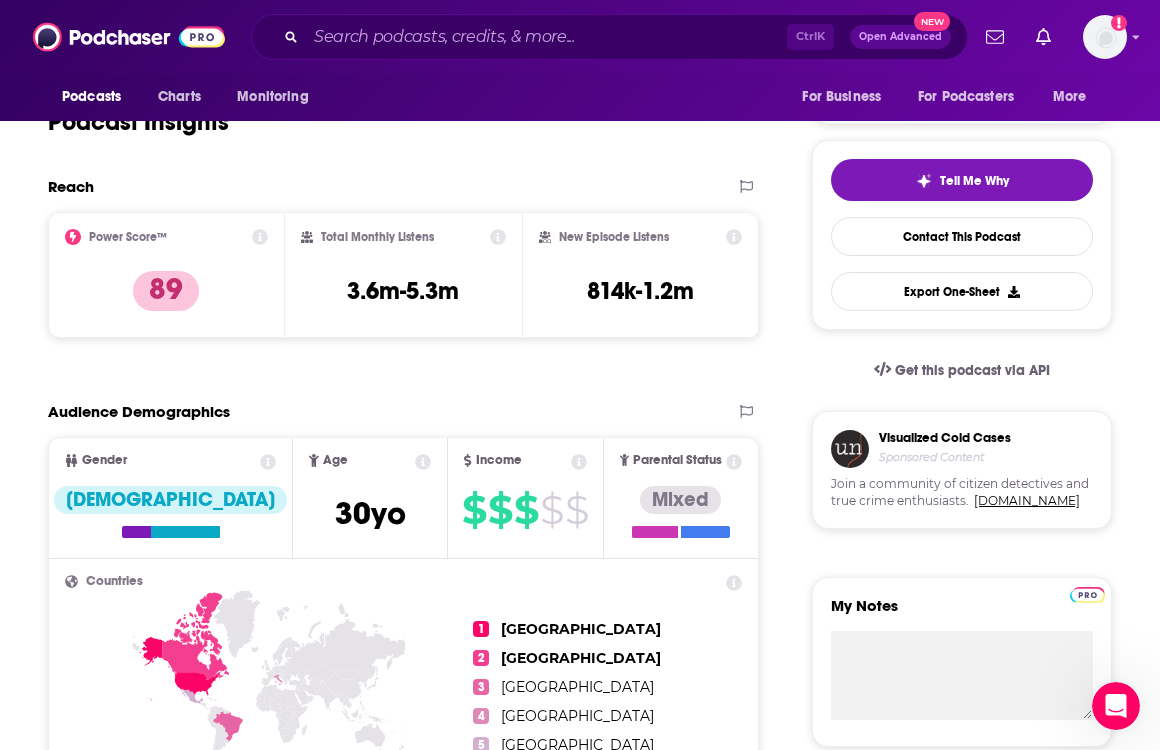 click on "Reach" at bounding box center [383, 186] 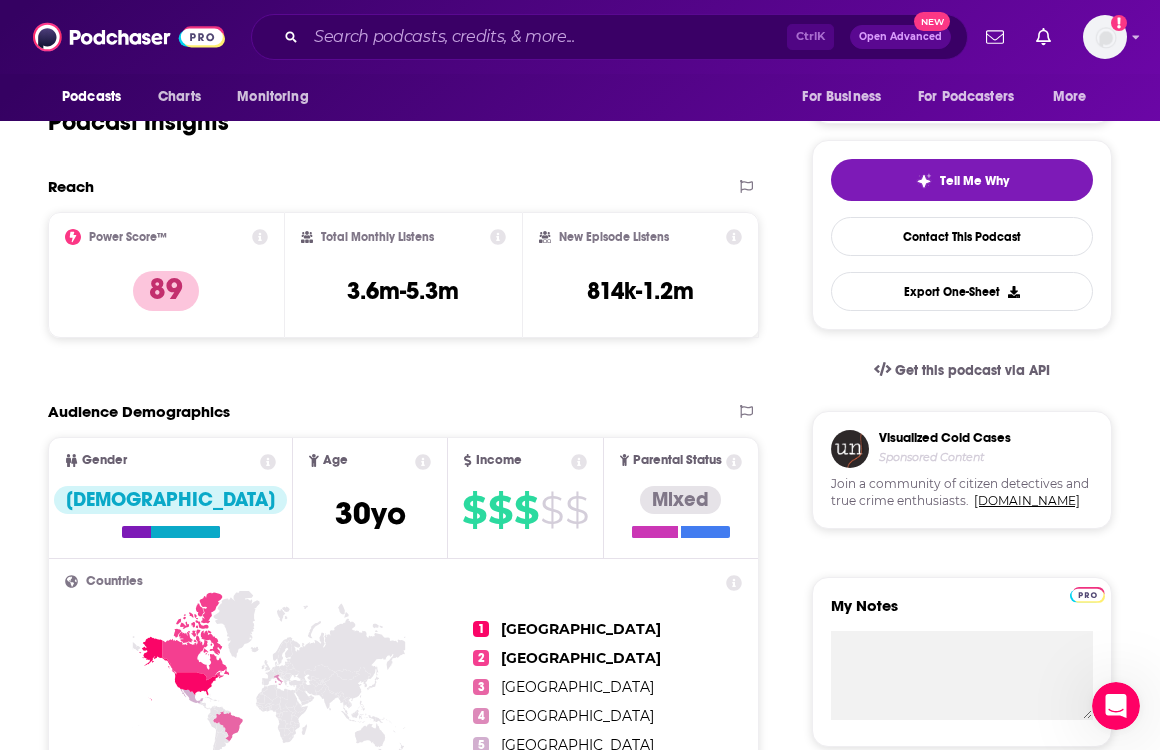 click on "Contacts" at bounding box center (0, 0) 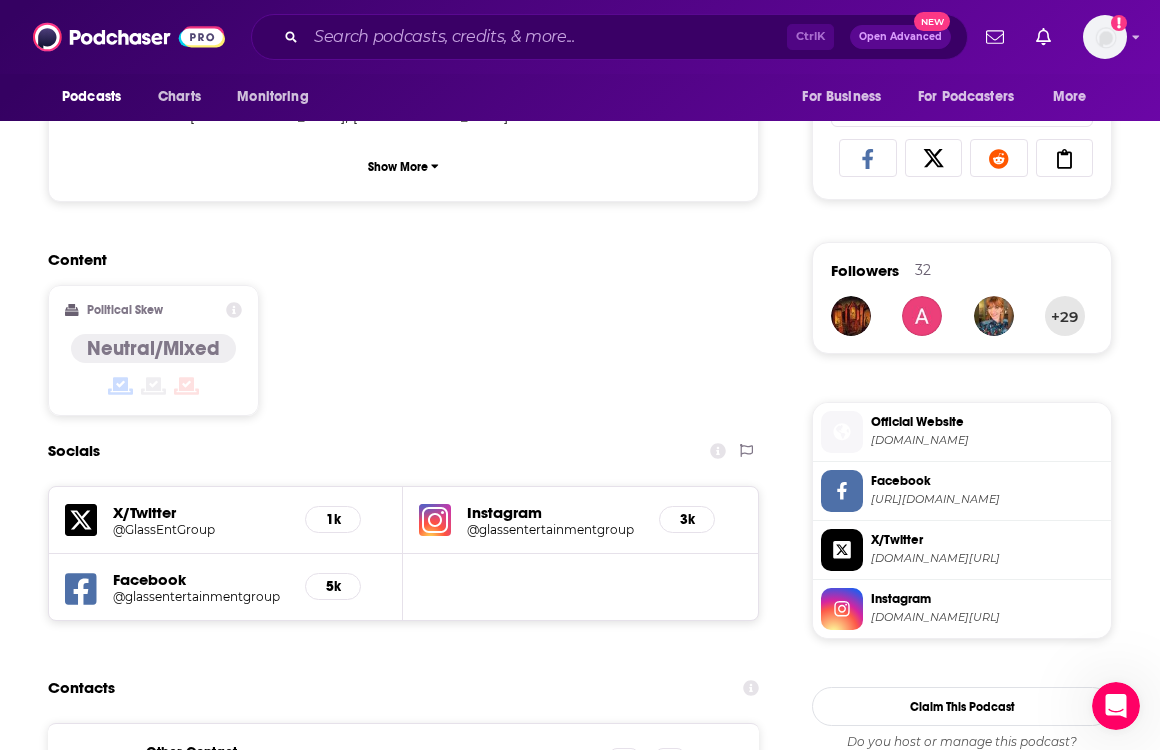 scroll, scrollTop: 1739, scrollLeft: 0, axis: vertical 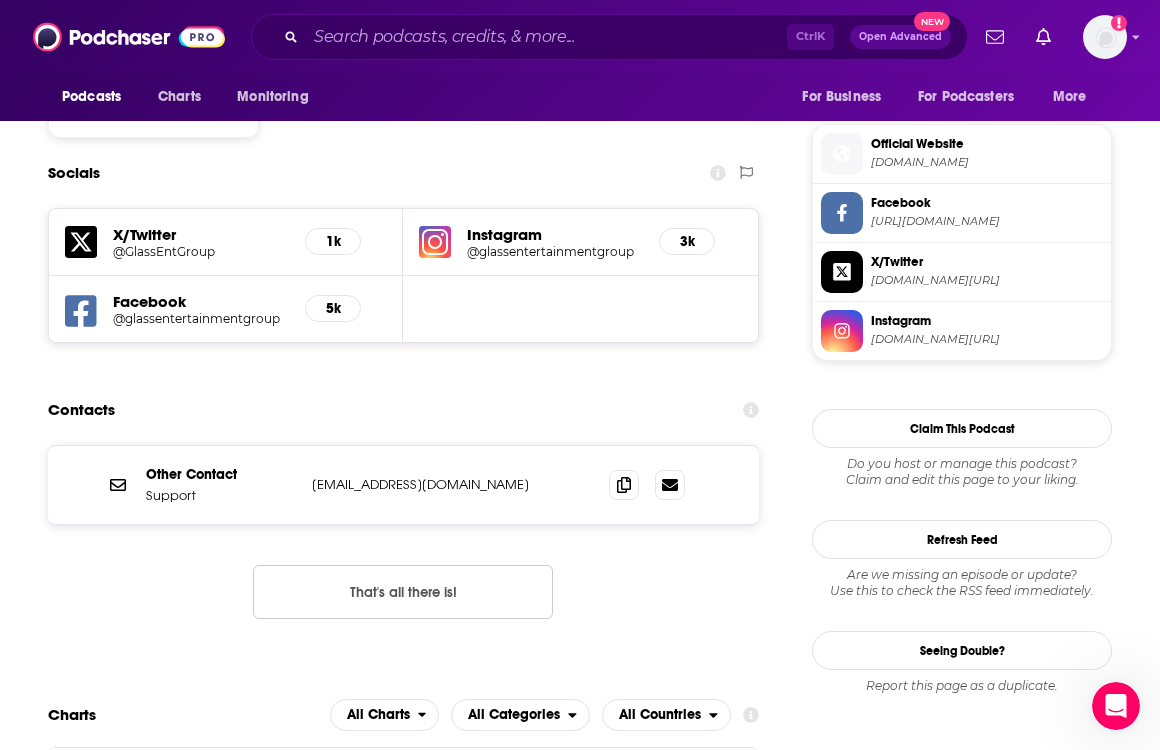 click on "Similar" at bounding box center [0, 0] 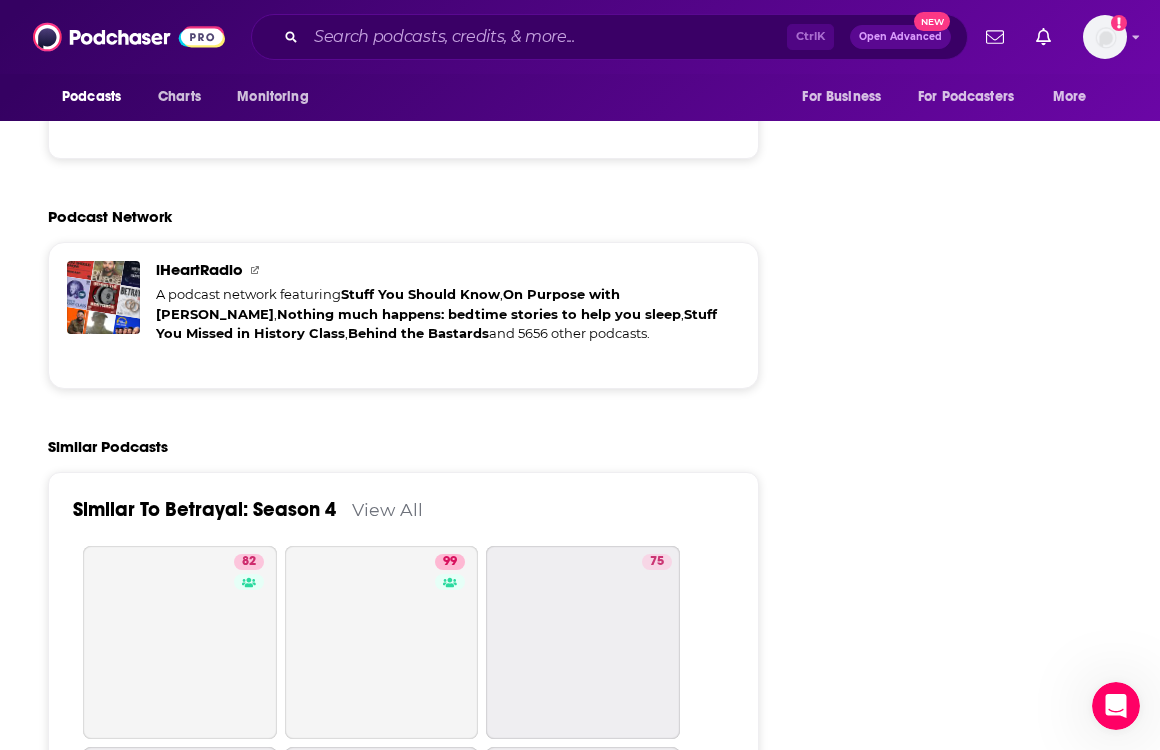 scroll, scrollTop: 4278, scrollLeft: 0, axis: vertical 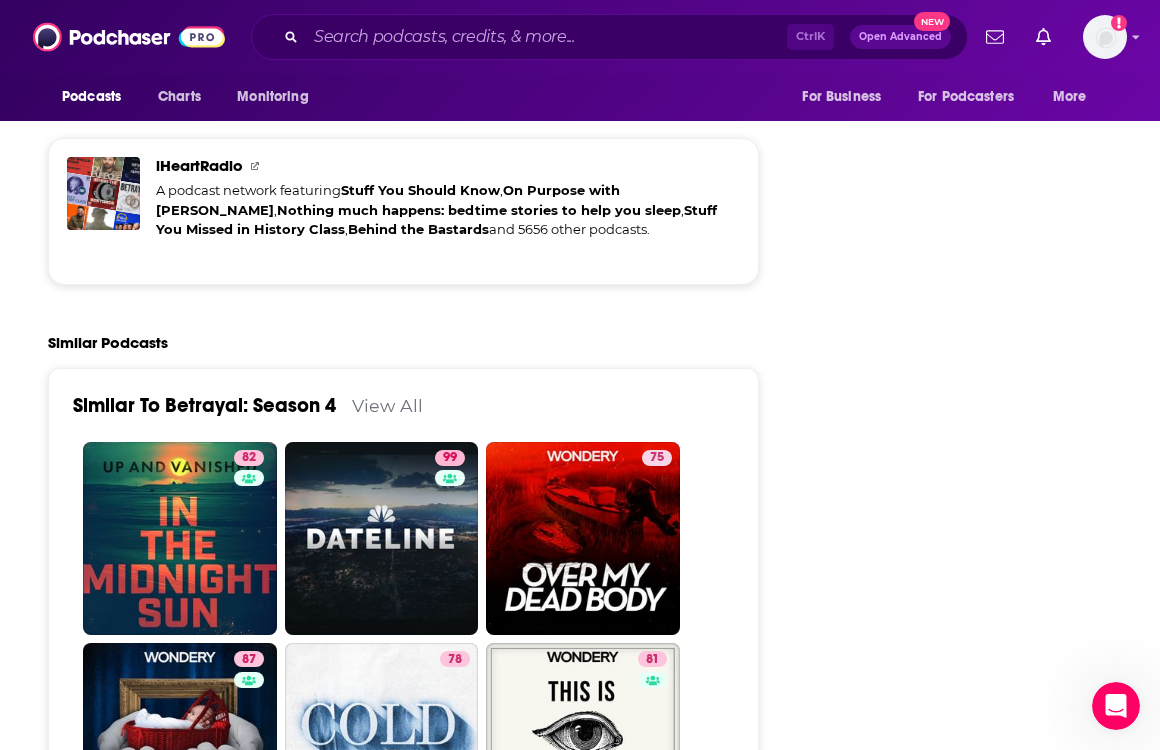drag, startPoint x: 1072, startPoint y: 377, endPoint x: 11, endPoint y: 361, distance: 1061.1206 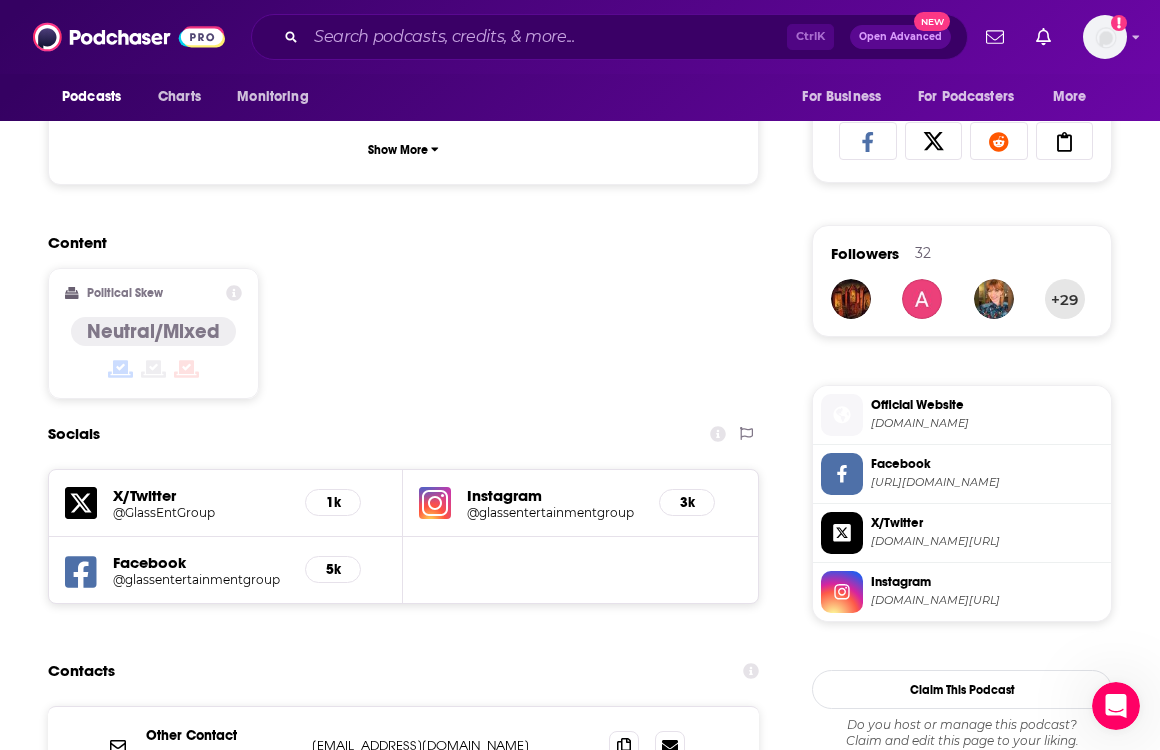 scroll, scrollTop: 1678, scrollLeft: 0, axis: vertical 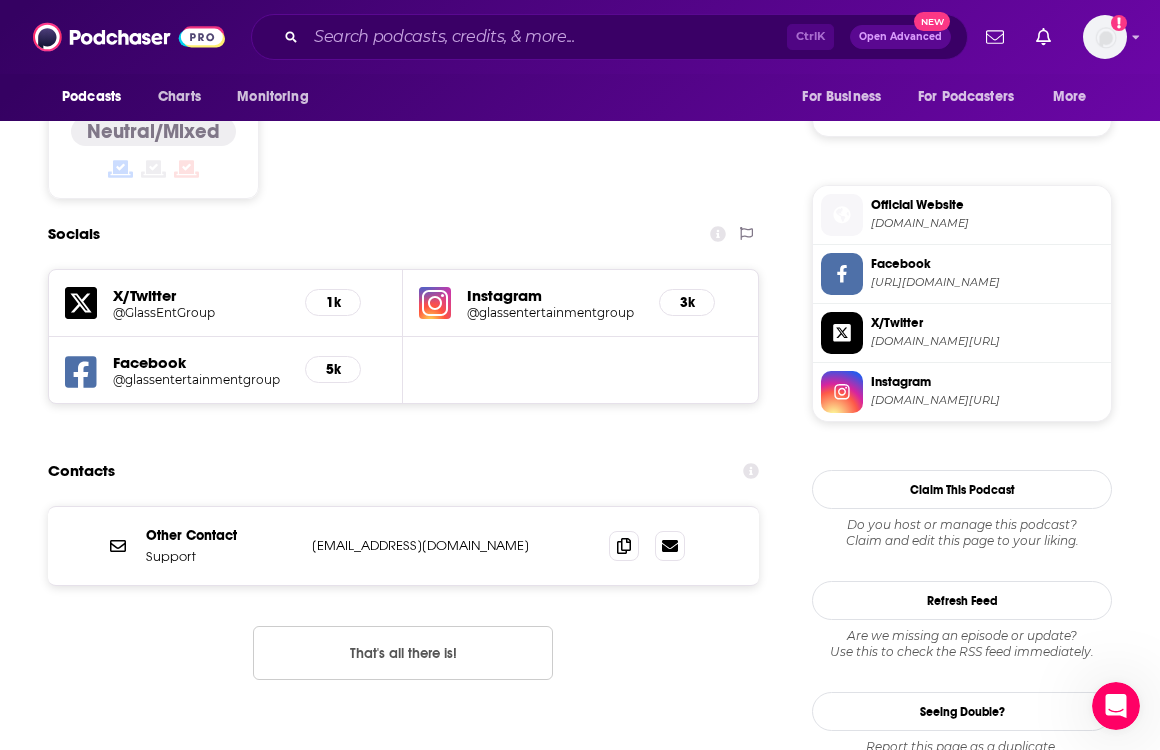 drag, startPoint x: 766, startPoint y: 545, endPoint x: 732, endPoint y: 544, distance: 34.0147 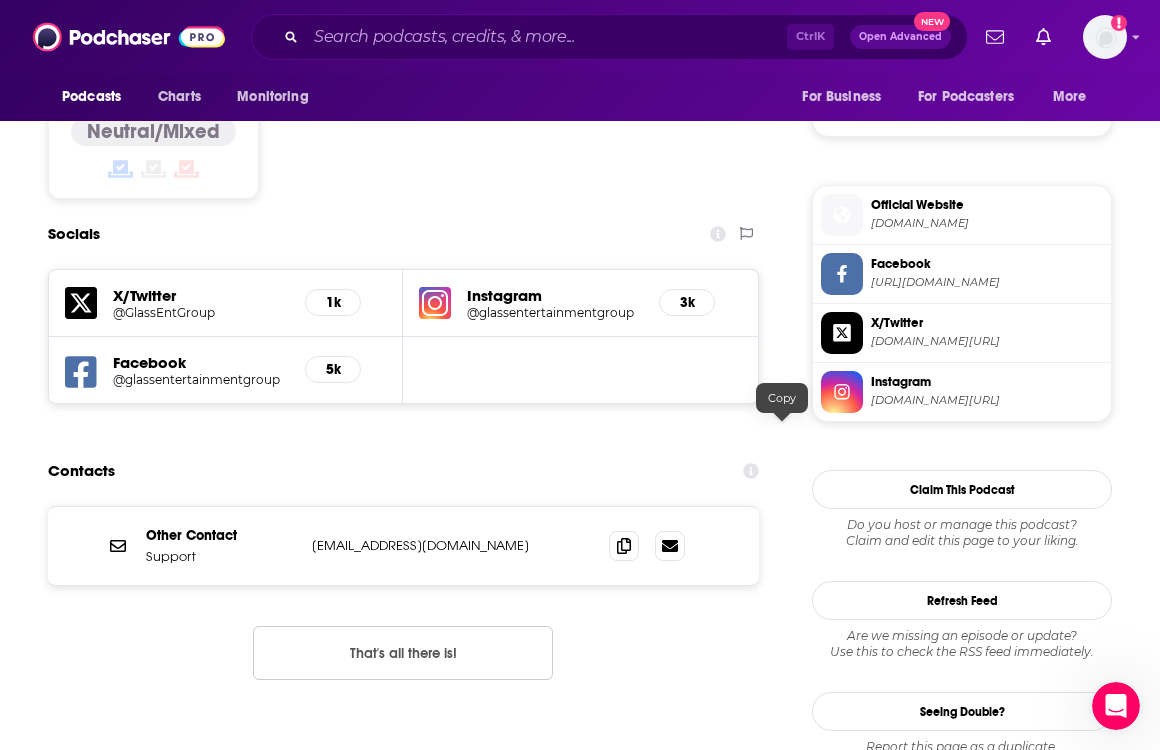 click on "Contacts" at bounding box center (403, 471) 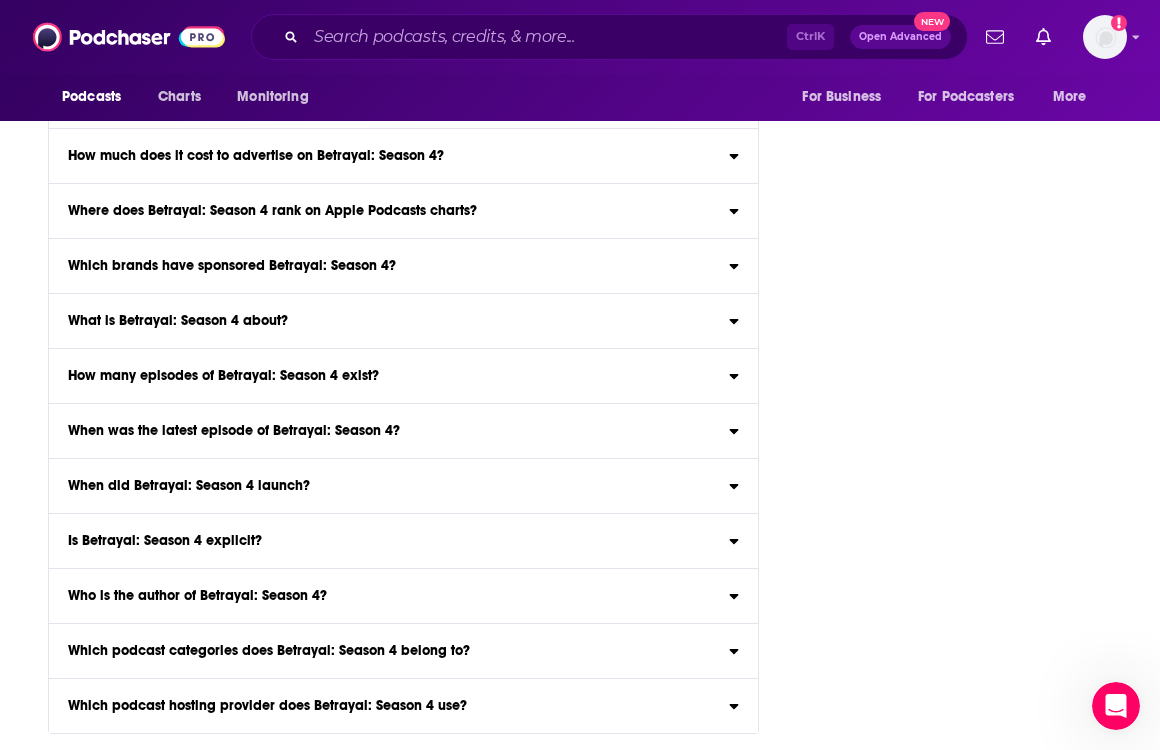 scroll, scrollTop: 10676, scrollLeft: 0, axis: vertical 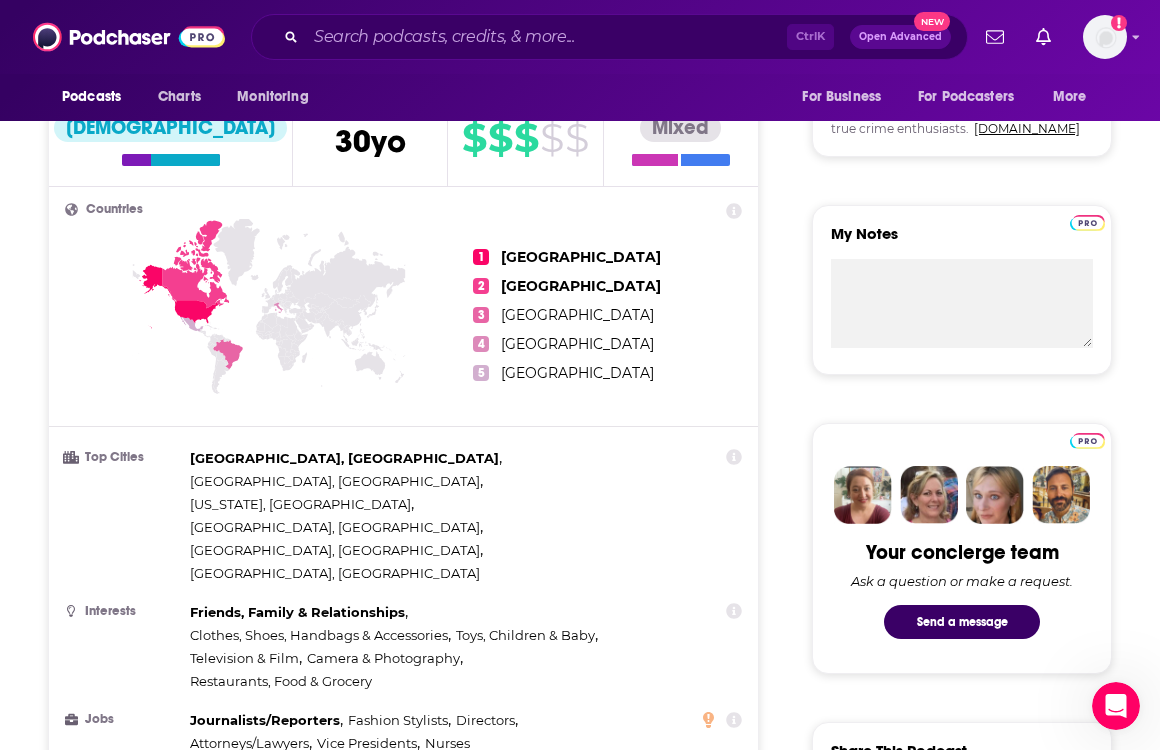 click on "Follow Rate Play Apps List Bookmark Share Tell Me Why Contact This Podcast Export One-Sheet Get this podcast via API Visualized Cold Cases Sponsored Content Join a community of citizen detectives and true crime enthusiasts. [DOMAIN_NAME] My Notes Your concierge team Ask a question or make a request. Send a message Share This Podcast Recommendation sent [URL][DOMAIN_NAME] Copy Link Followers 32 +29 Official Website [DOMAIN_NAME] Facebook [URL][DOMAIN_NAME] X/Twitter [DOMAIN_NAME][URL] Instagram [DOMAIN_NAME][URL] Claim This Podcast Do you host or manage this podcast? Claim and edit this page to your liking. Refresh Feed Are we missing an episode or update? Use this to check the RSS feed immediately. [MEDICAL_DATA]? Report this page as a duplicate." at bounding box center (962, 4259) 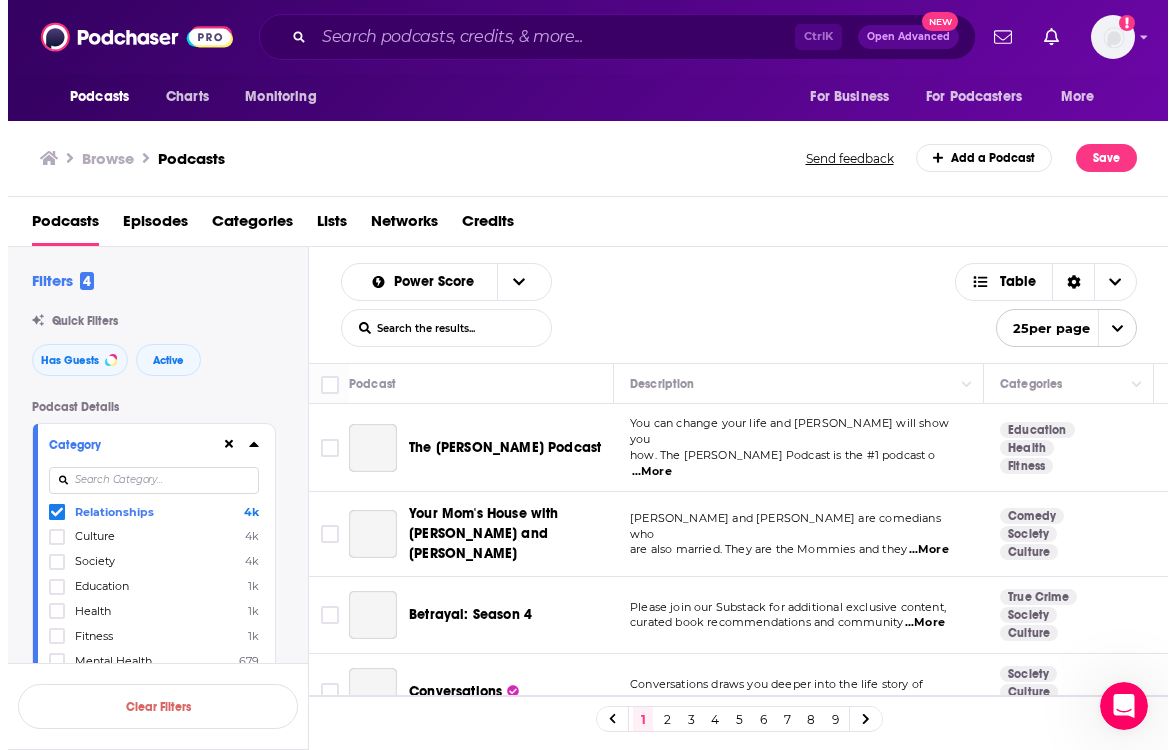 scroll, scrollTop: 0, scrollLeft: 0, axis: both 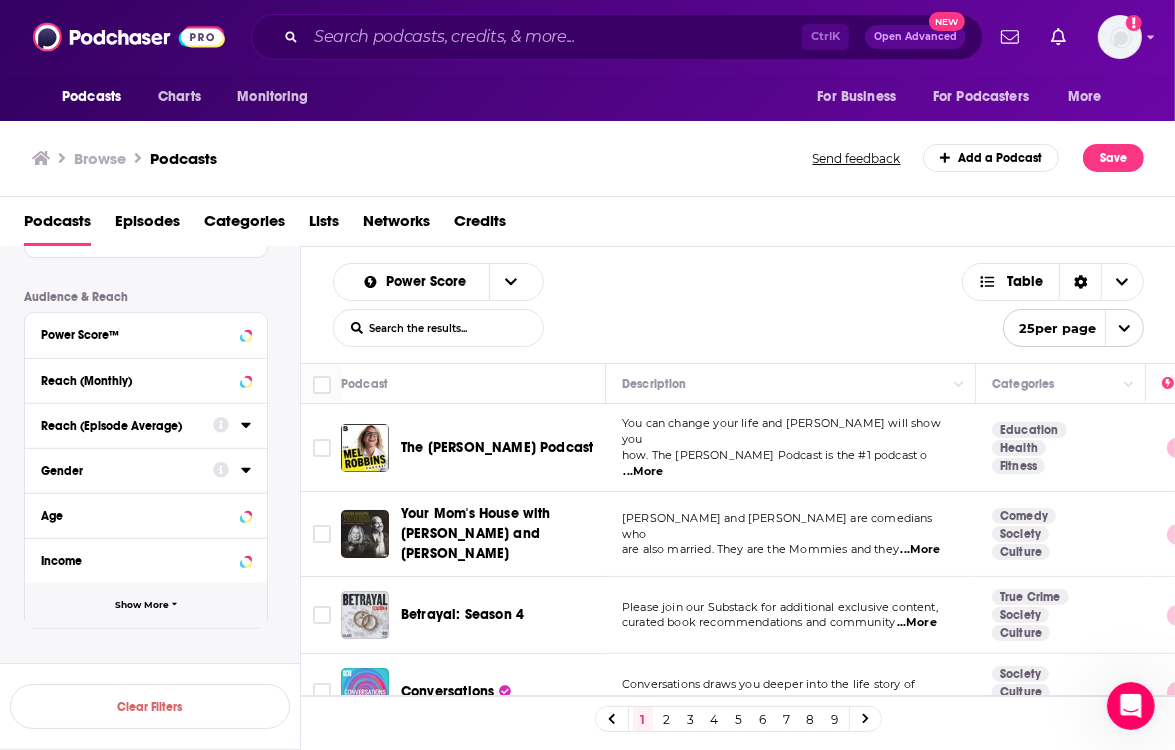 click on "Show More" at bounding box center [142, 605] 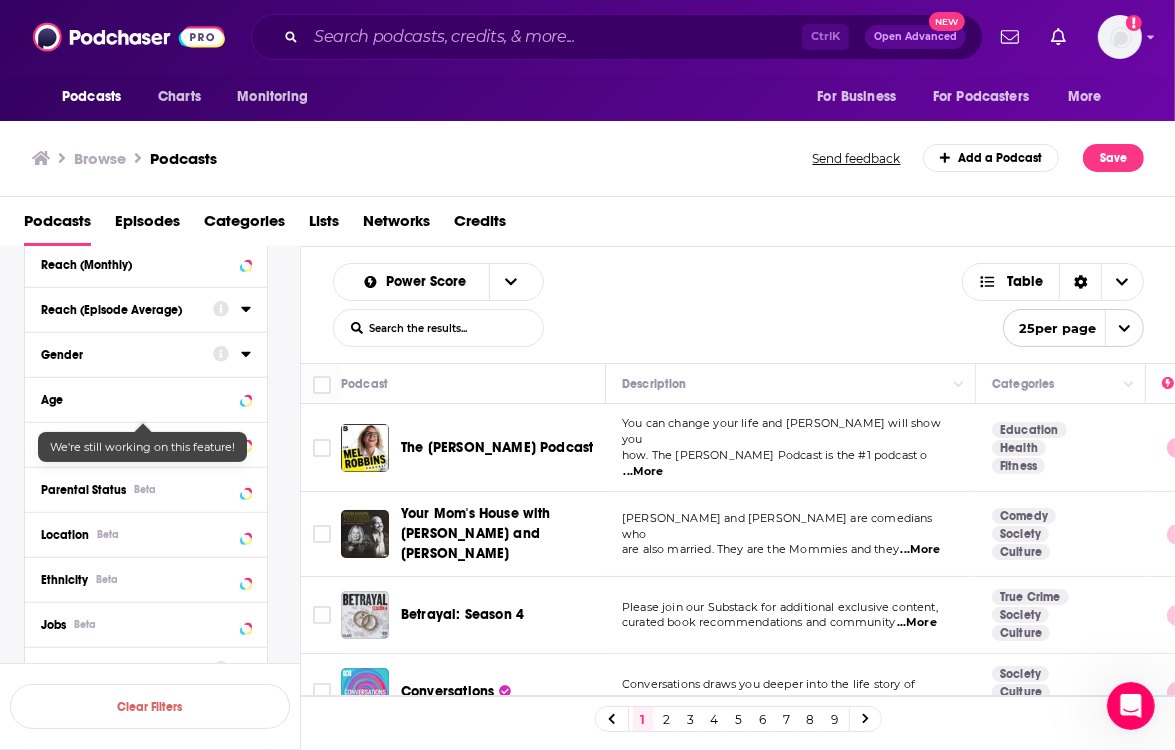 scroll, scrollTop: 1100, scrollLeft: 0, axis: vertical 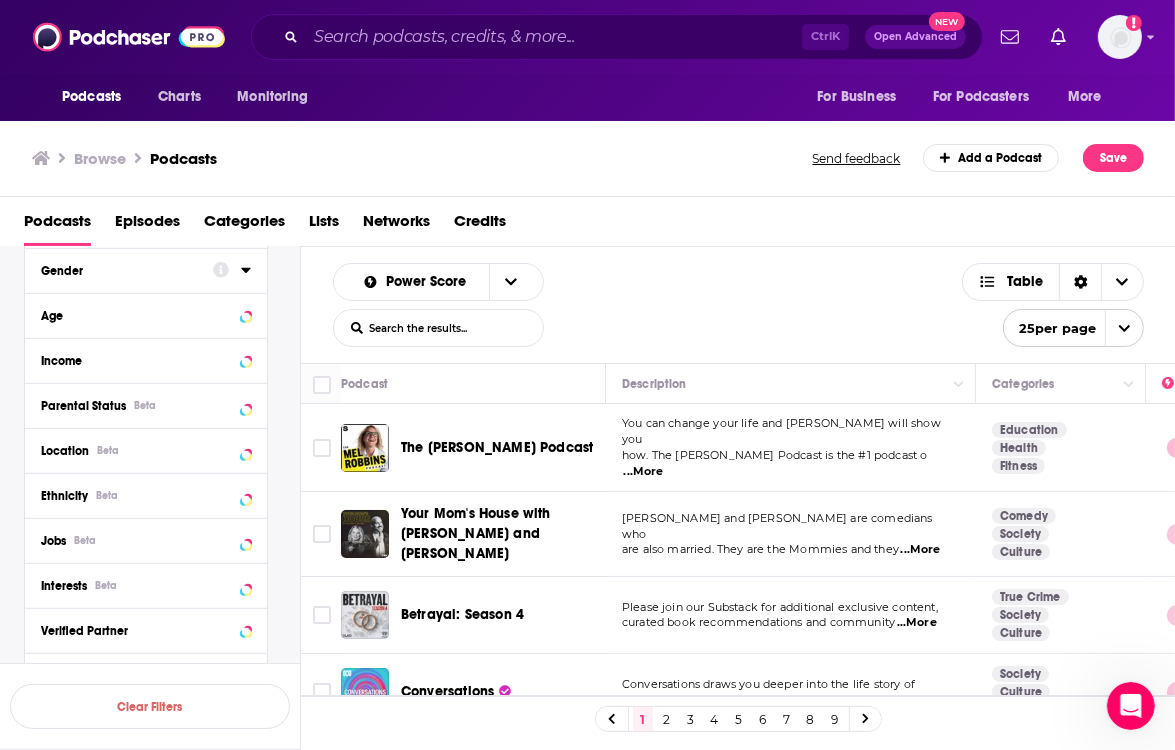 click on "Power Score List Search Input Search the results... Table" at bounding box center (647, 305) 